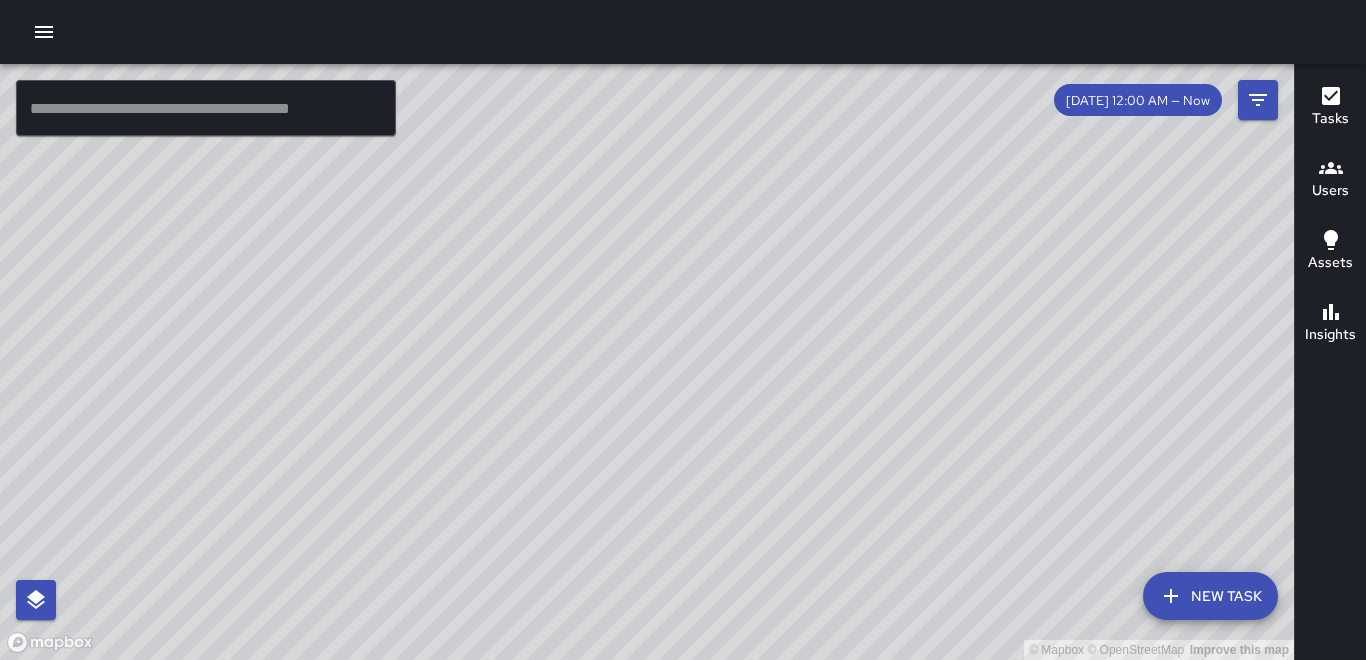 scroll, scrollTop: 0, scrollLeft: 0, axis: both 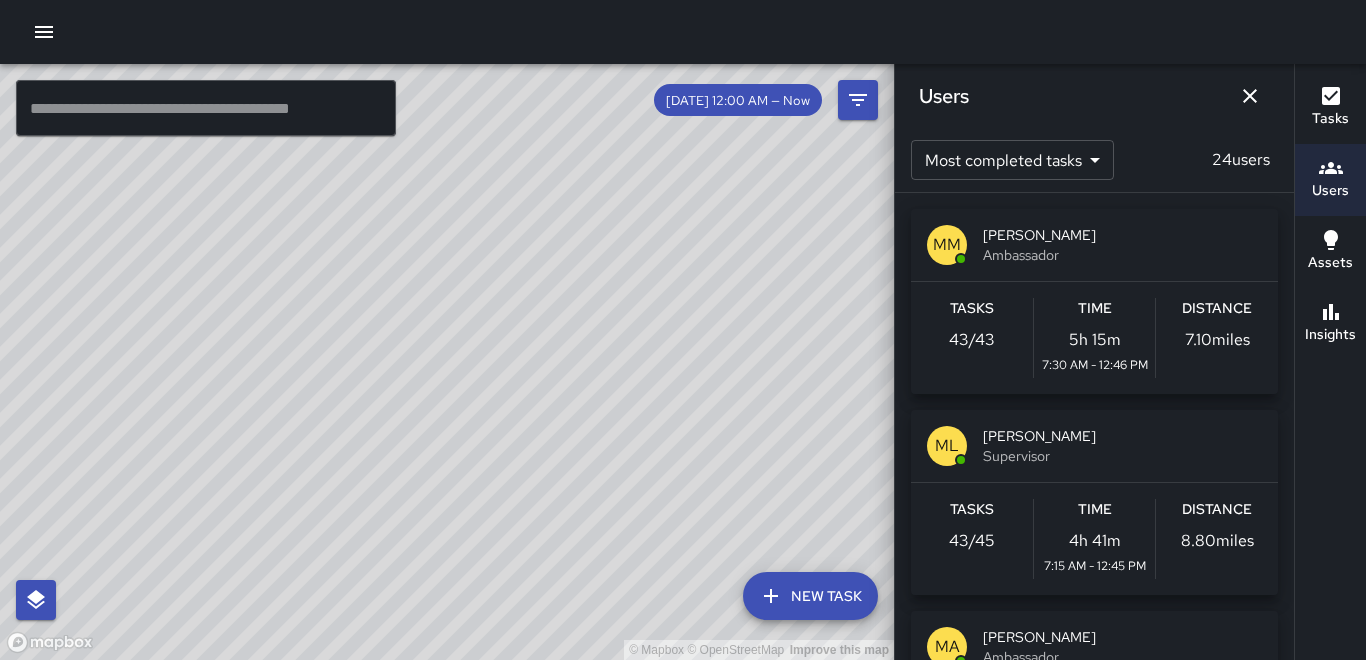 click on "Distance" at bounding box center (1217, 309) 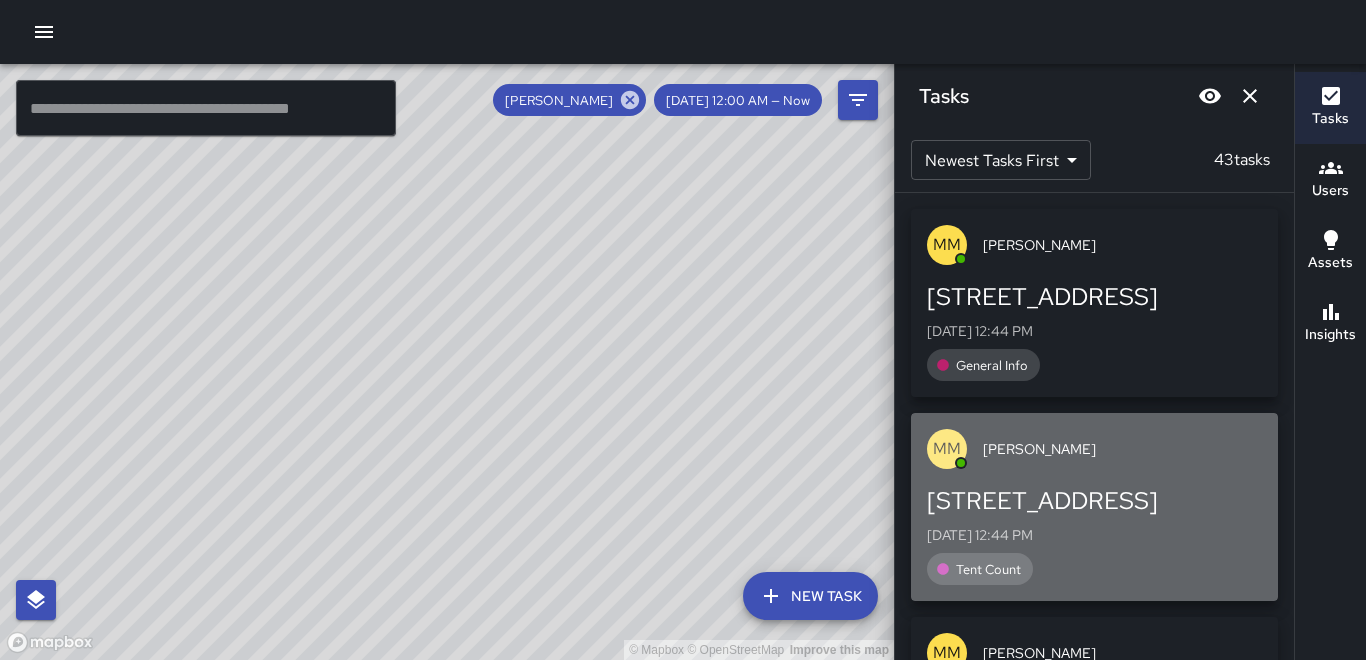 click on "[DATE] 12:44 PM" at bounding box center [1094, 535] 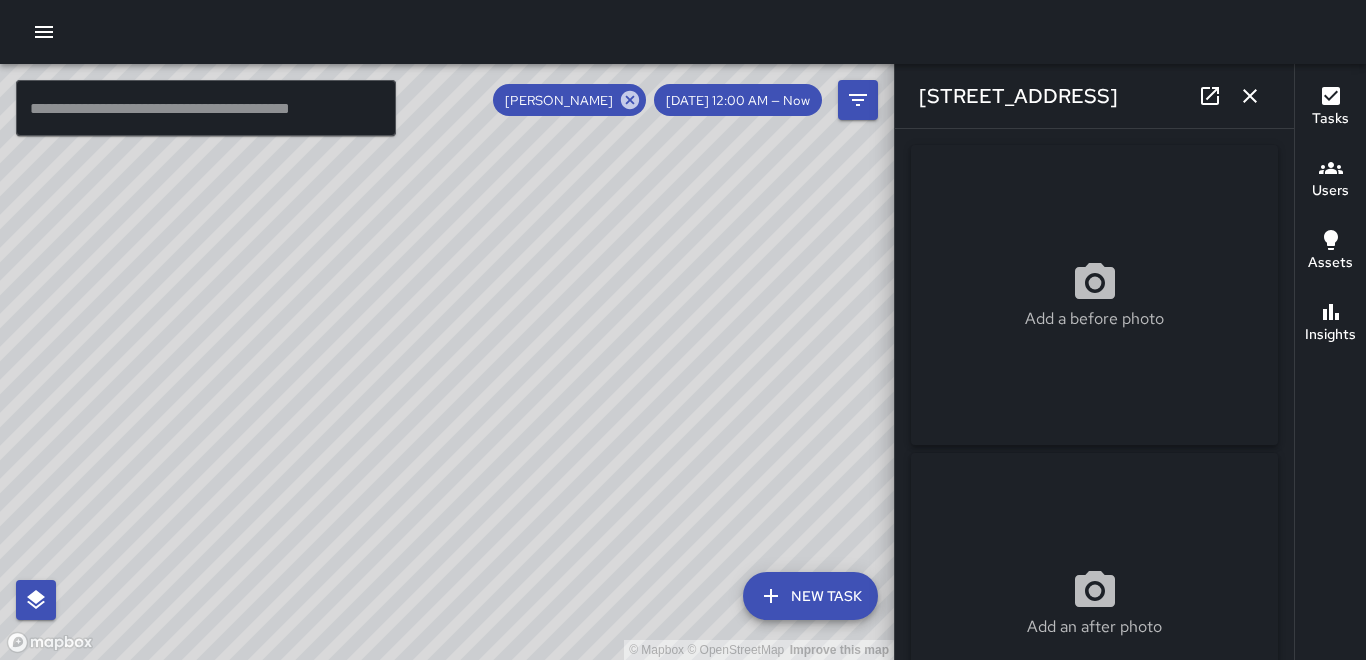 type on "**********" 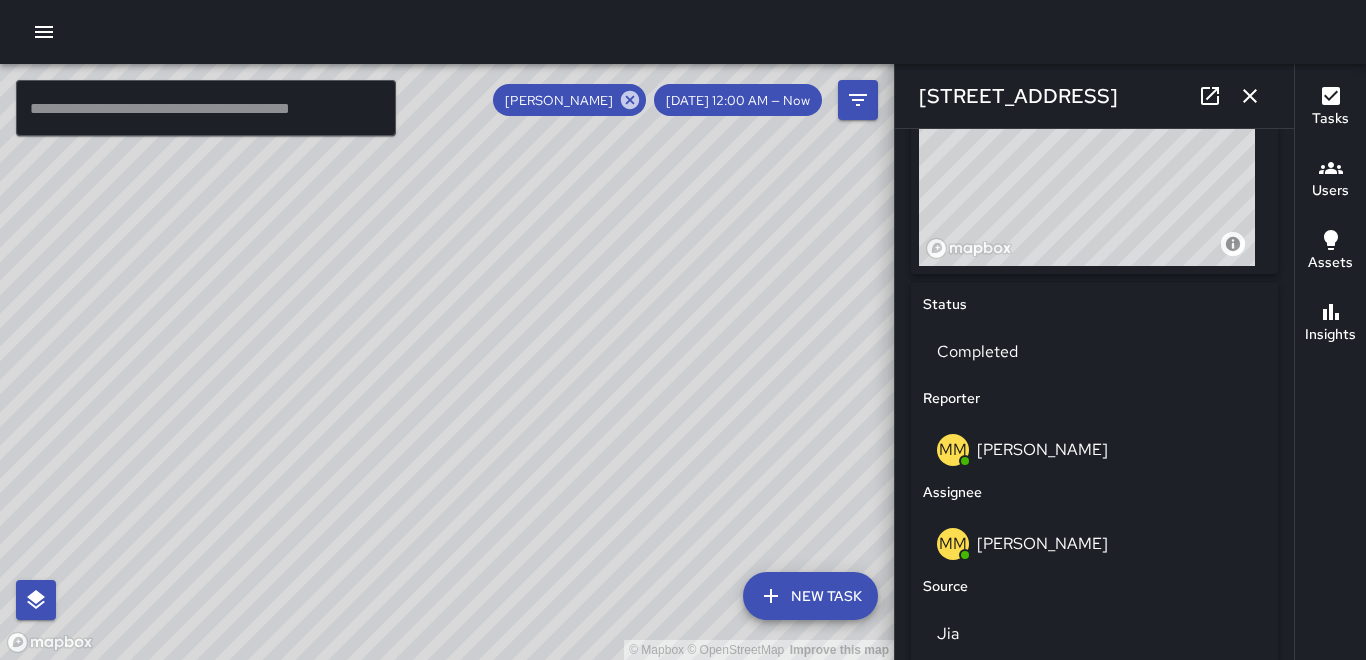 scroll, scrollTop: 800, scrollLeft: 0, axis: vertical 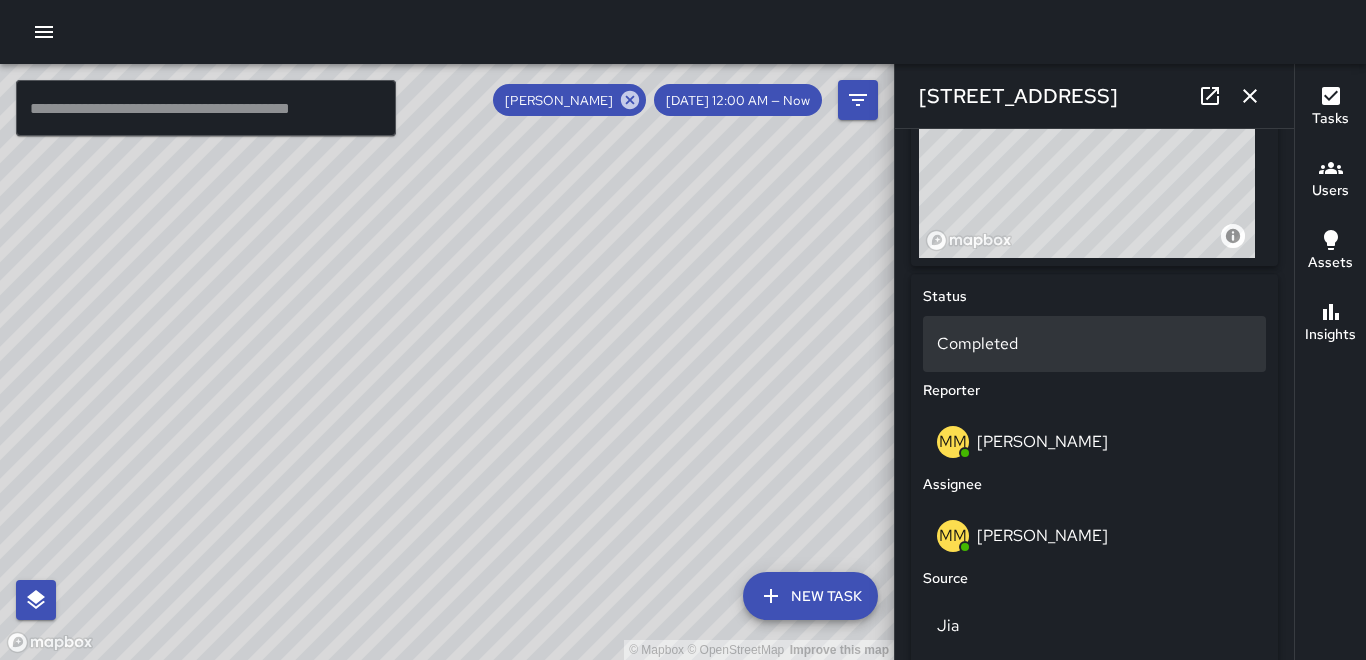 click on "Completed" at bounding box center (1094, 344) 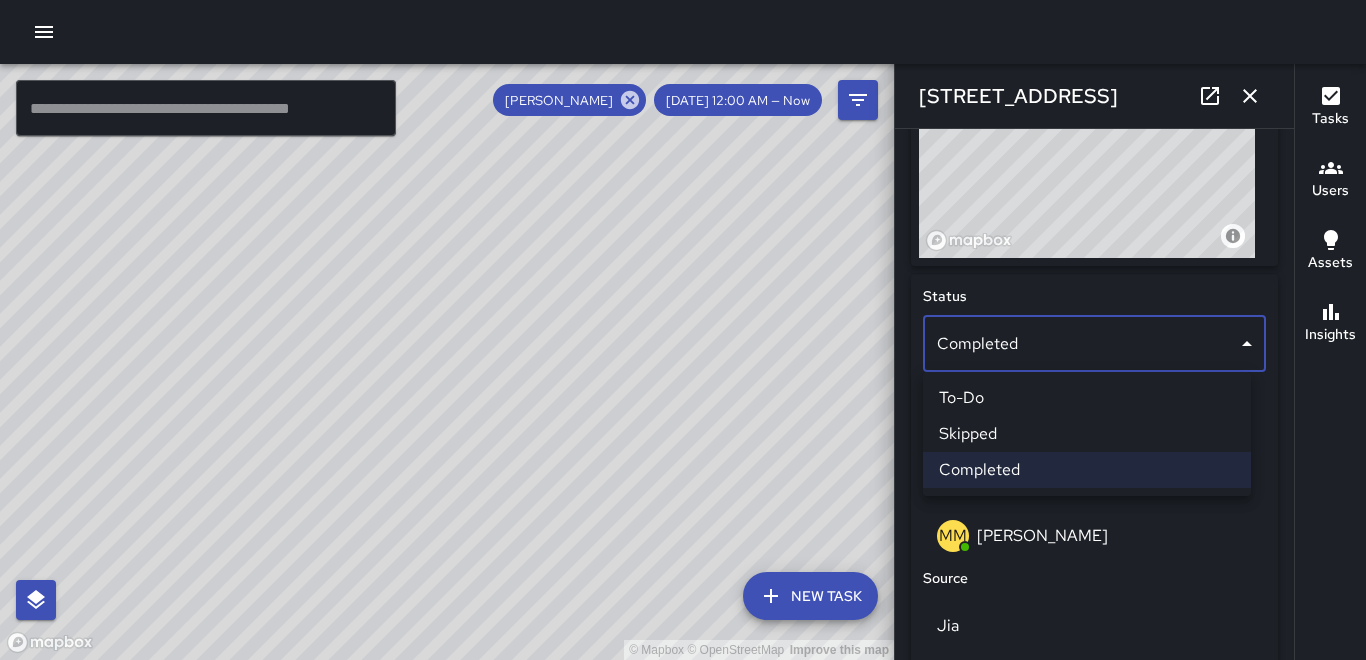 click on "Skipped" at bounding box center (1087, 434) 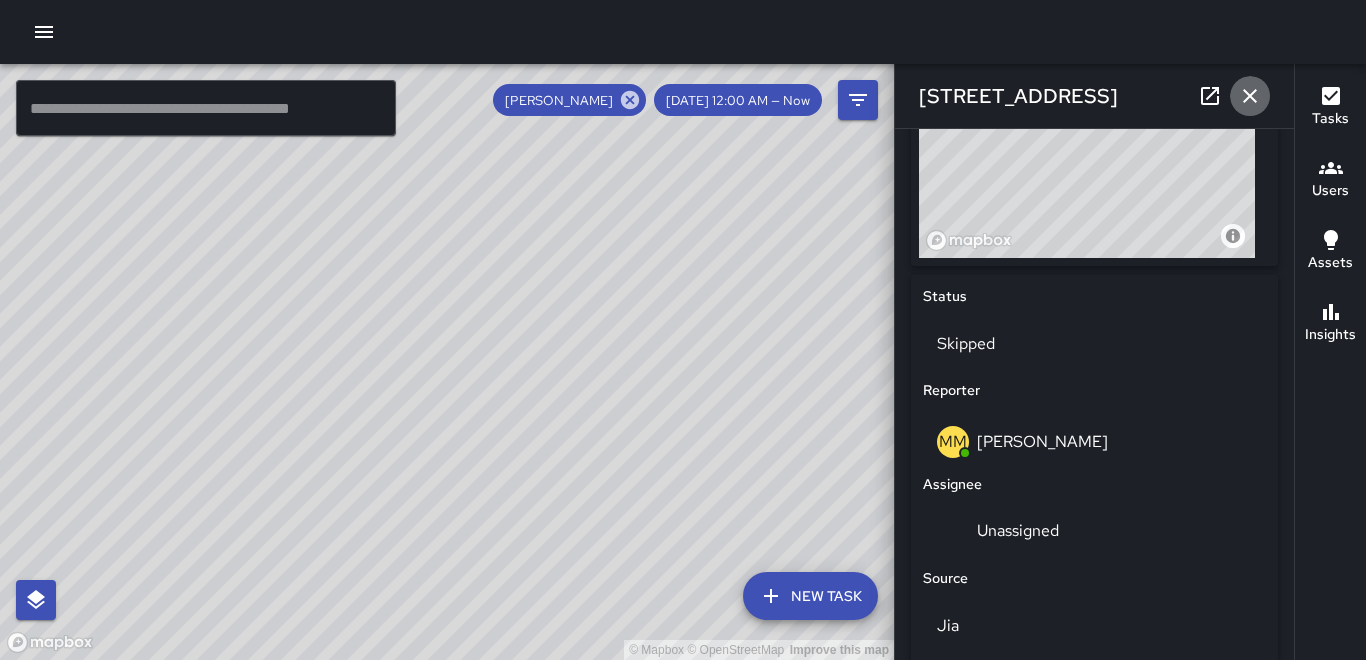 click 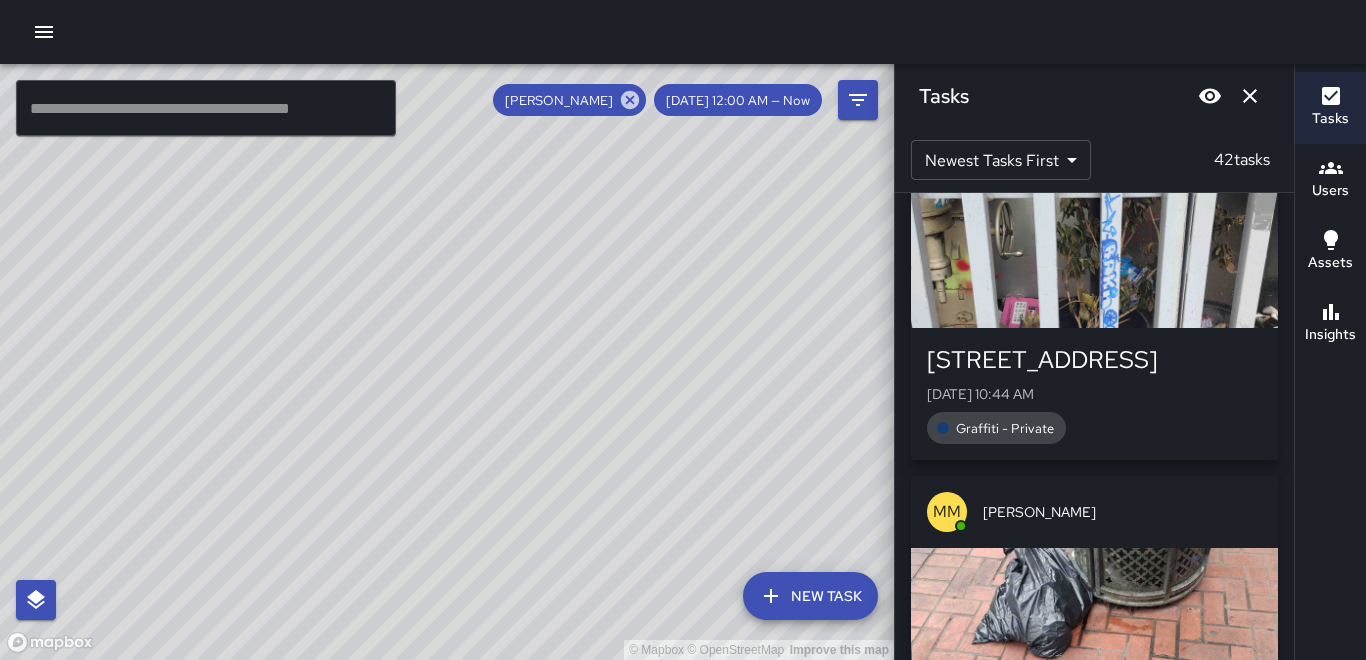 scroll, scrollTop: 300, scrollLeft: 0, axis: vertical 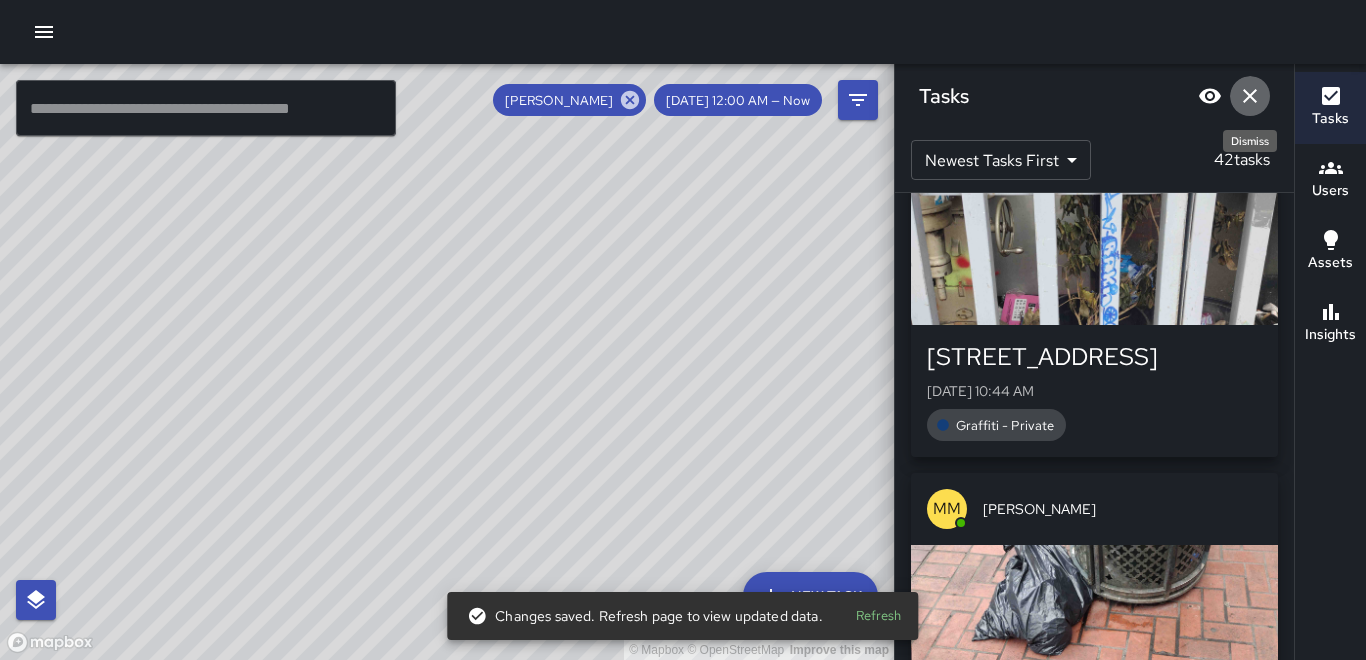 click 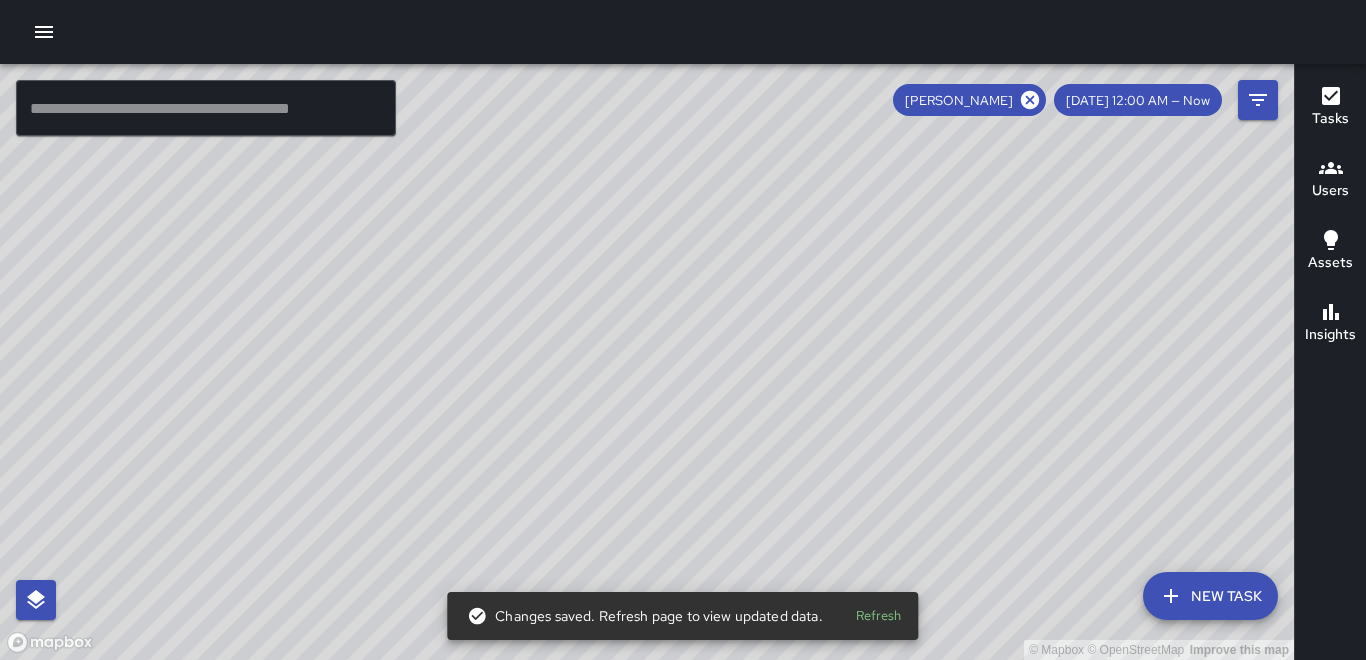click 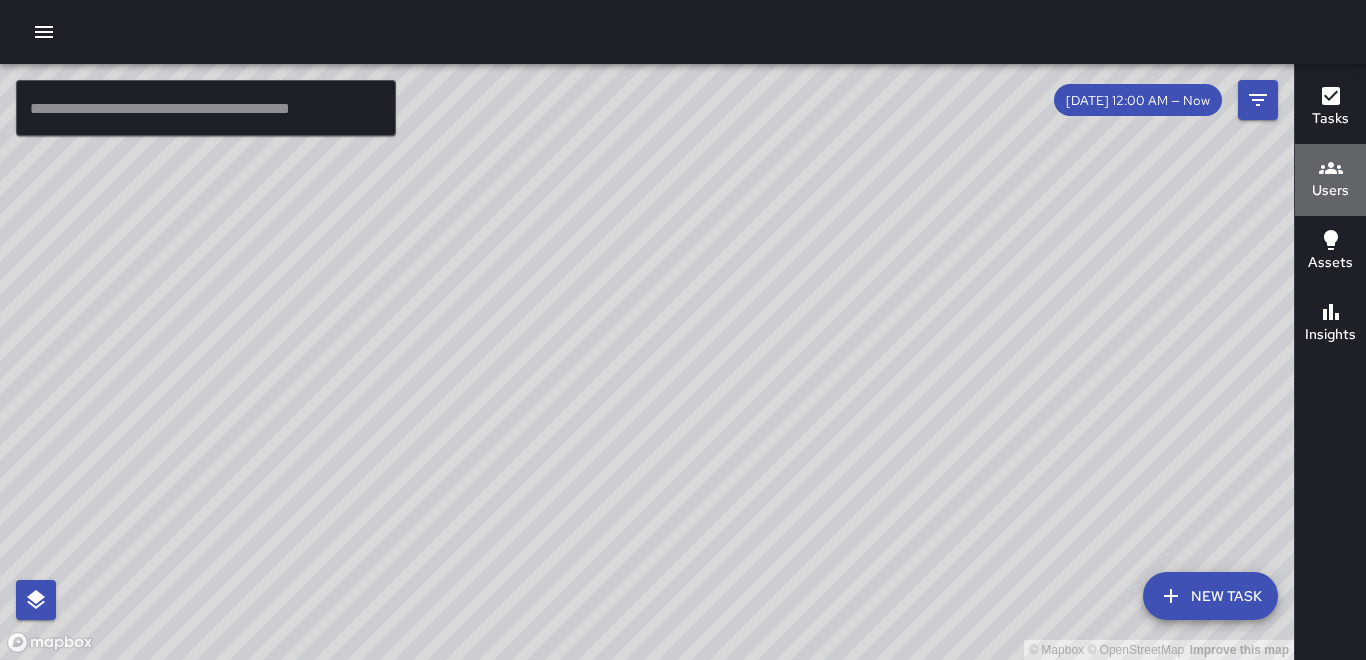 click on "Users" at bounding box center (1330, 180) 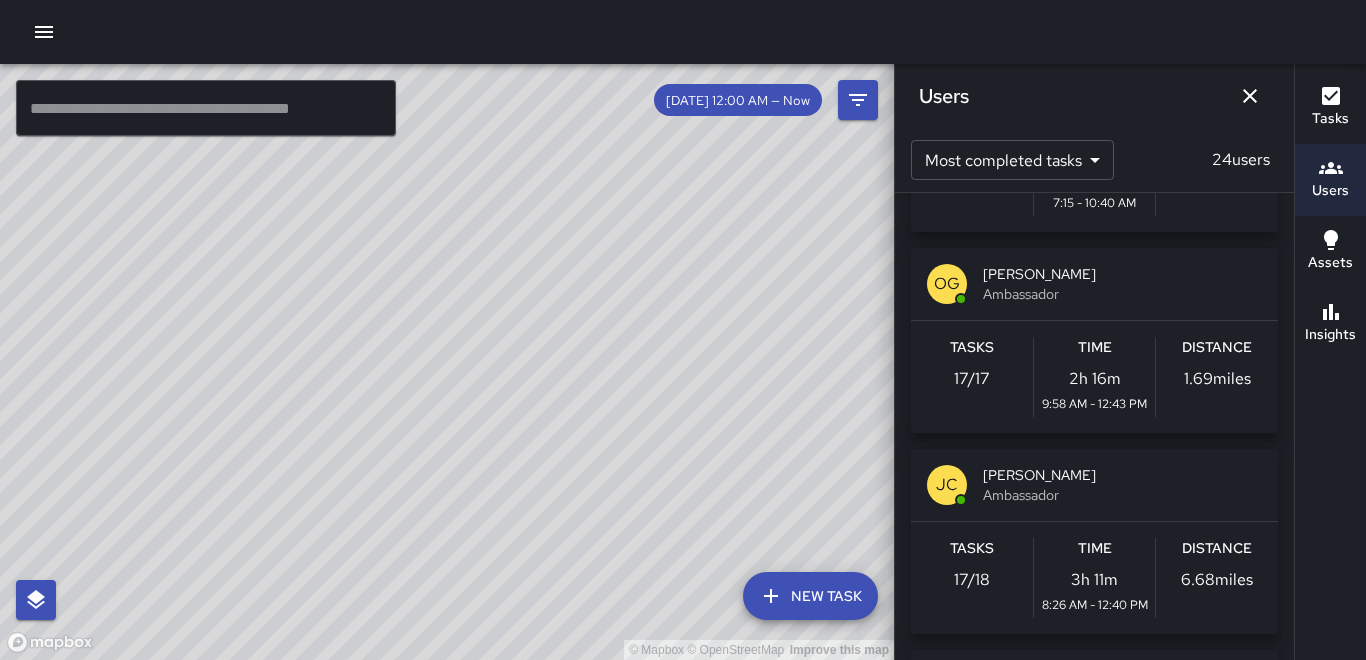 scroll, scrollTop: 1100, scrollLeft: 0, axis: vertical 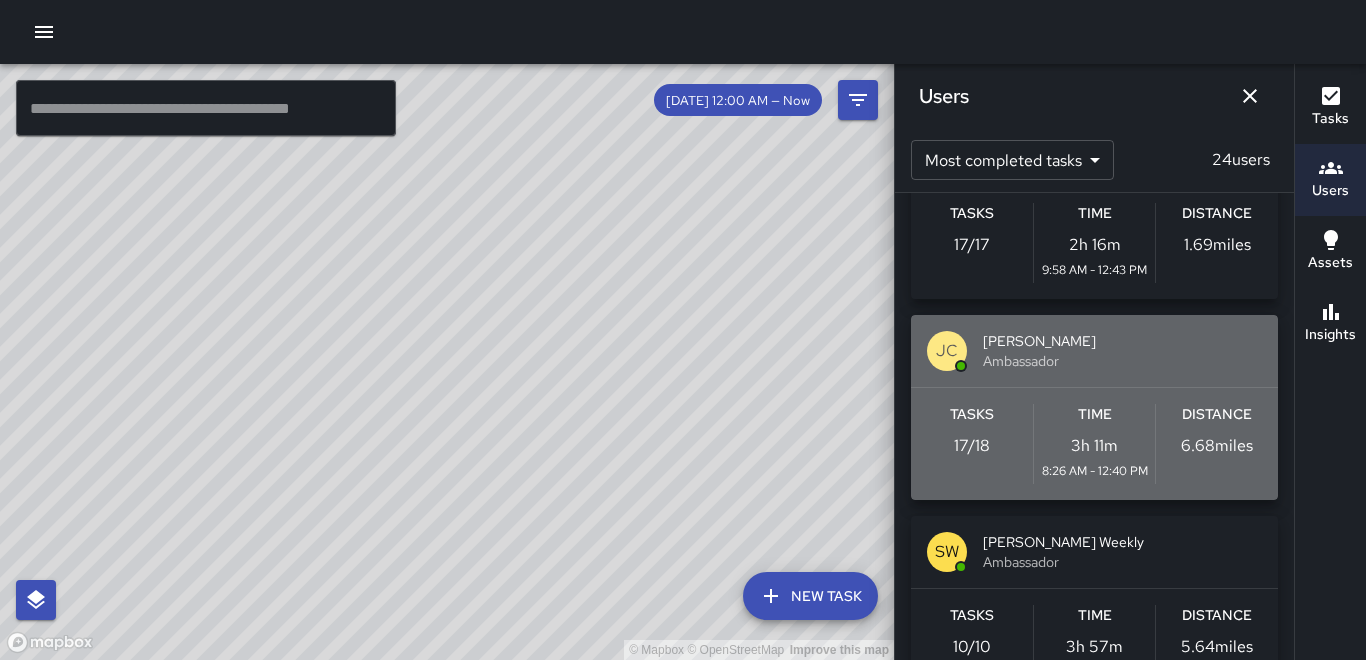 click on "Distance" at bounding box center (1217, 415) 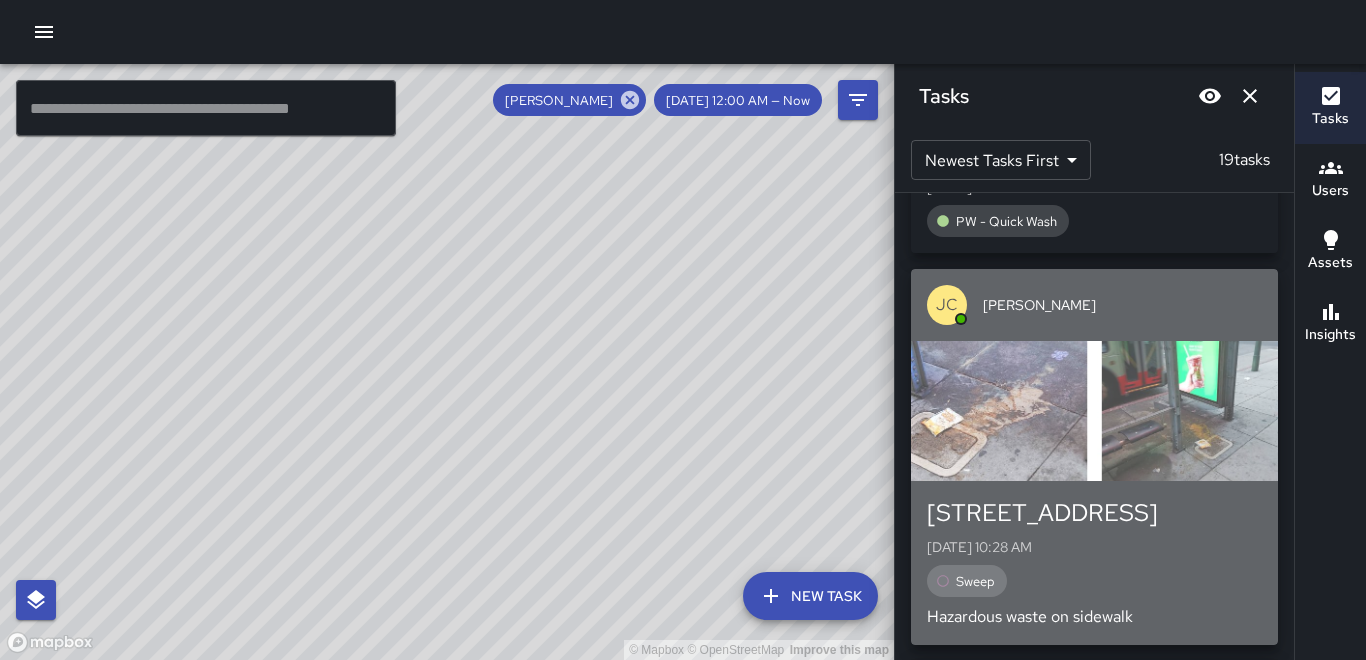 click at bounding box center (1094, 411) 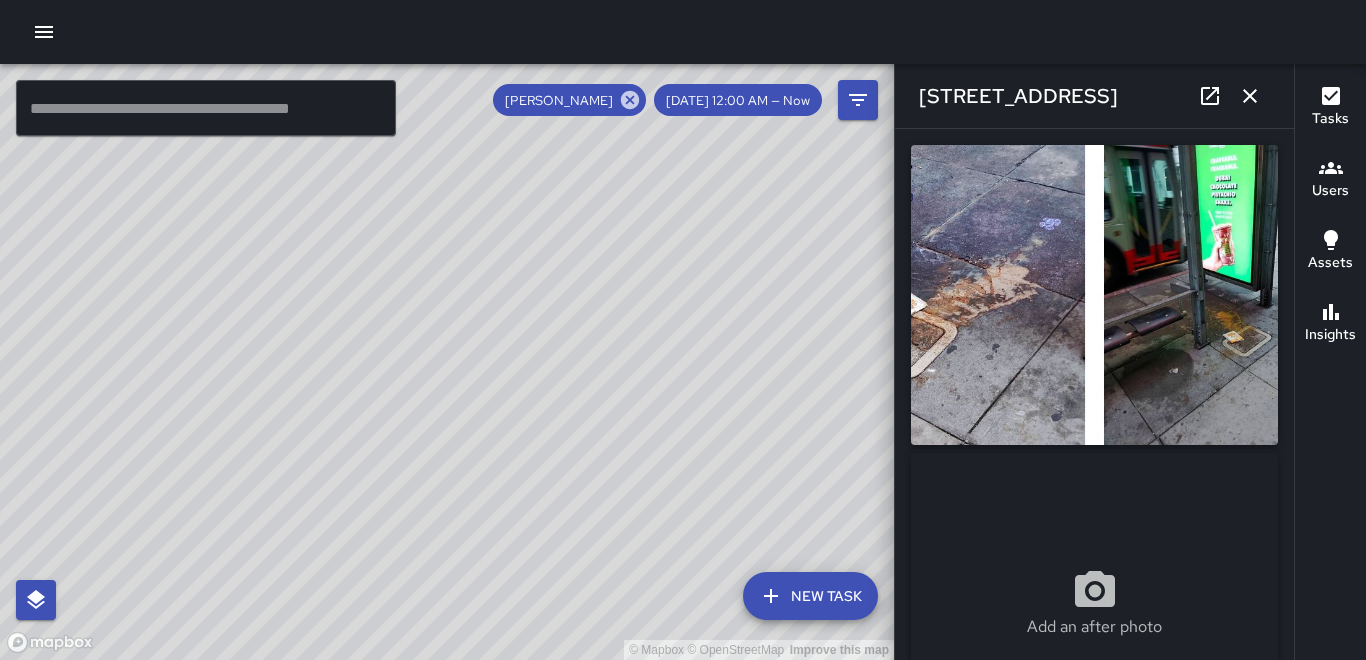 type on "**********" 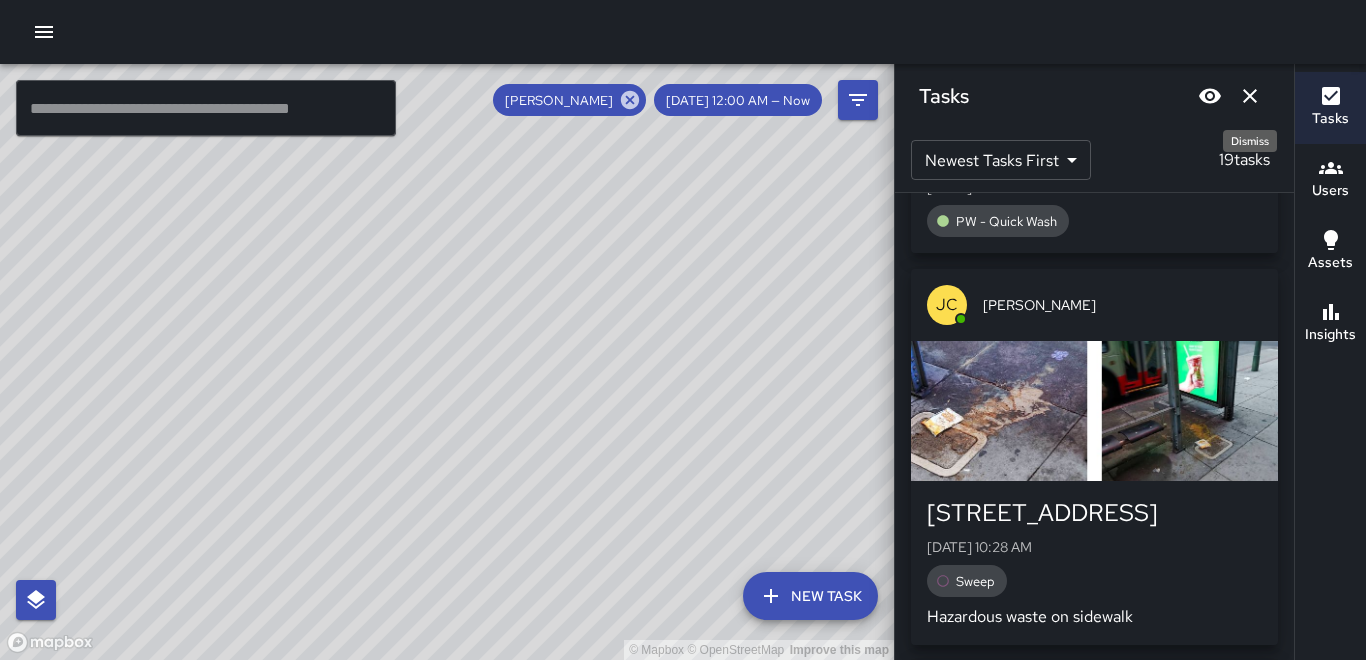 click 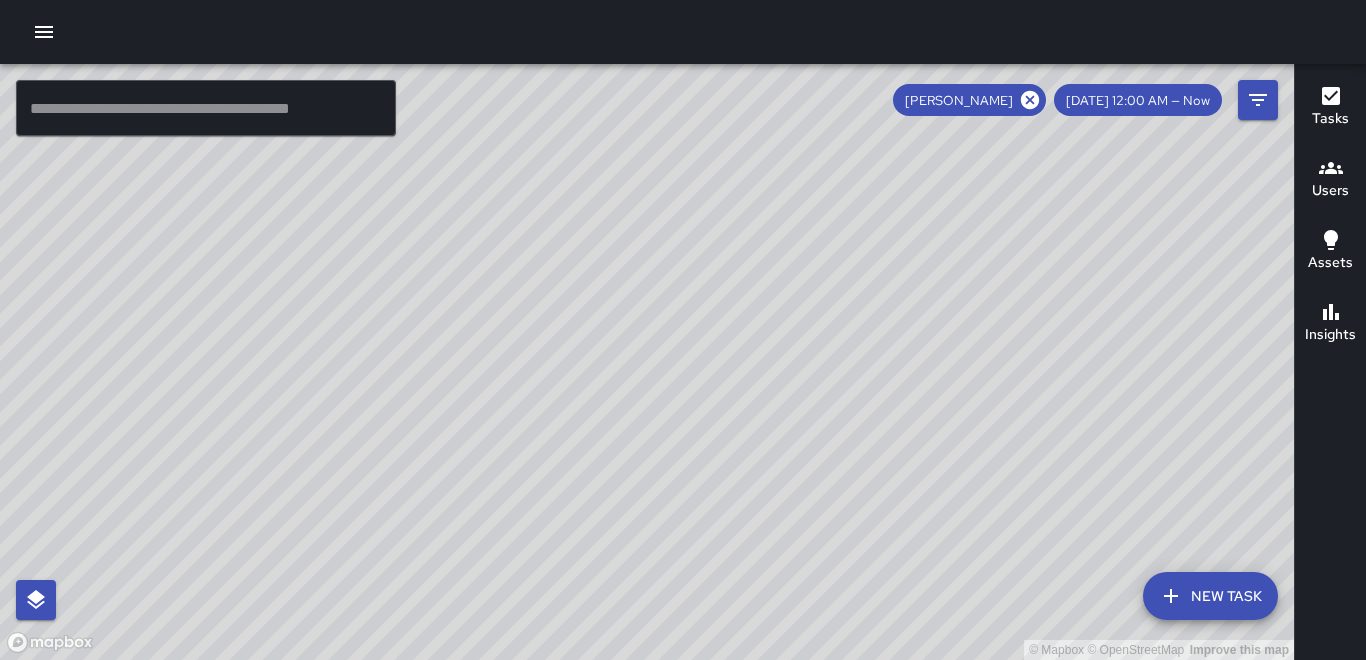 click 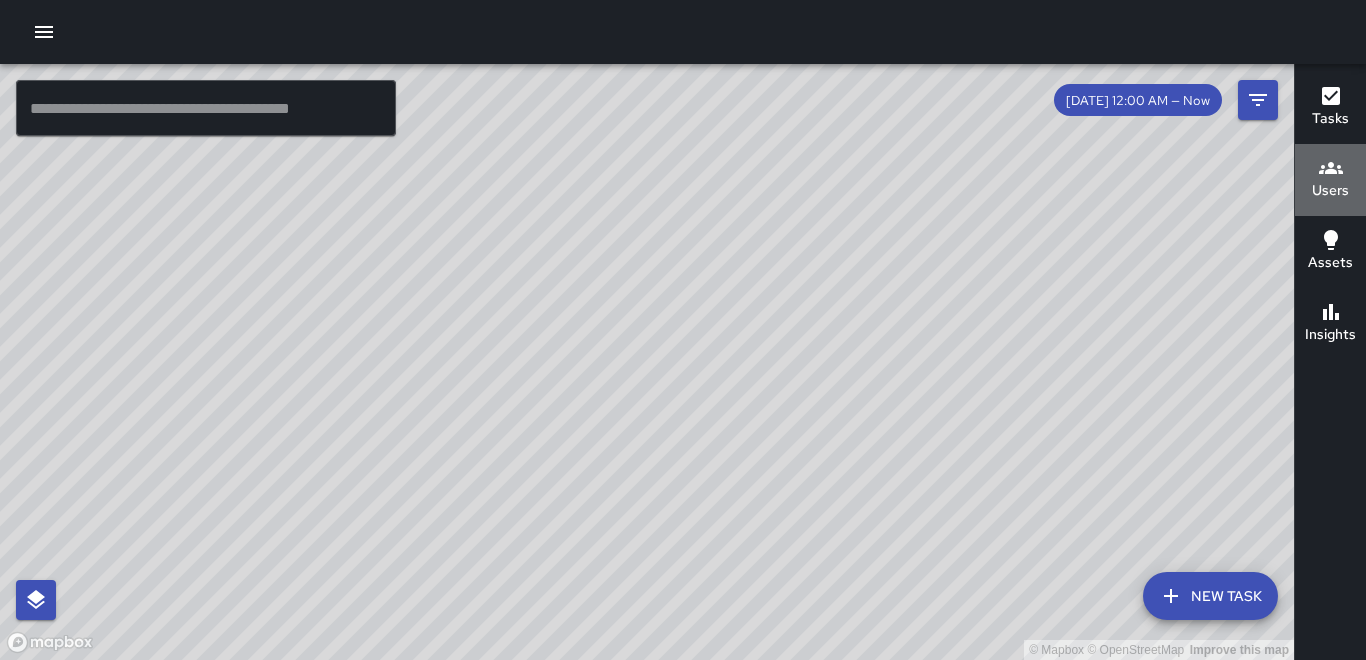 click 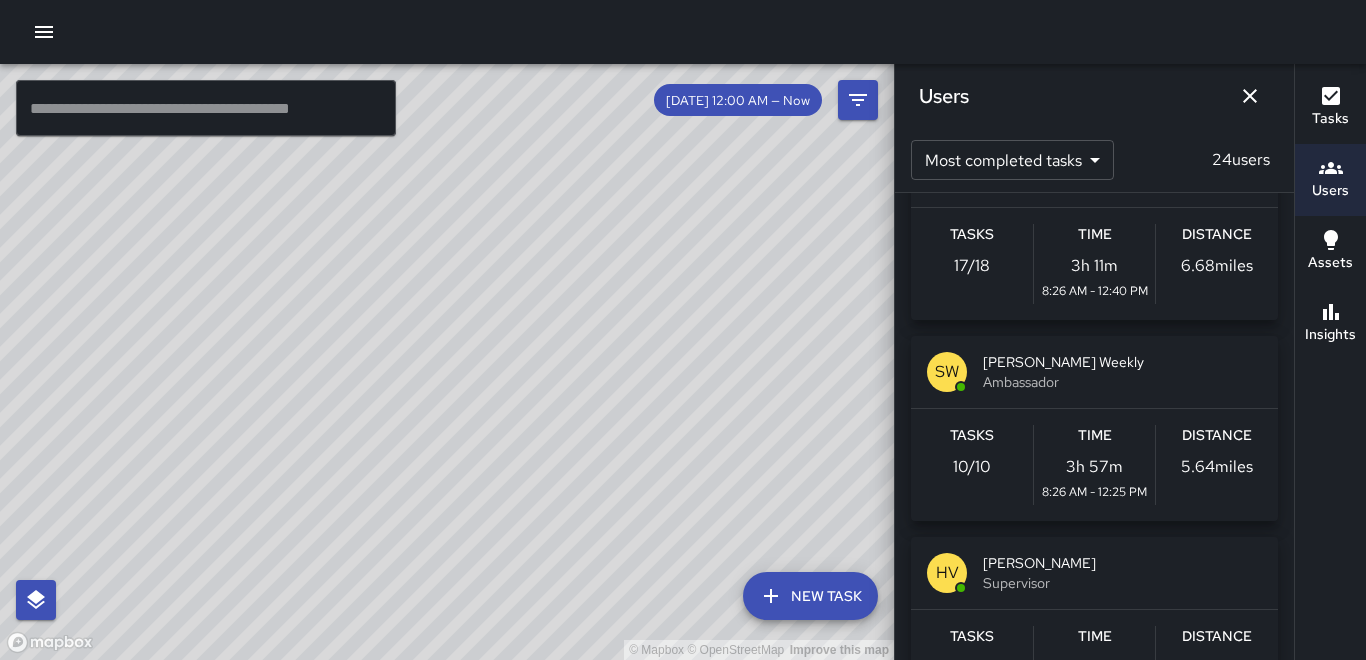 scroll, scrollTop: 1300, scrollLeft: 0, axis: vertical 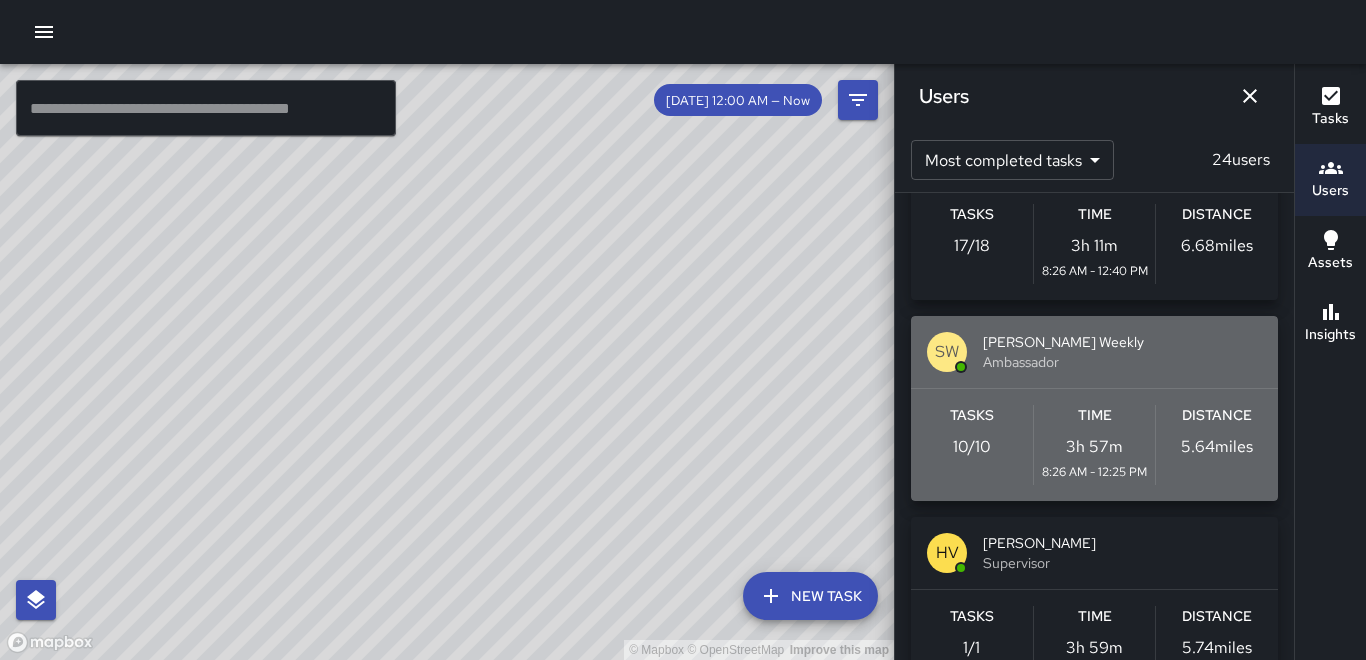 click on "Distance" at bounding box center (1217, 416) 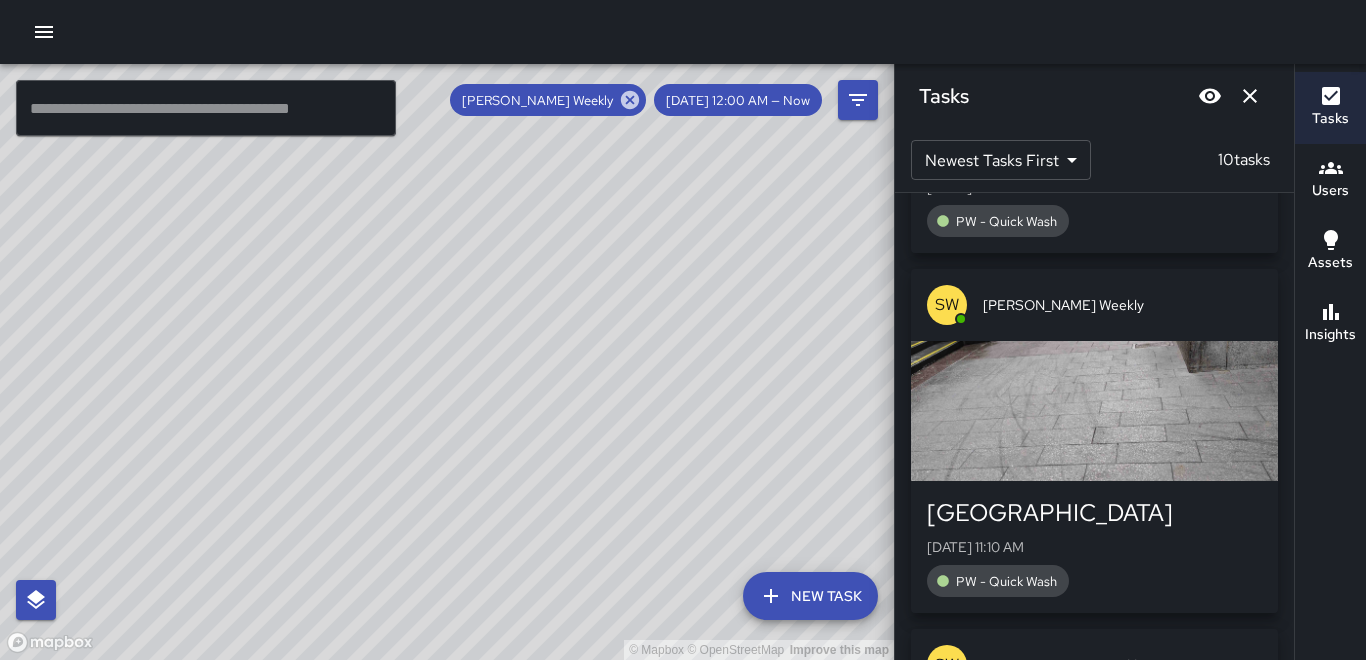 click at bounding box center [1094, 411] 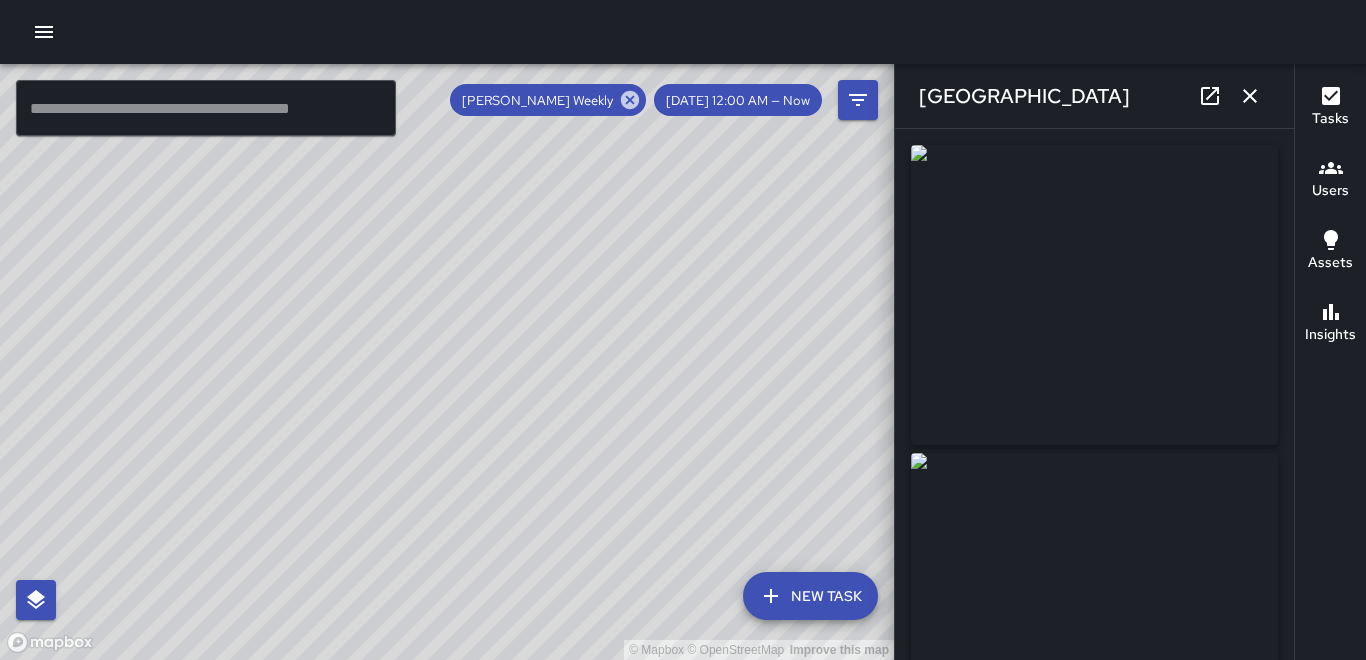 click 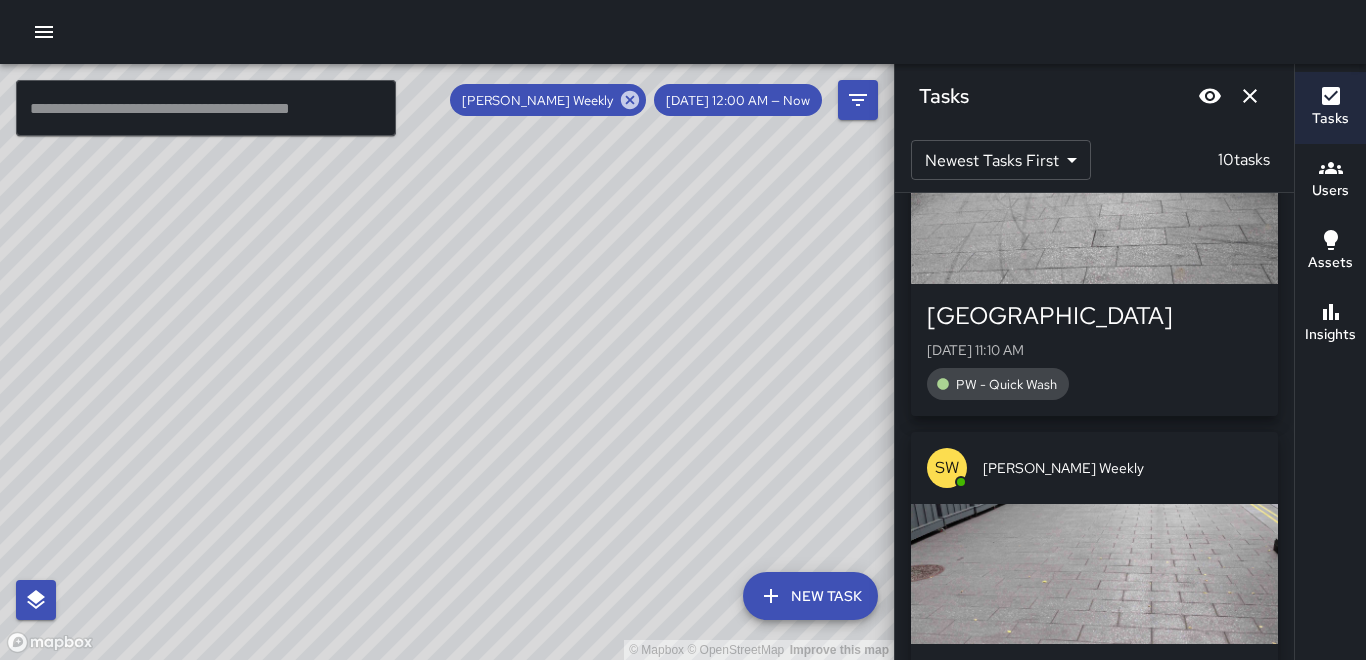 scroll, scrollTop: 600, scrollLeft: 0, axis: vertical 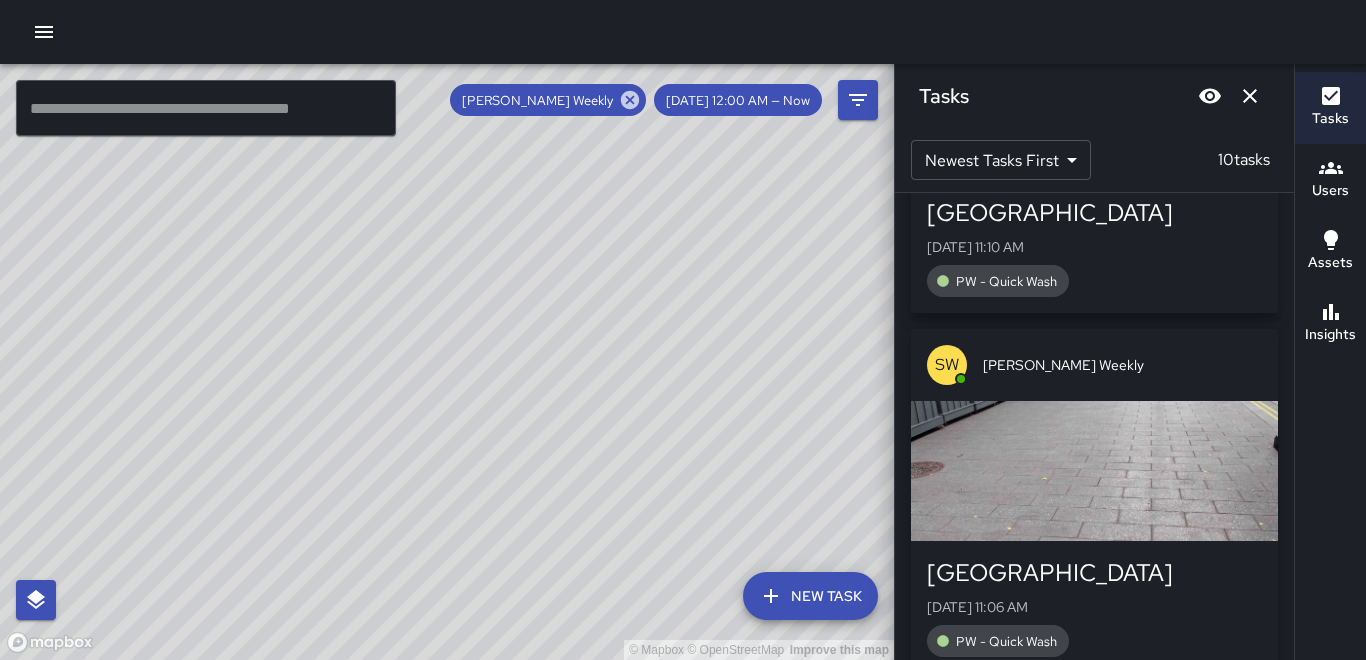 click at bounding box center [1094, 471] 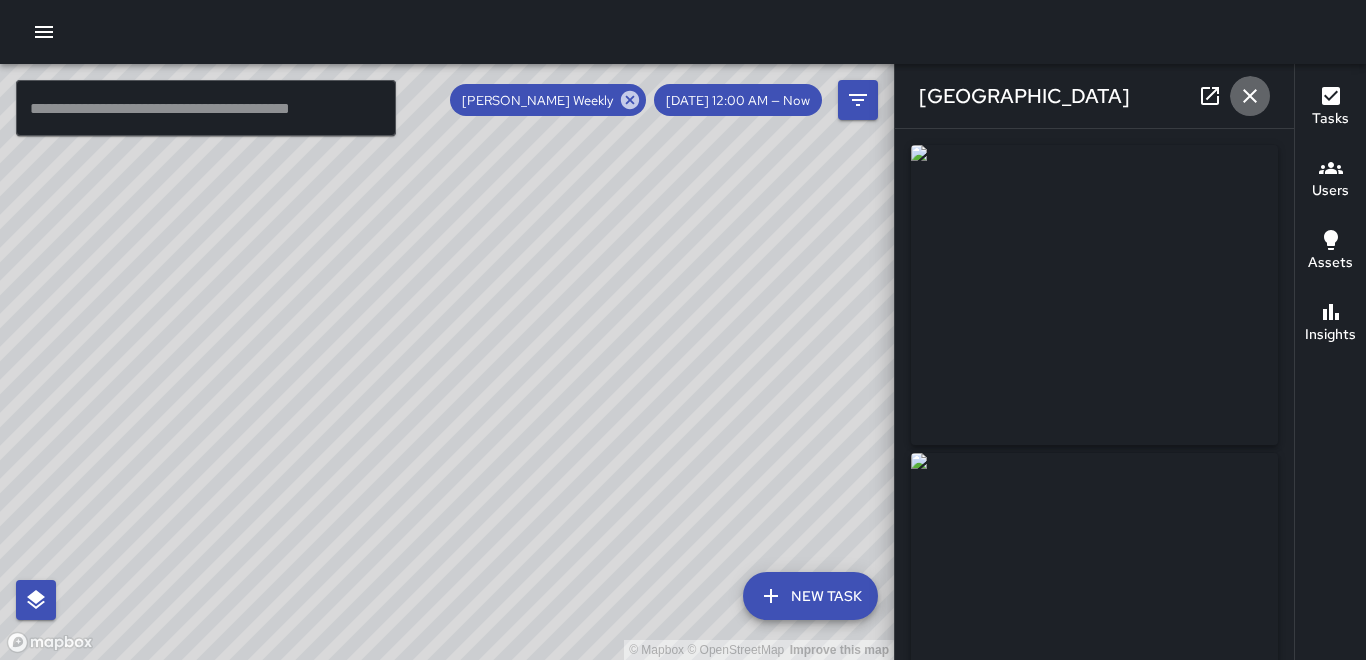 click 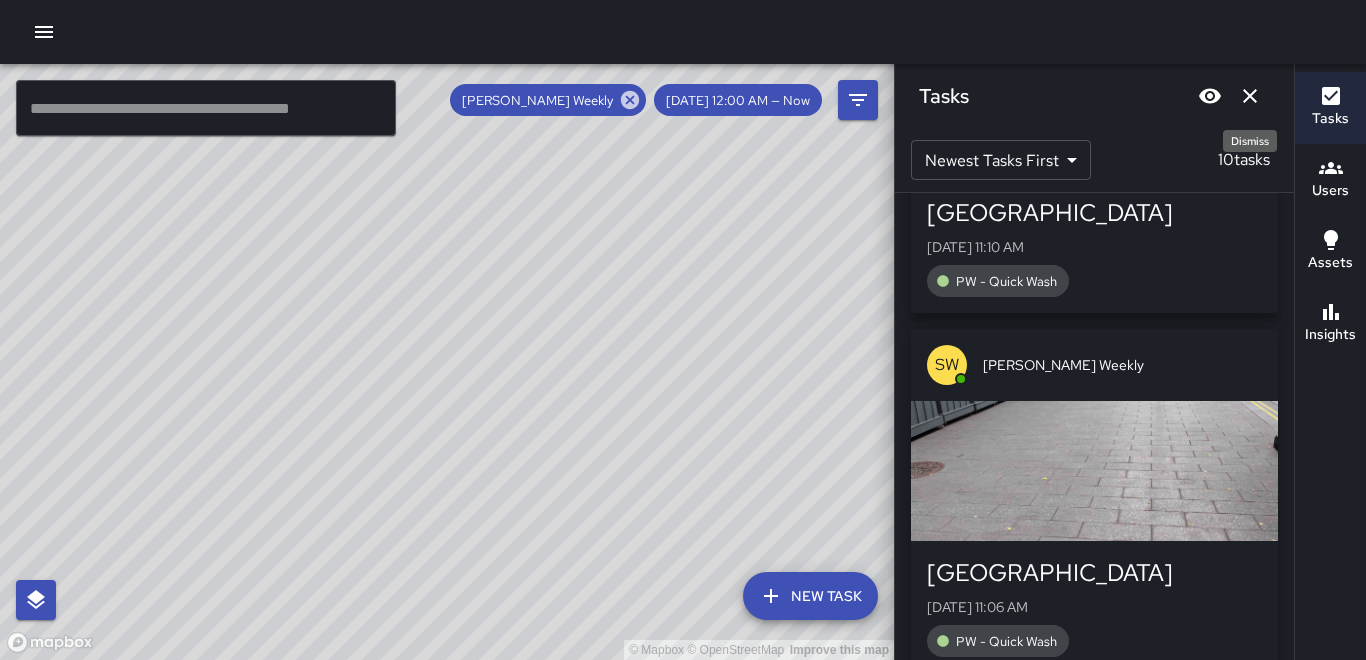 click 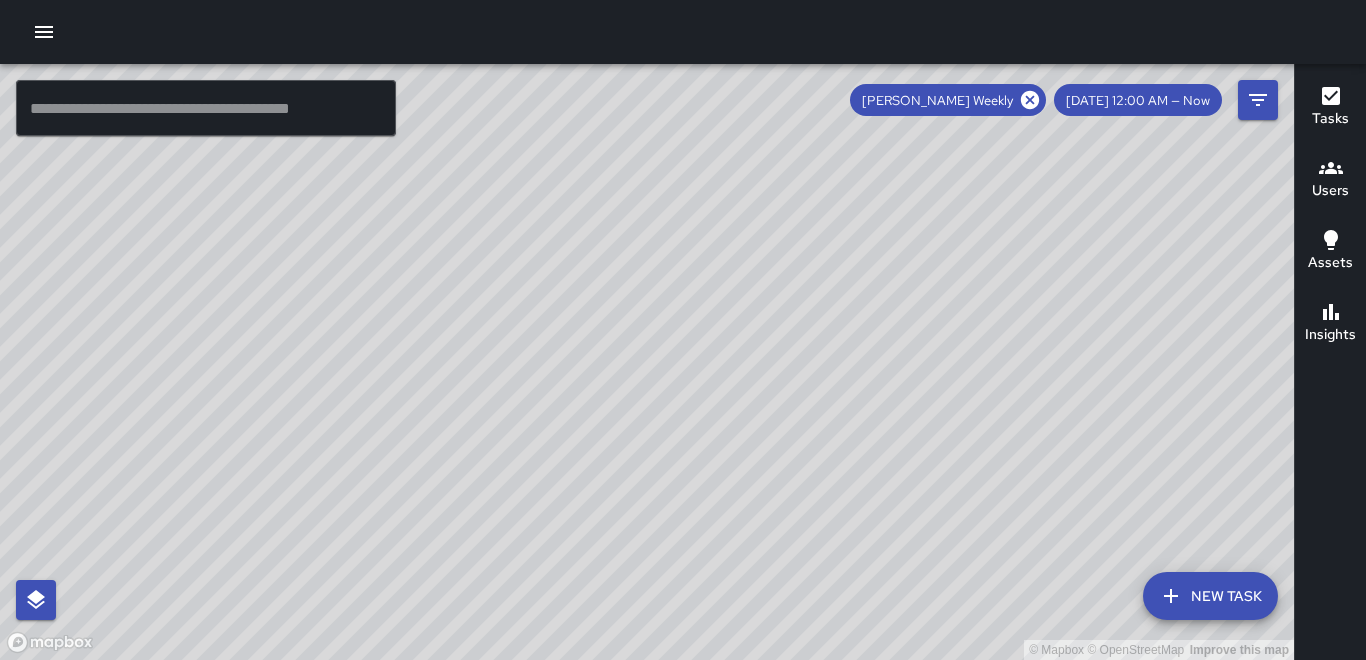 click 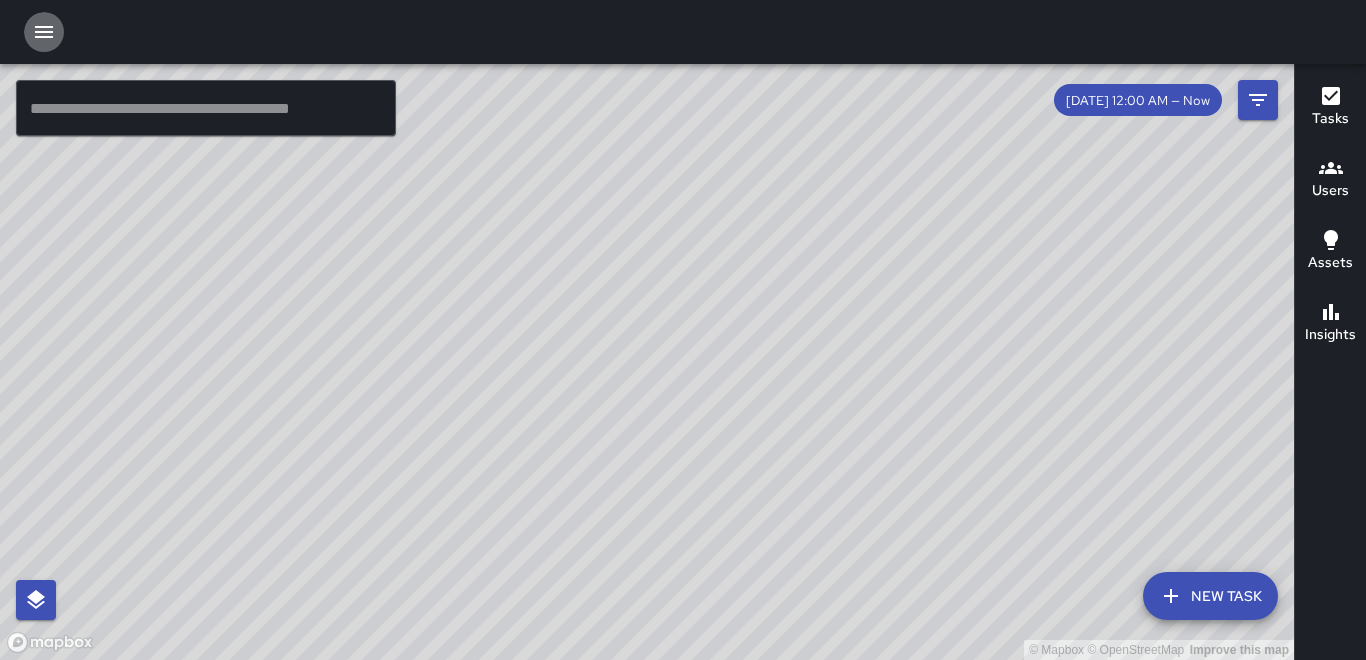 click 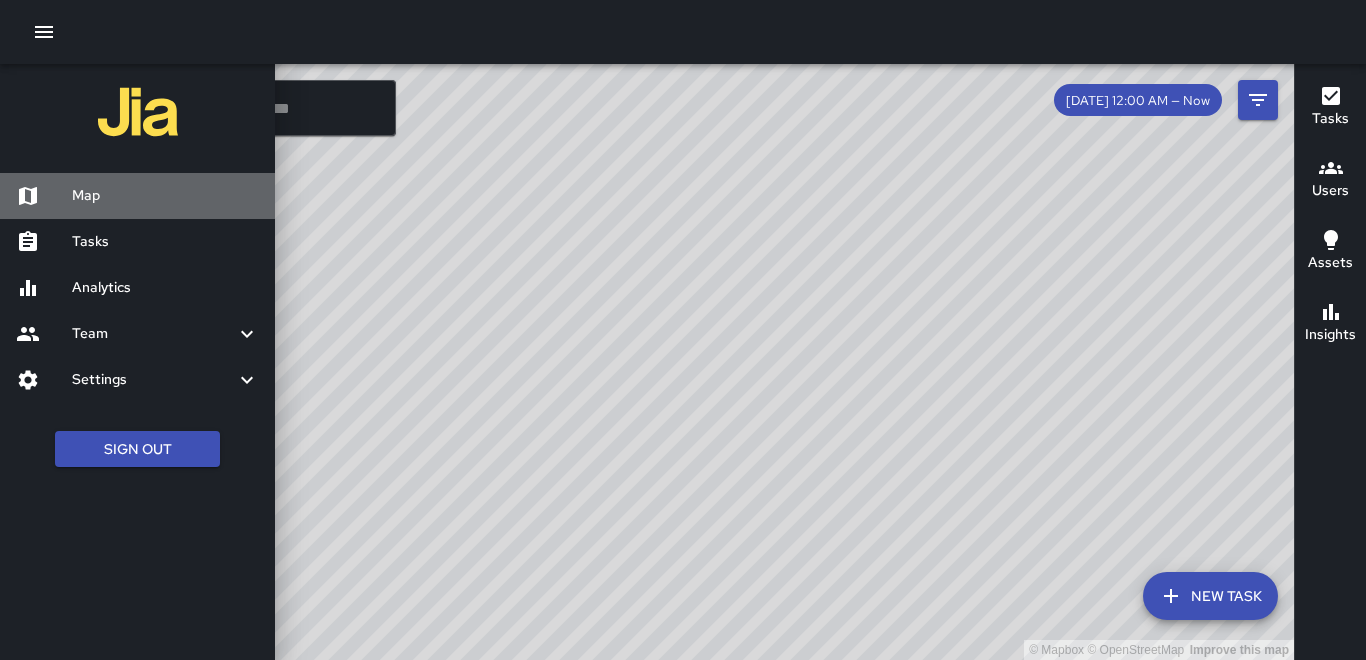 click on "Map" at bounding box center (165, 196) 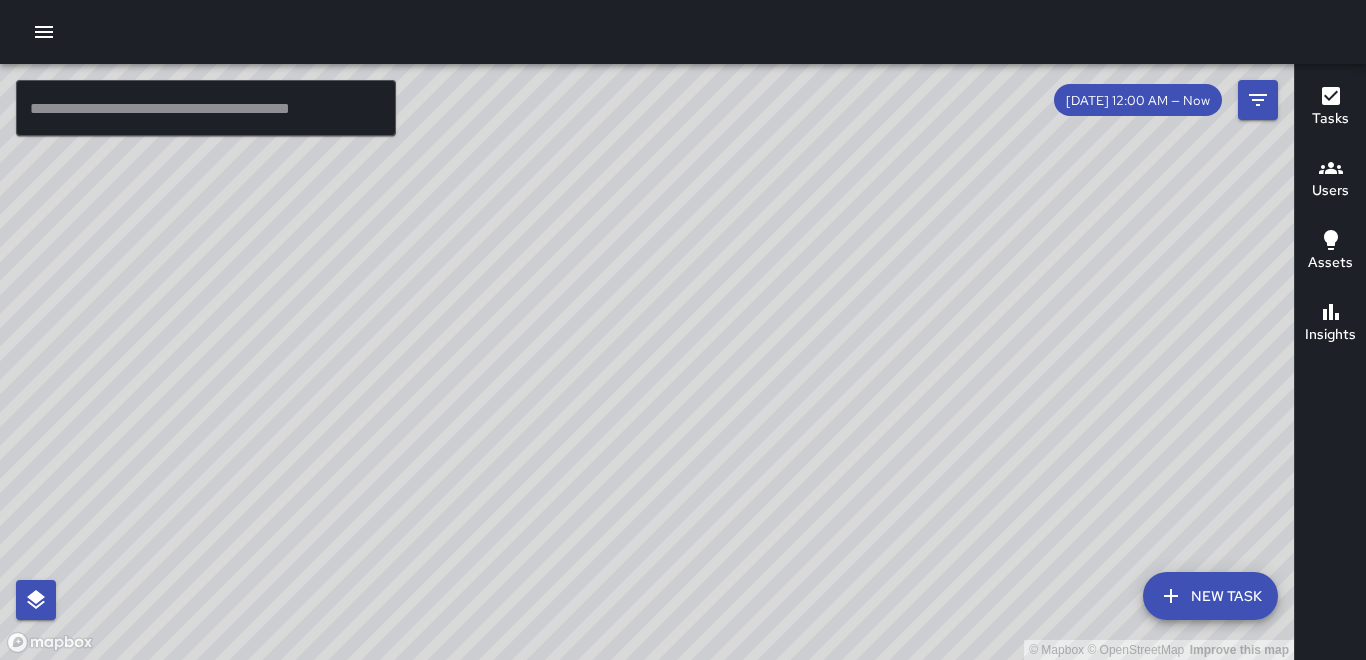 drag, startPoint x: 612, startPoint y: 472, endPoint x: 705, endPoint y: 263, distance: 228.7575 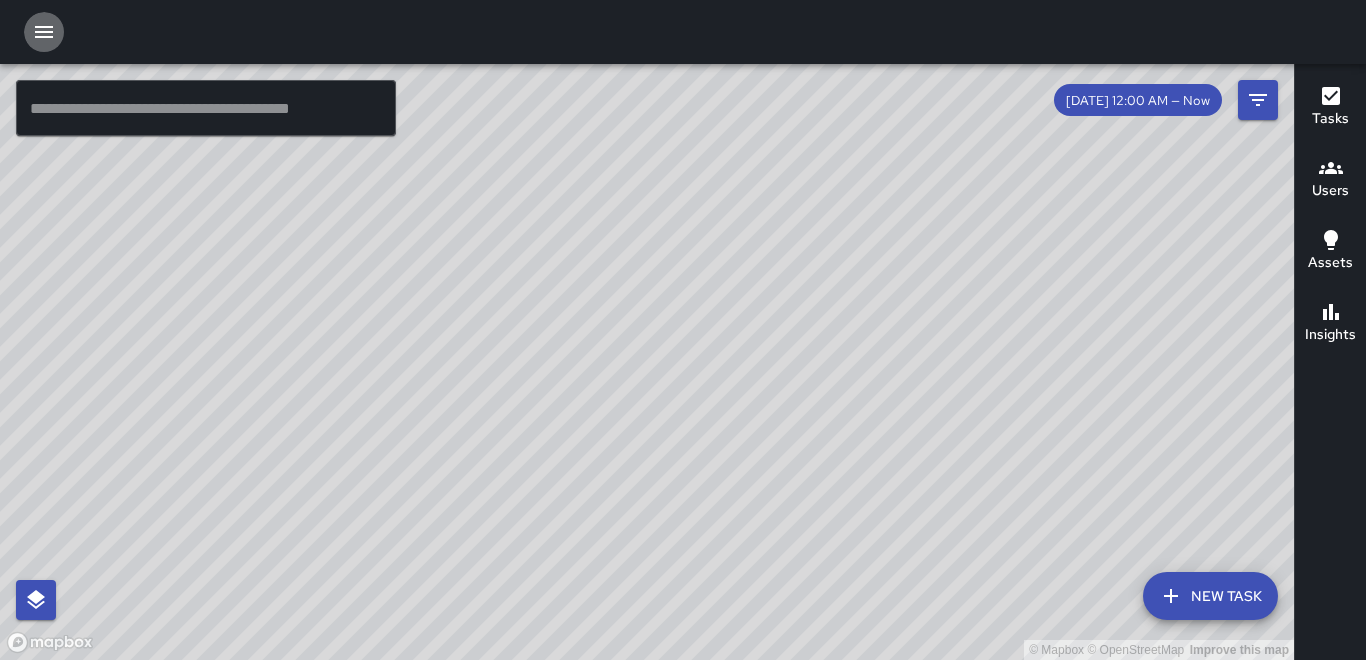 click 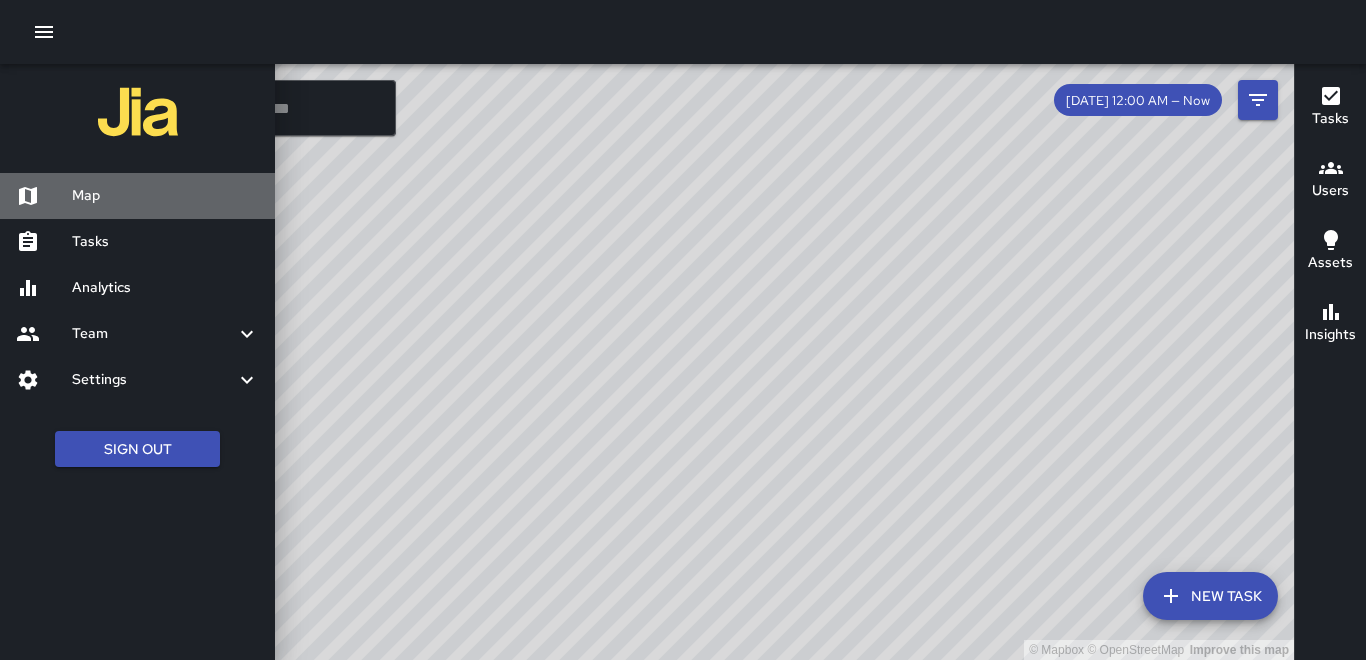 click on "Map" at bounding box center (165, 196) 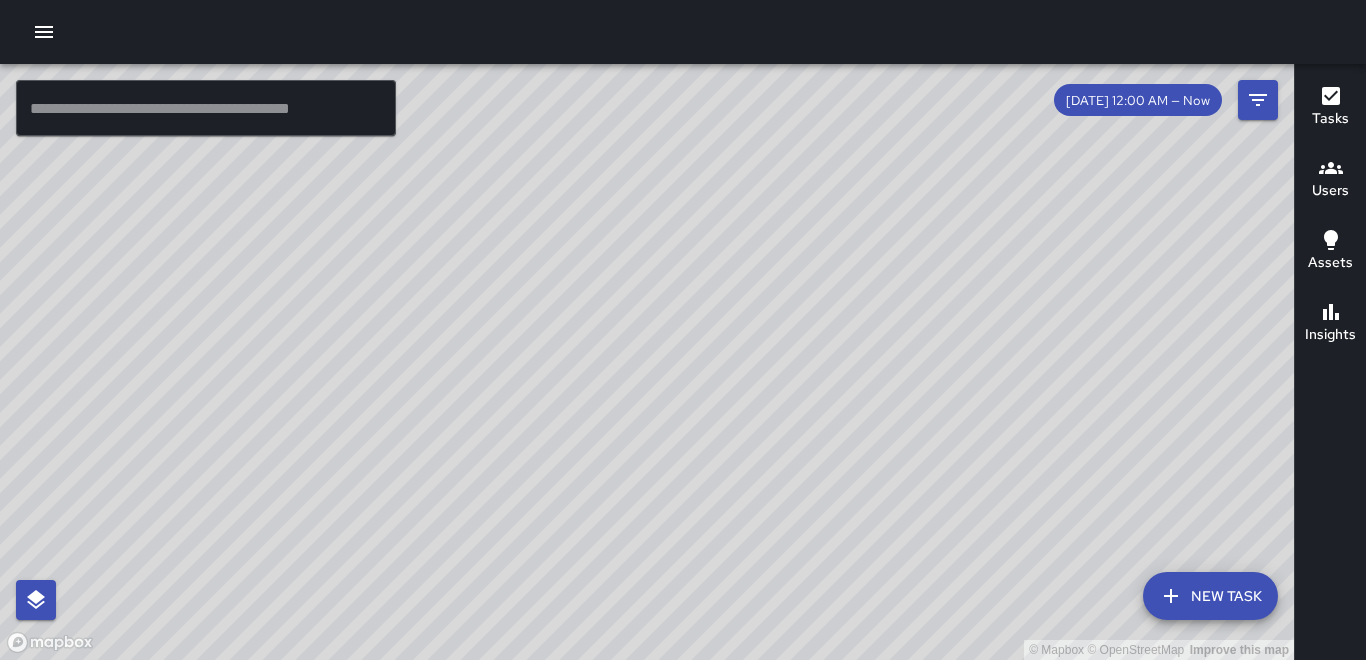 click on "Users" at bounding box center [1330, 191] 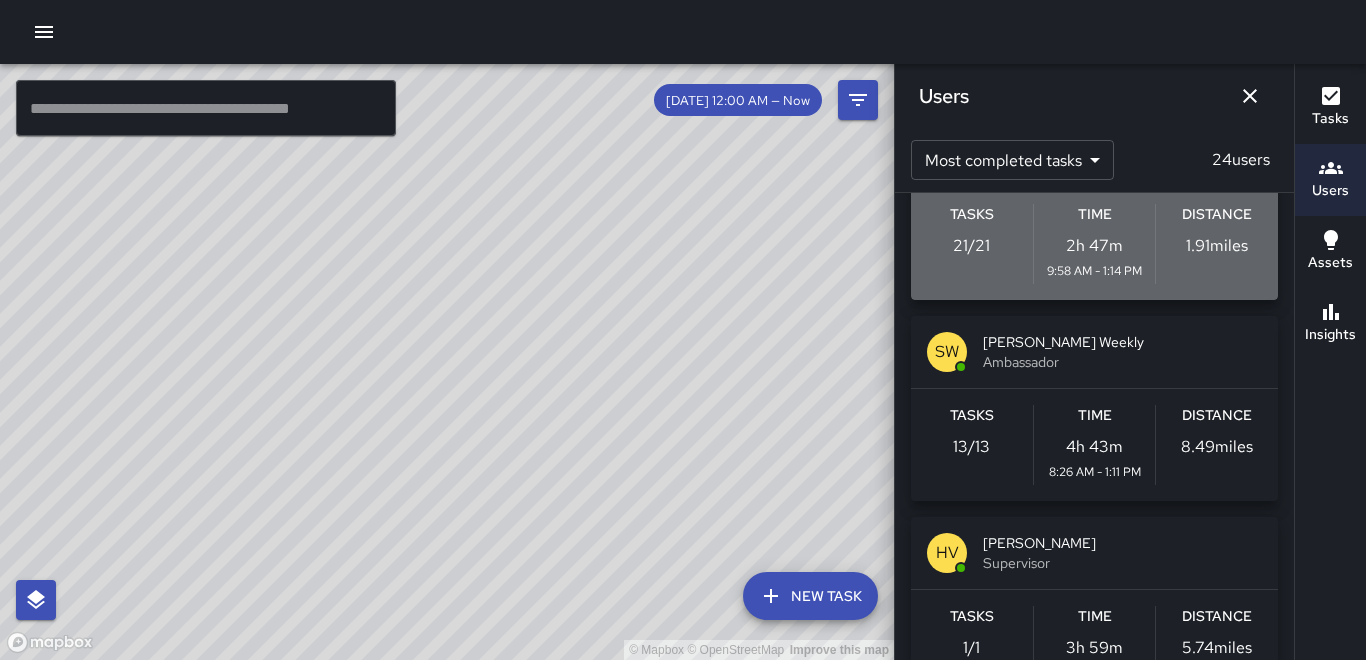 click on "Distance 1.91  miles" at bounding box center (1217, 244) 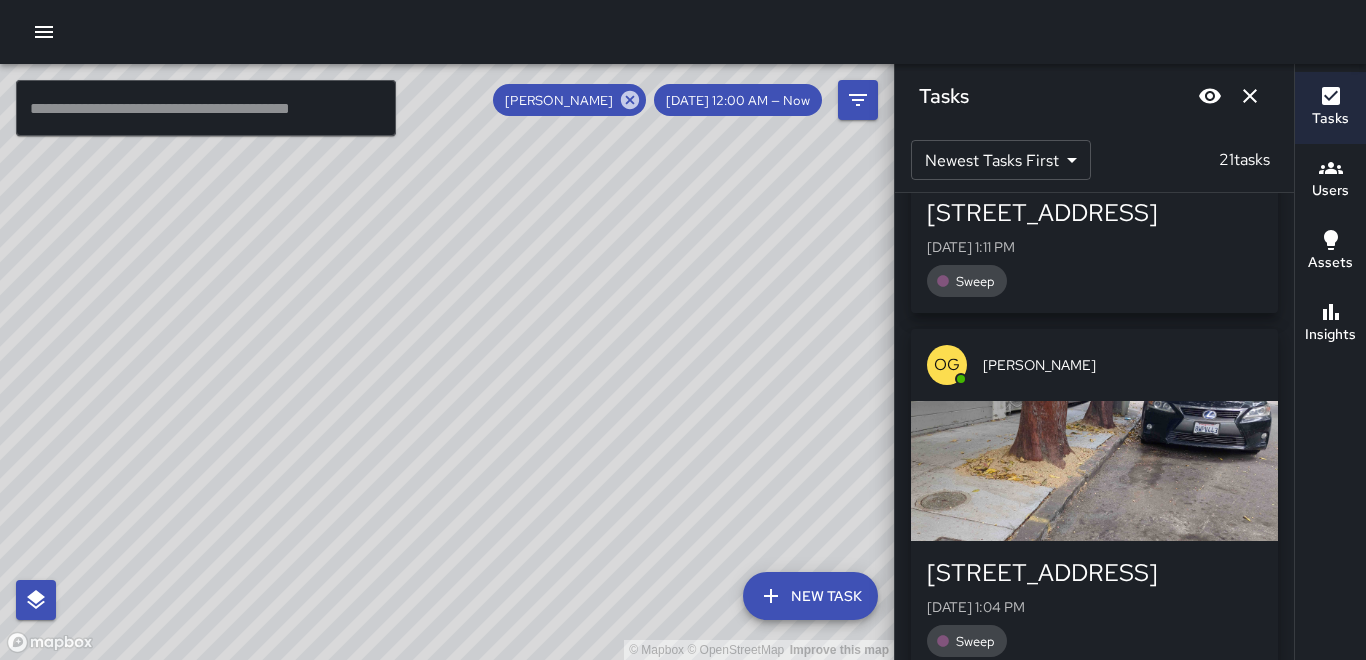 click at bounding box center [1094, 471] 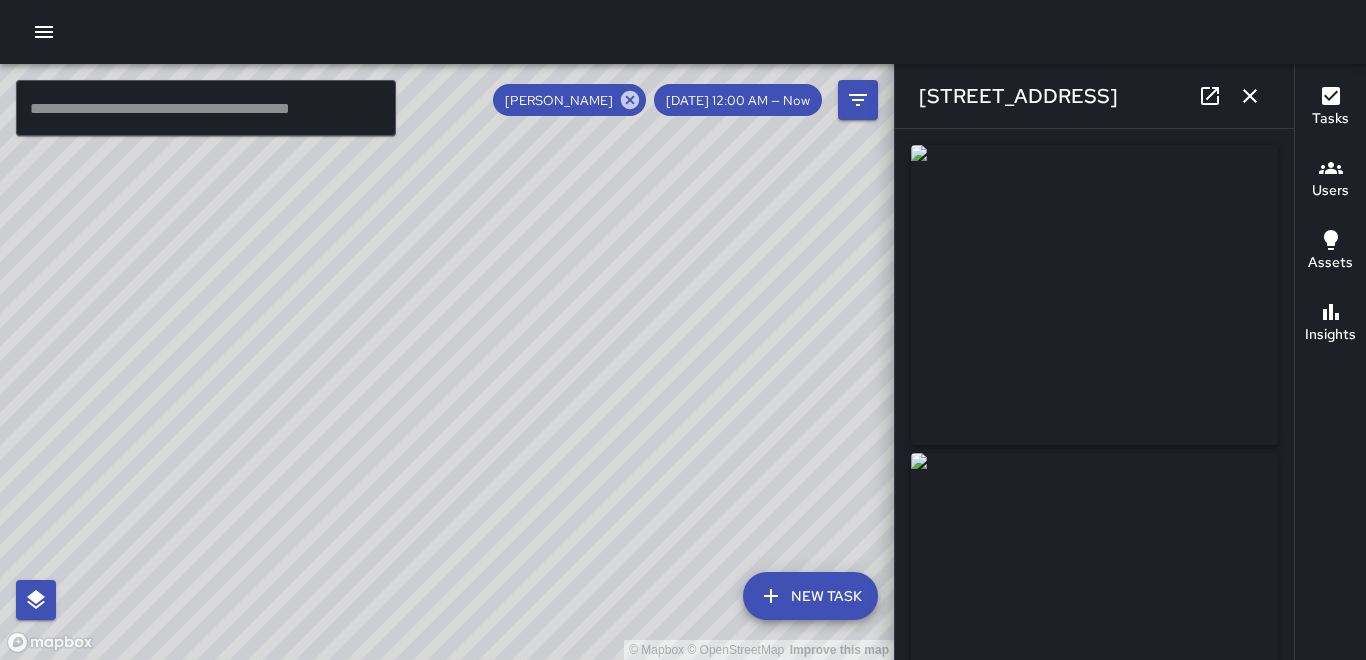 type on "**********" 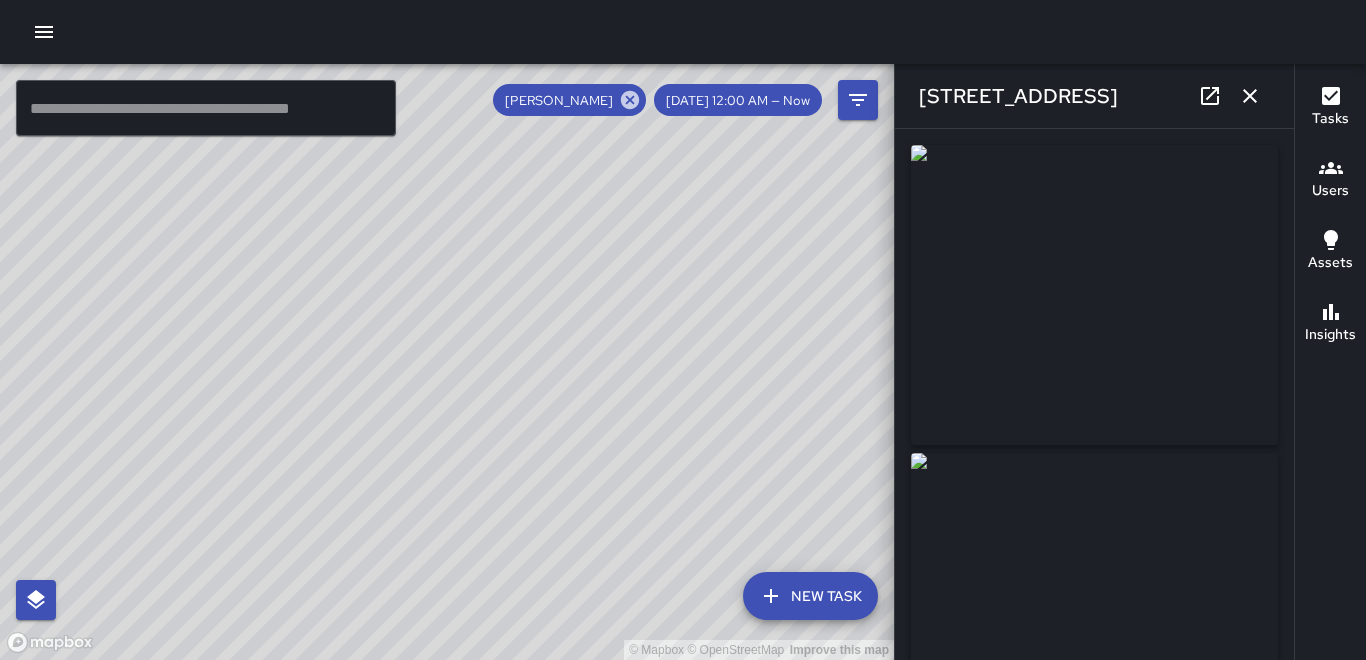click 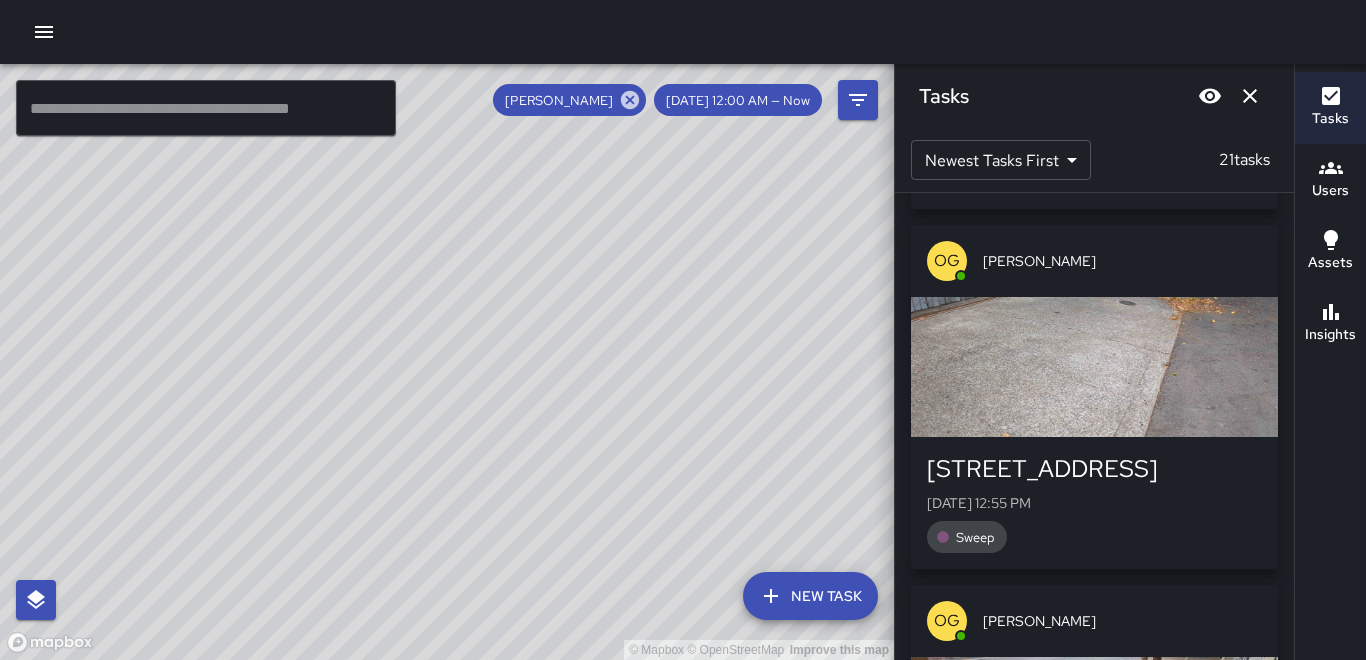 scroll, scrollTop: 1100, scrollLeft: 0, axis: vertical 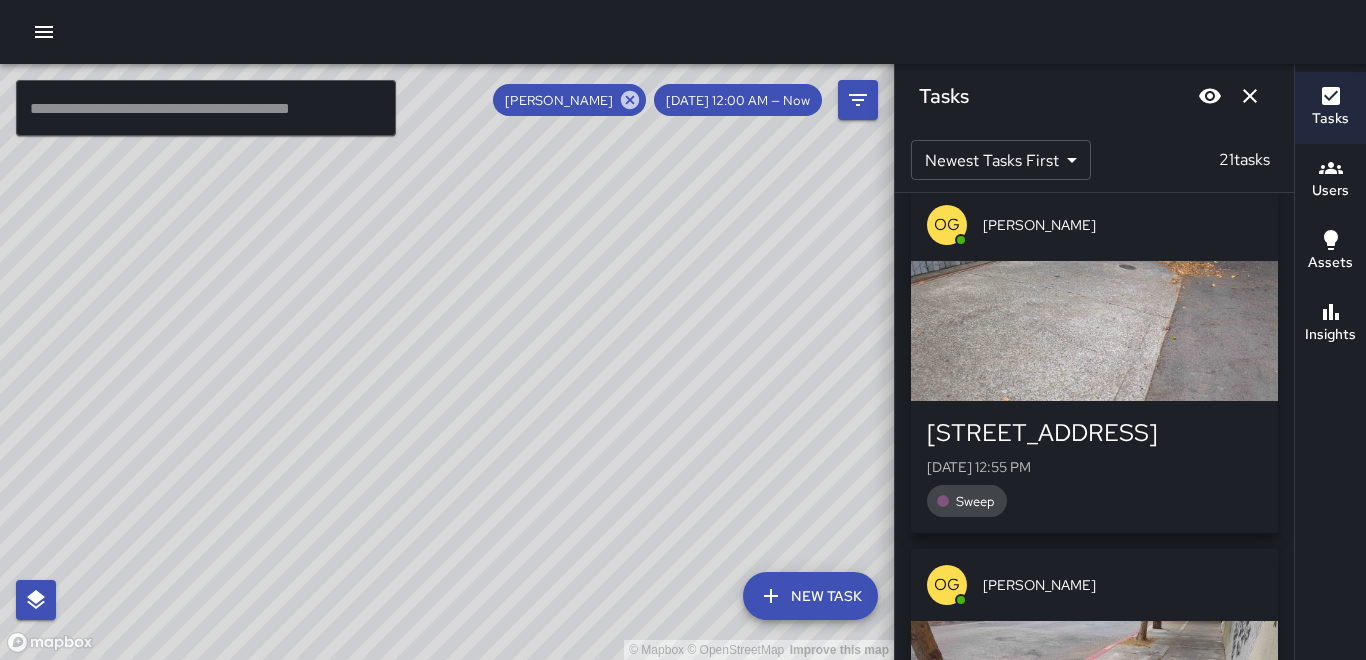 click at bounding box center [1094, 331] 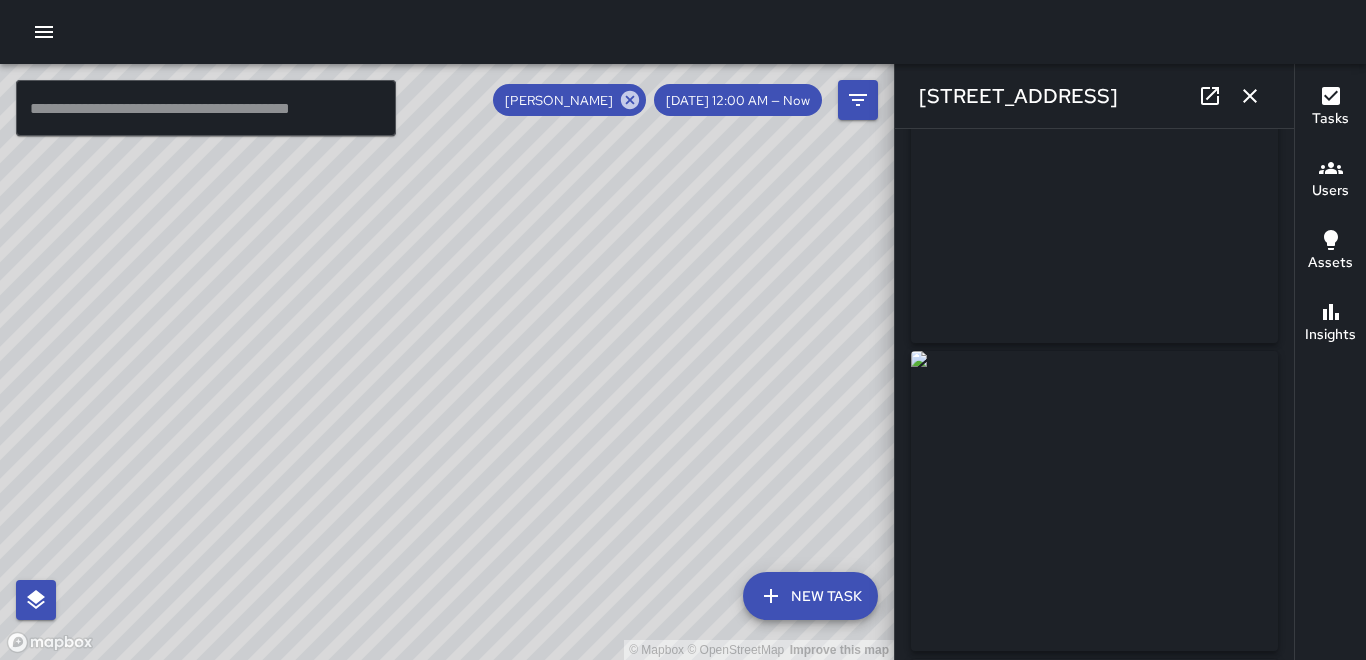 scroll, scrollTop: 100, scrollLeft: 0, axis: vertical 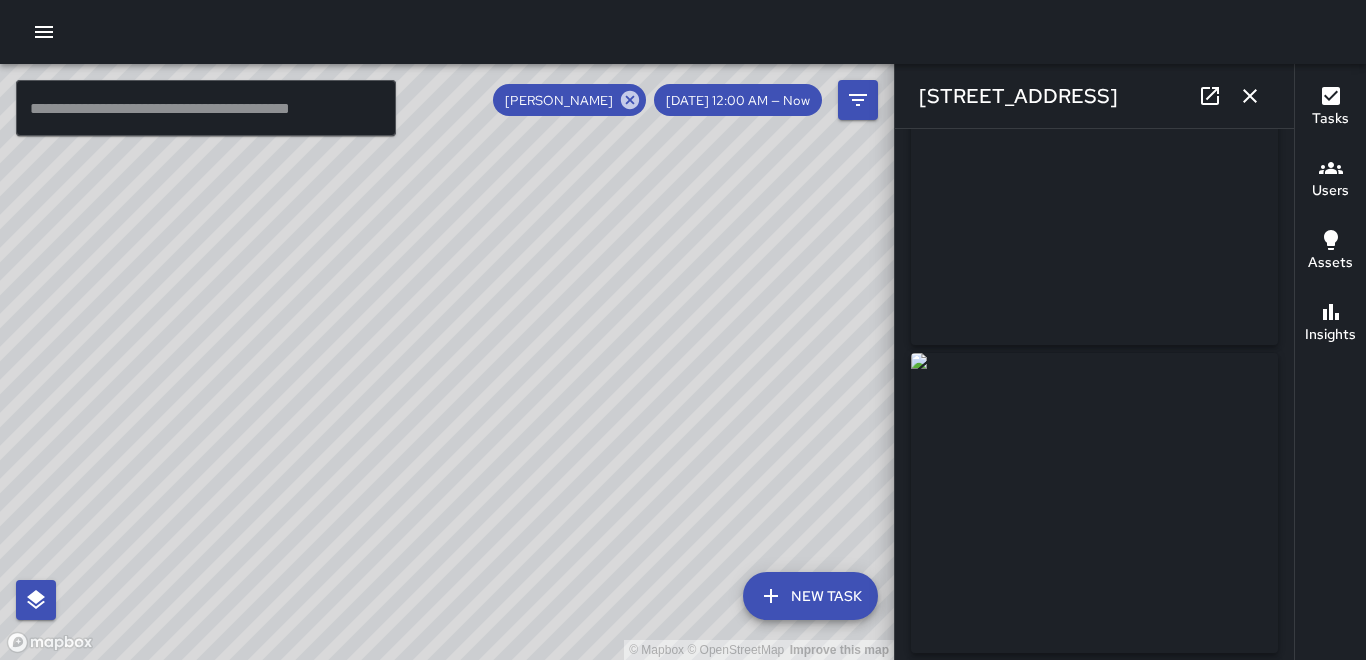 click 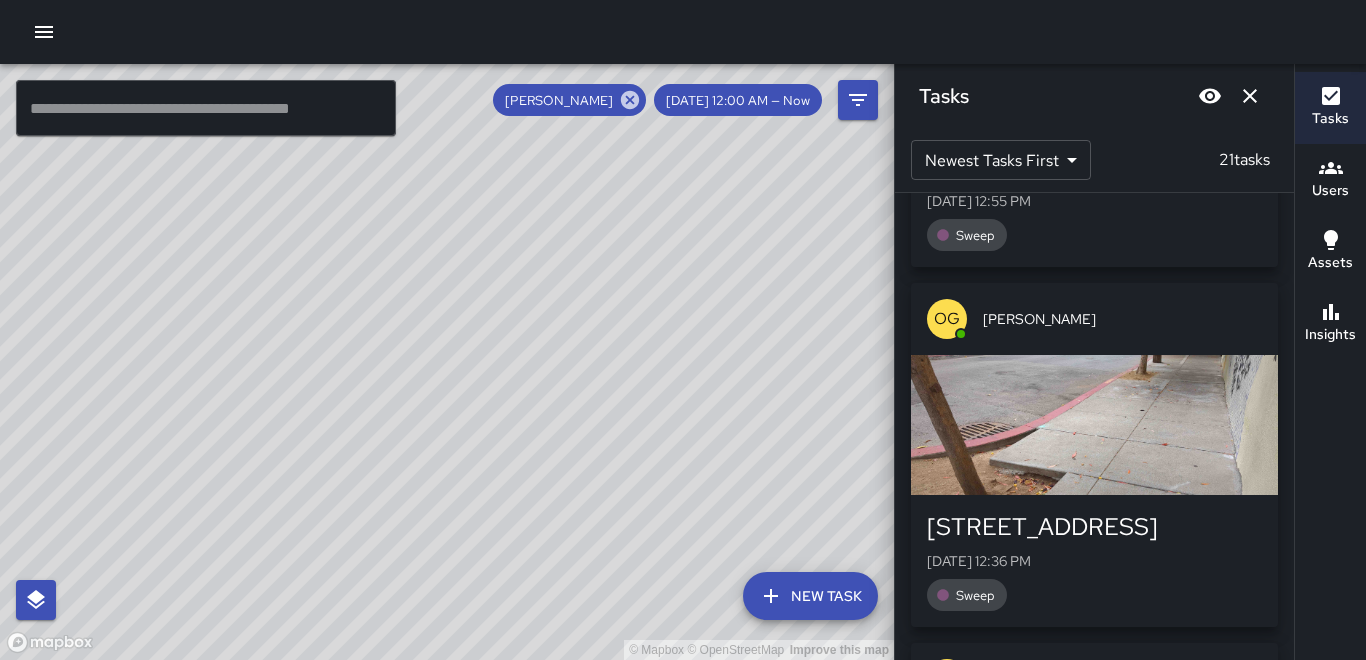 scroll, scrollTop: 1400, scrollLeft: 0, axis: vertical 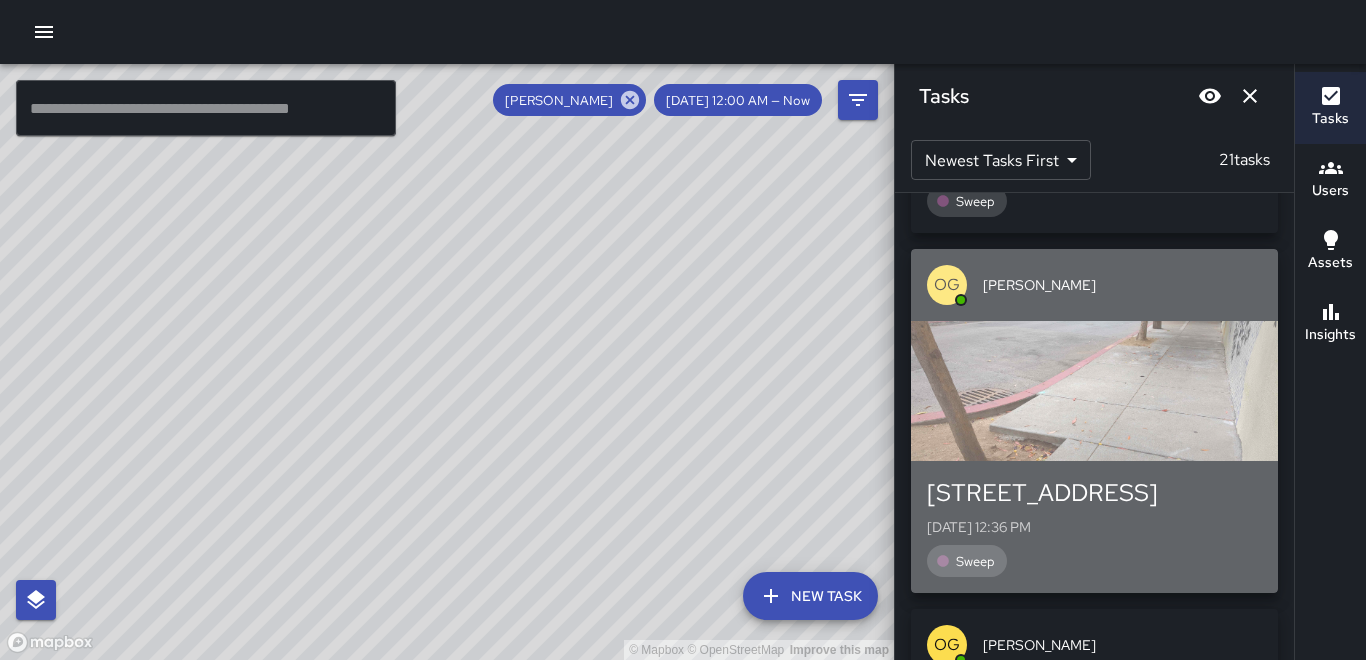 click at bounding box center (1094, 391) 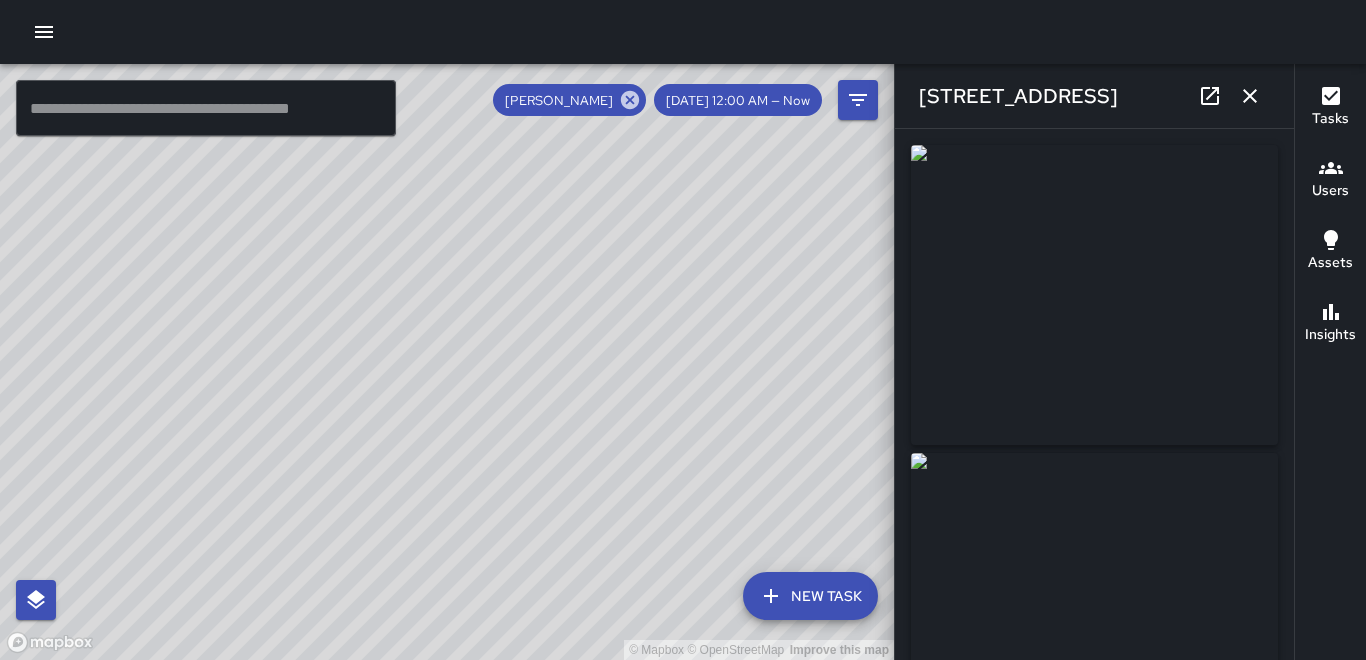 type on "**********" 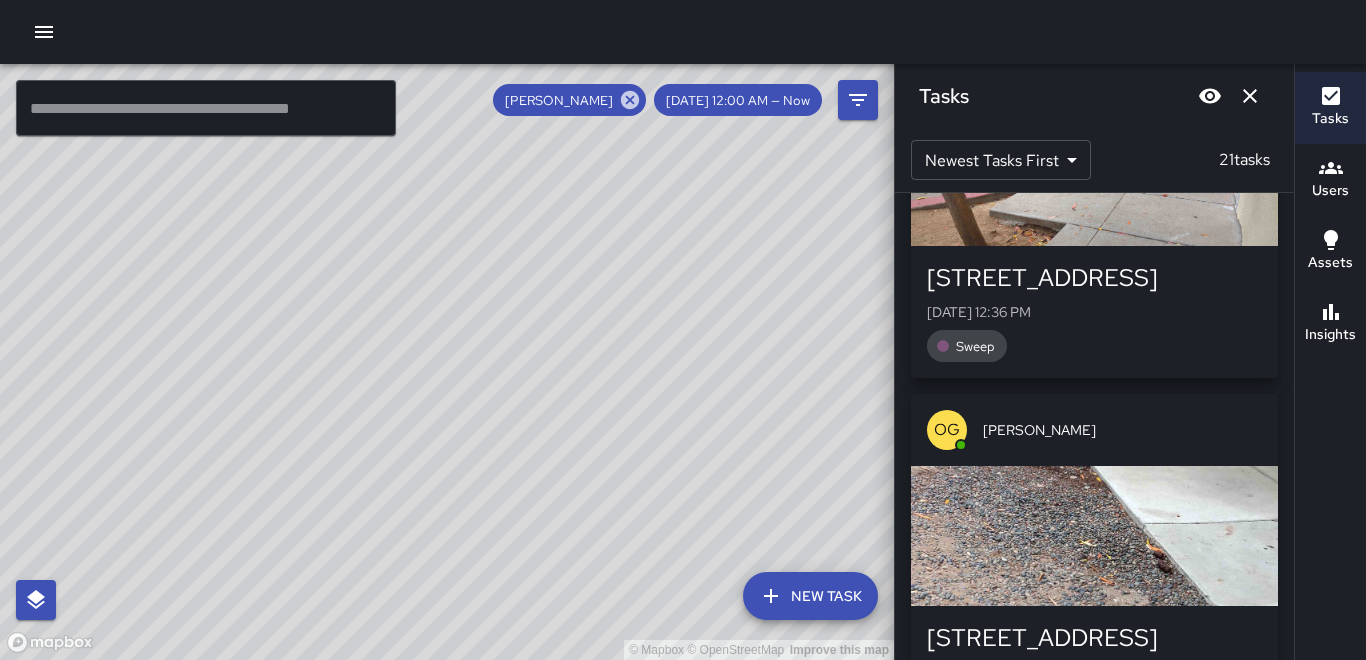 scroll, scrollTop: 1700, scrollLeft: 0, axis: vertical 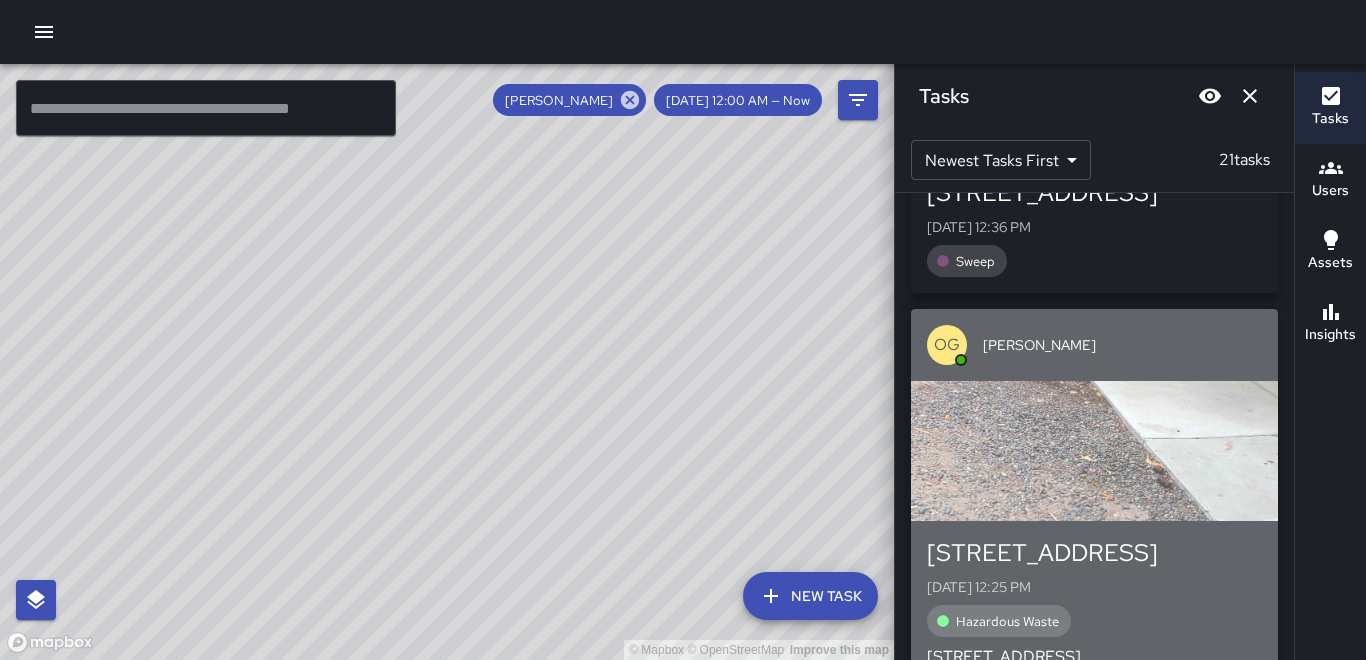 click at bounding box center [1094, 451] 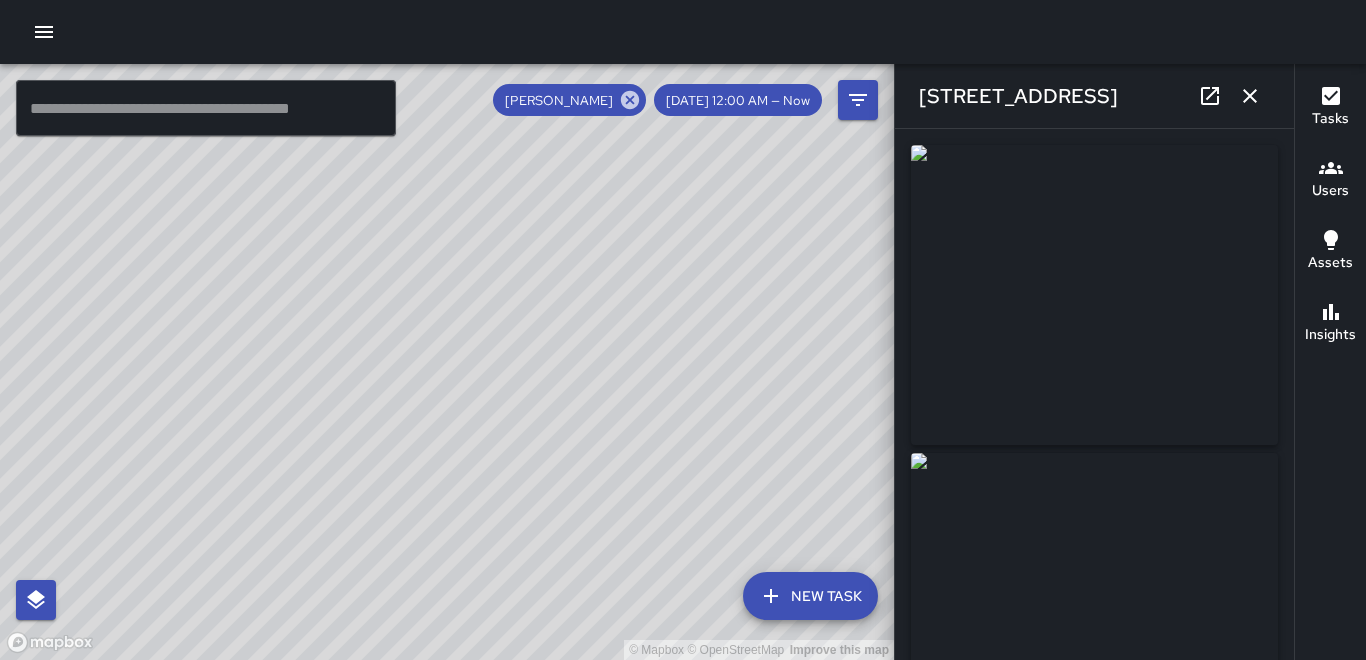 type on "**********" 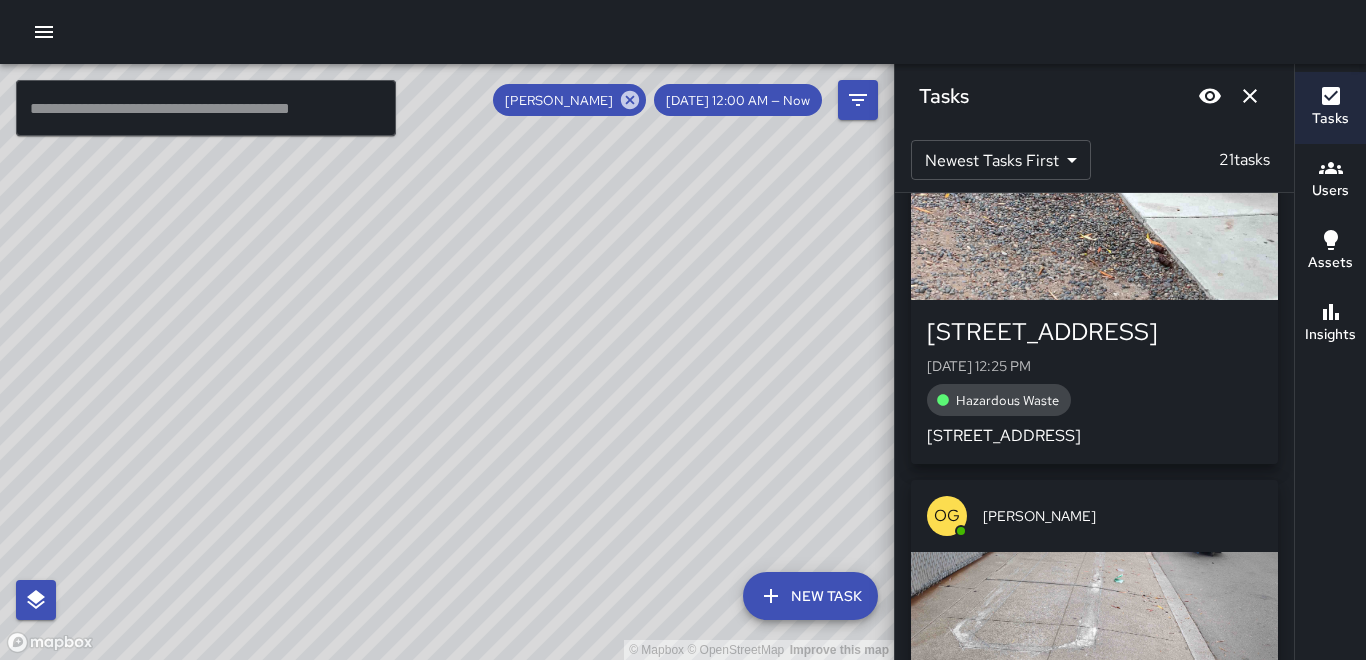 scroll, scrollTop: 2000, scrollLeft: 0, axis: vertical 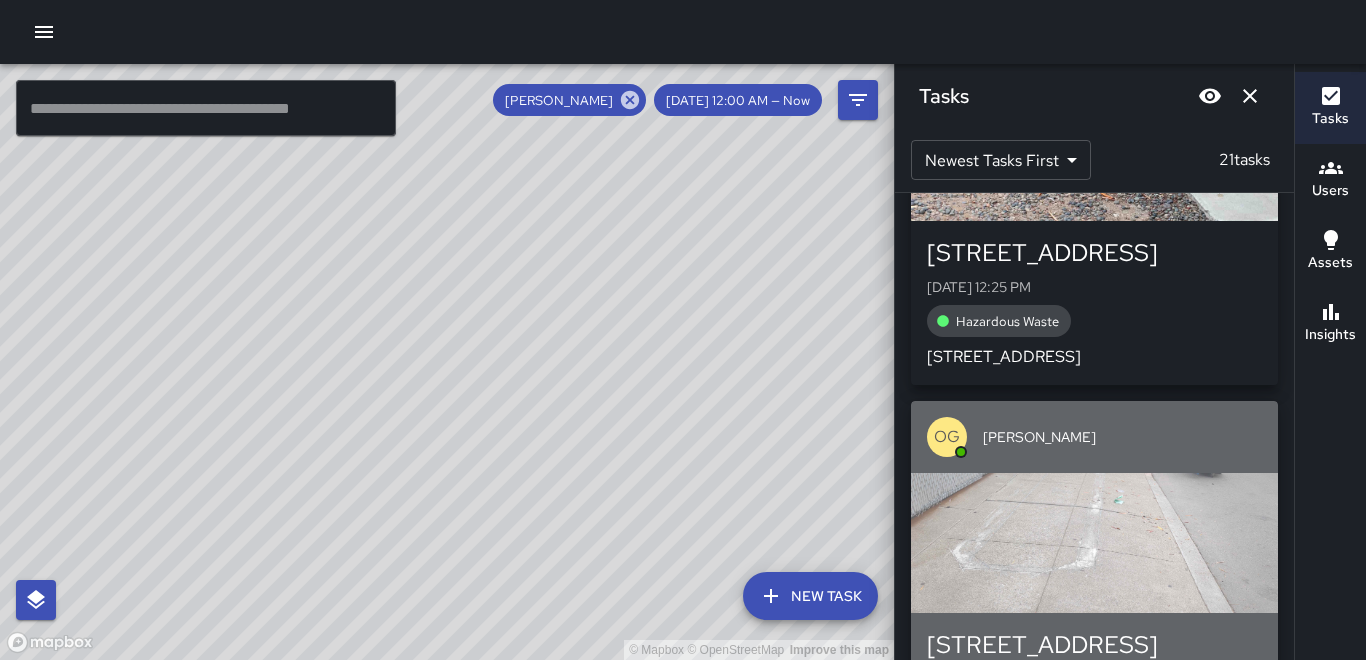 click at bounding box center (1094, 543) 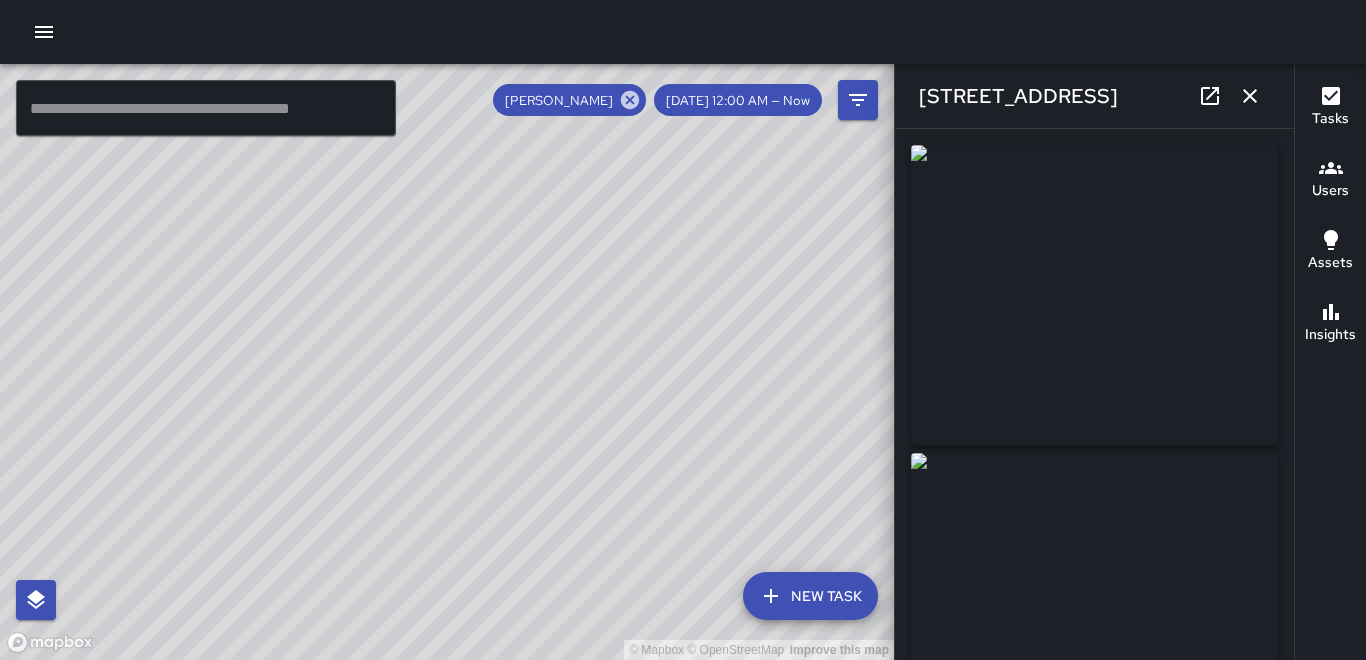 type on "**********" 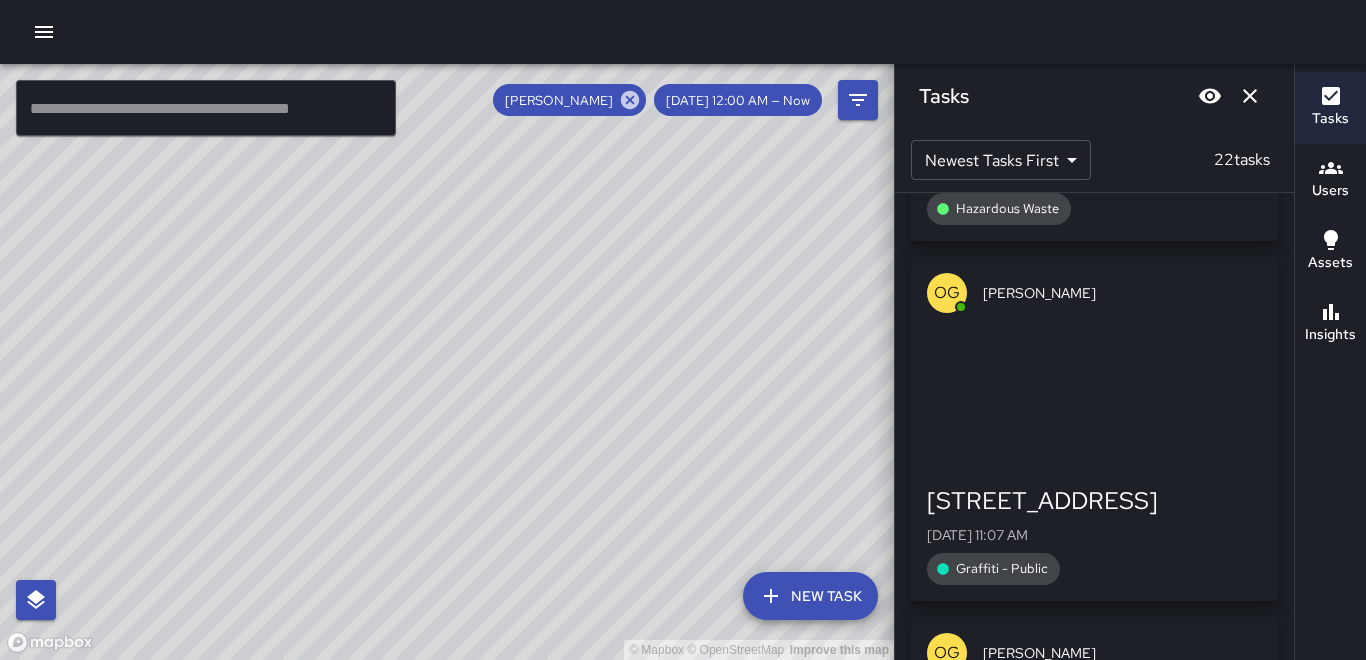 scroll, scrollTop: 6560, scrollLeft: 0, axis: vertical 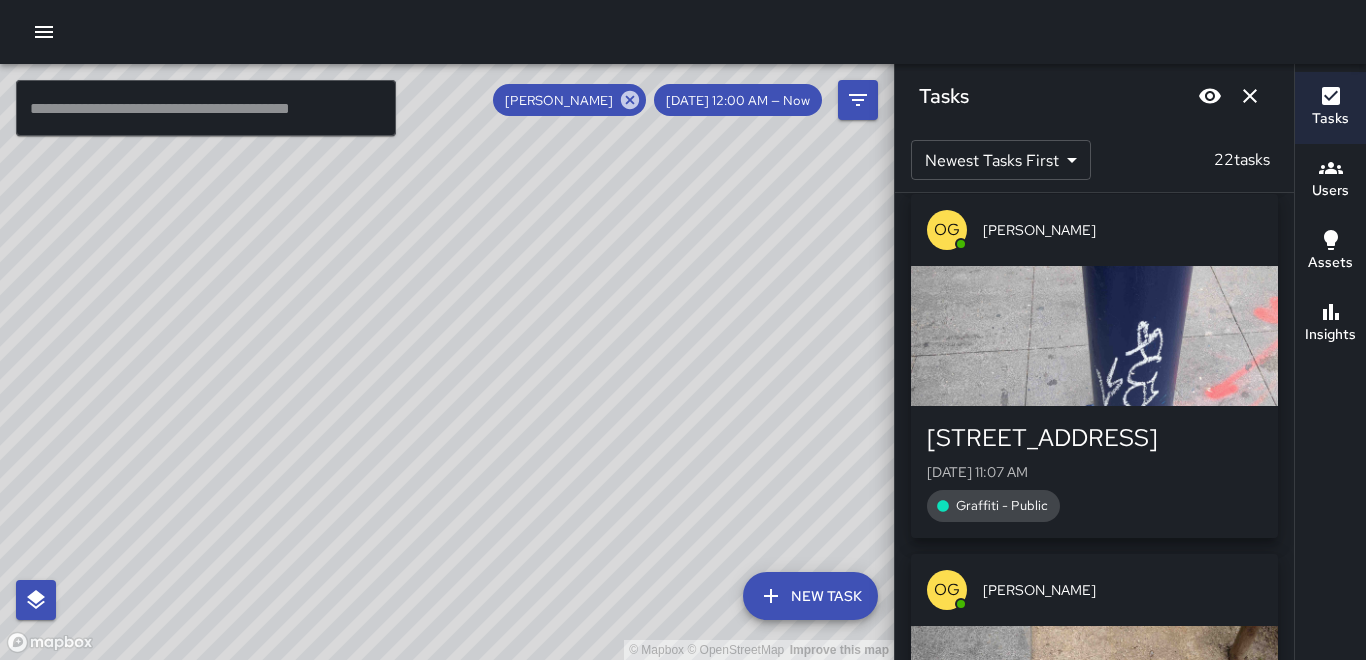 click at bounding box center (1094, 336) 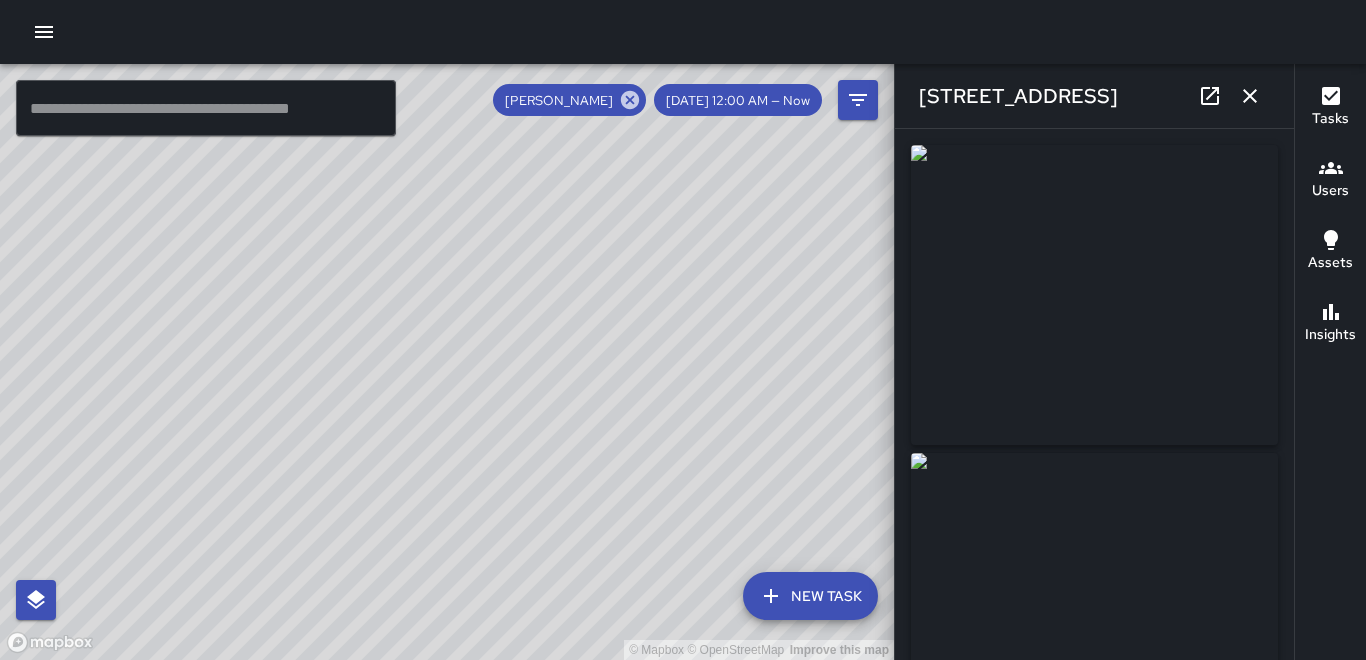 type on "**********" 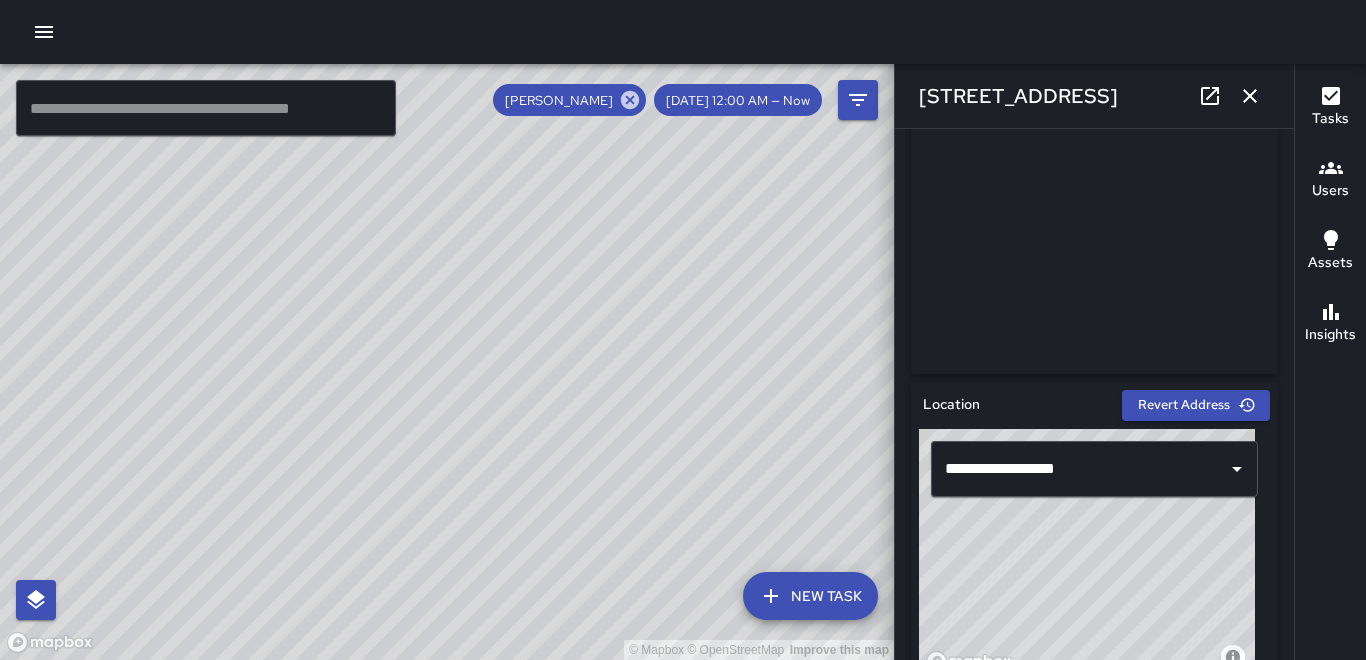 scroll, scrollTop: 400, scrollLeft: 0, axis: vertical 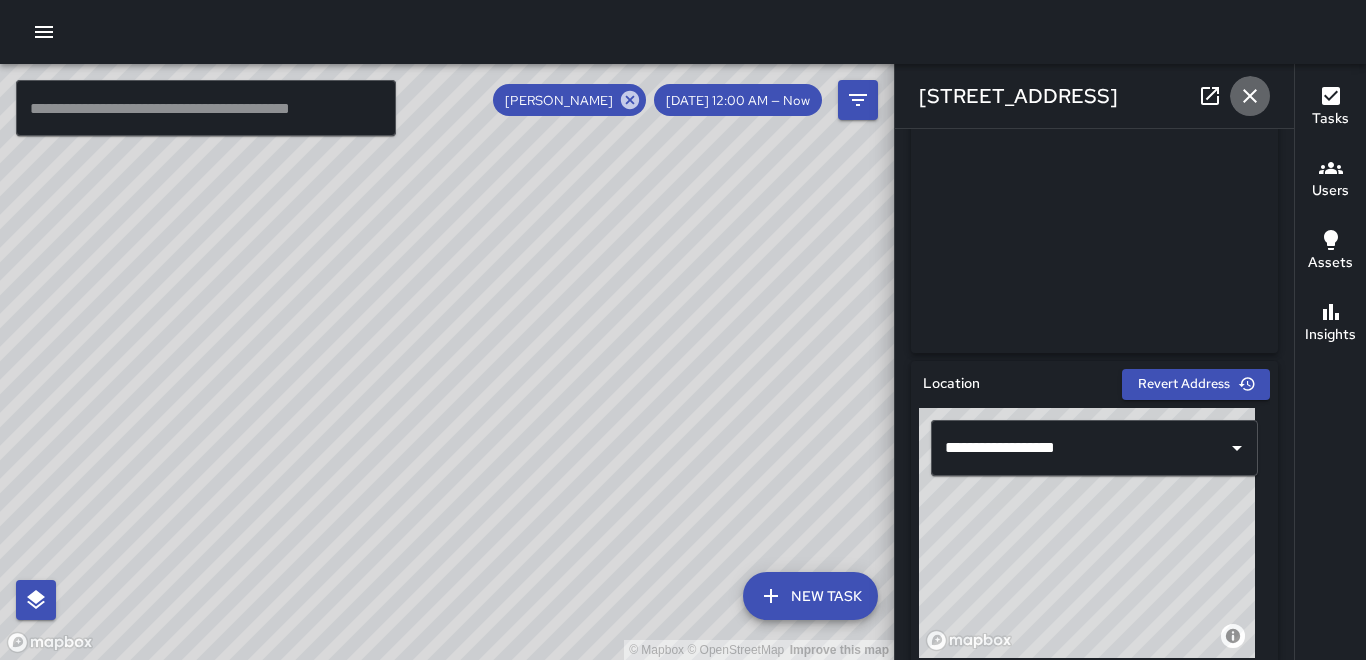 click 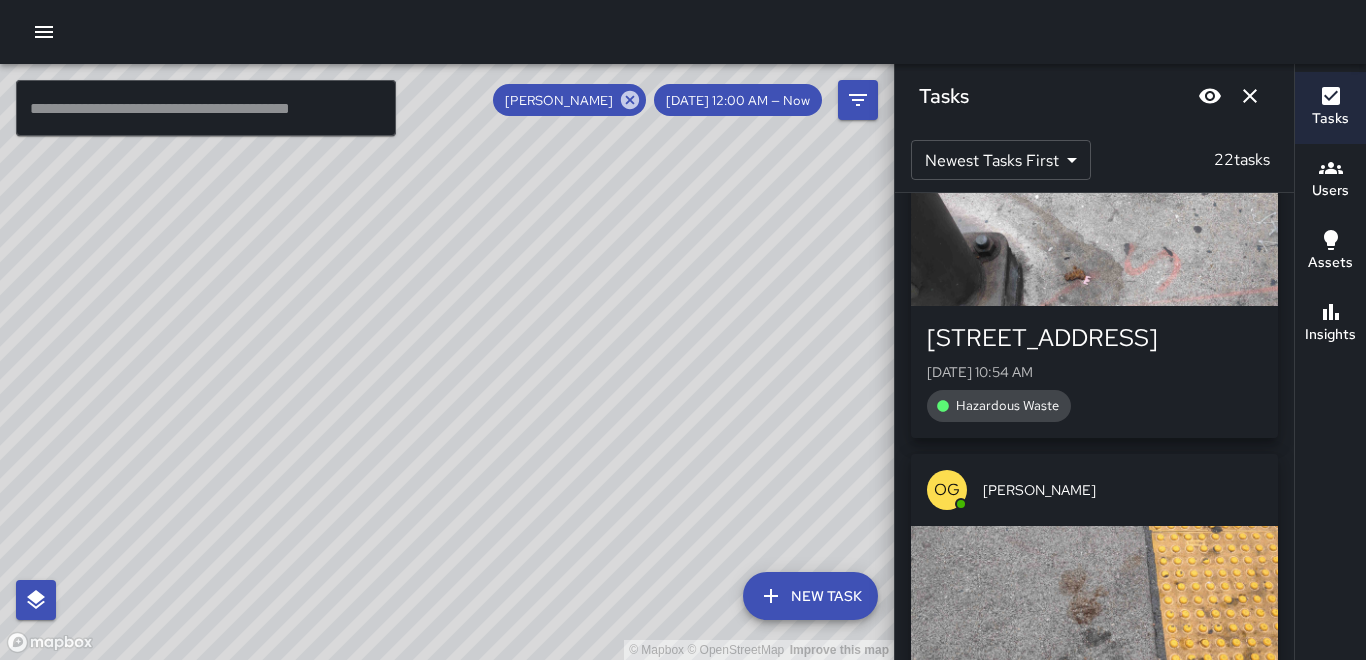 scroll, scrollTop: 7534, scrollLeft: 0, axis: vertical 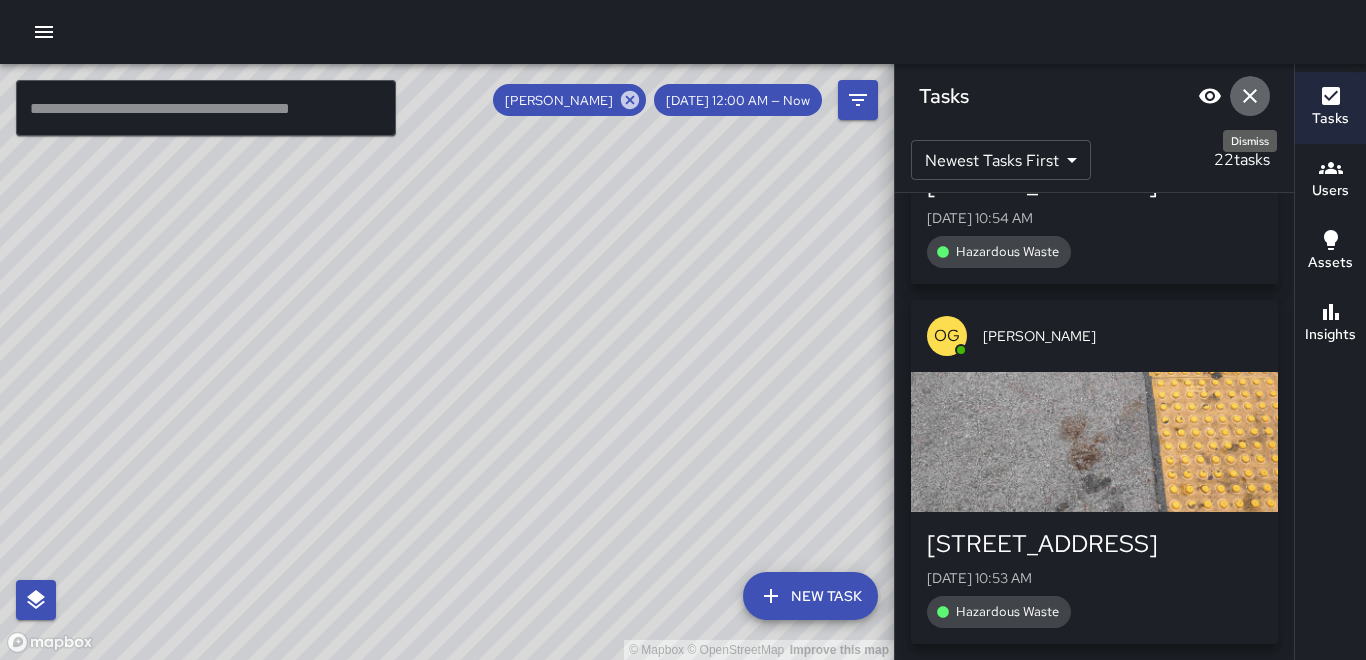 click 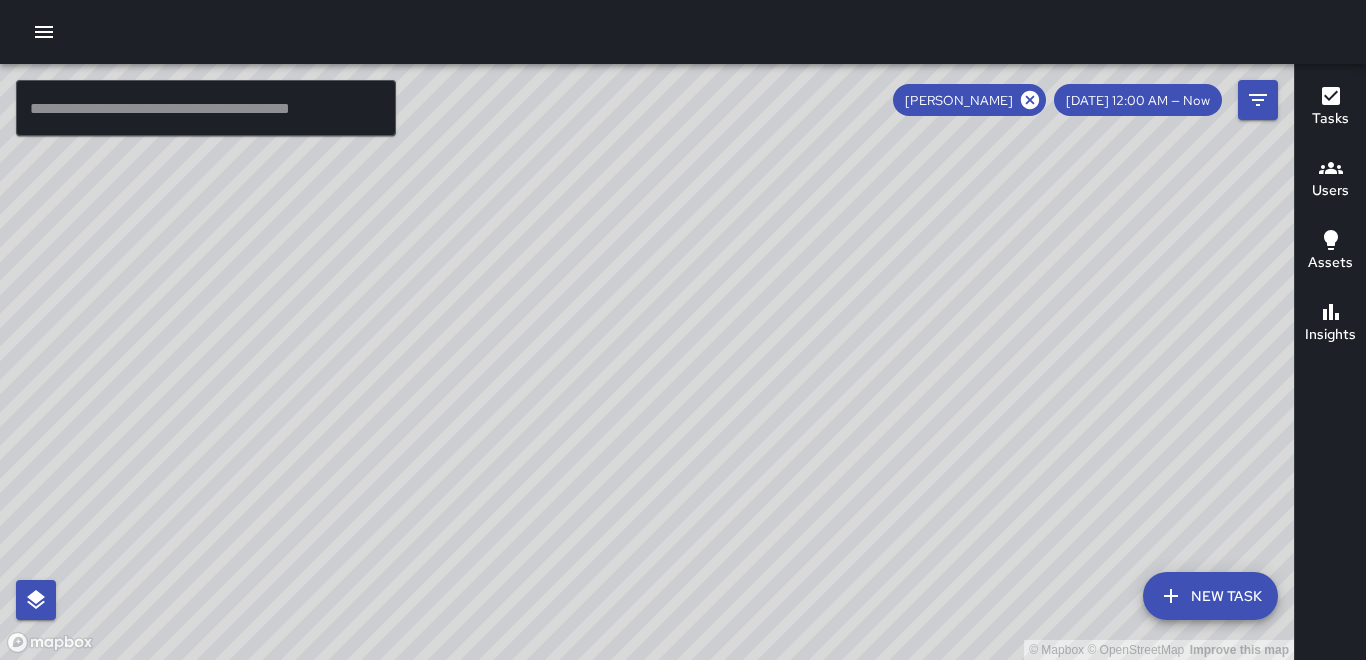 click 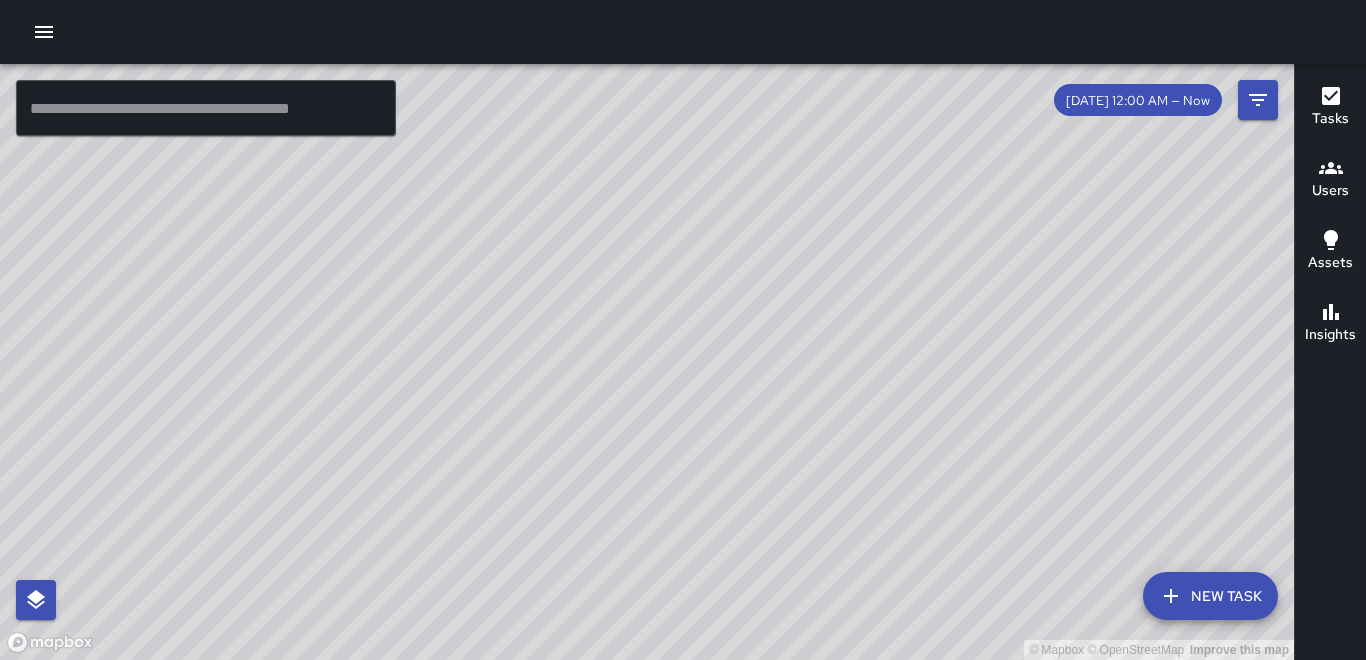scroll, scrollTop: 40213, scrollLeft: 0, axis: vertical 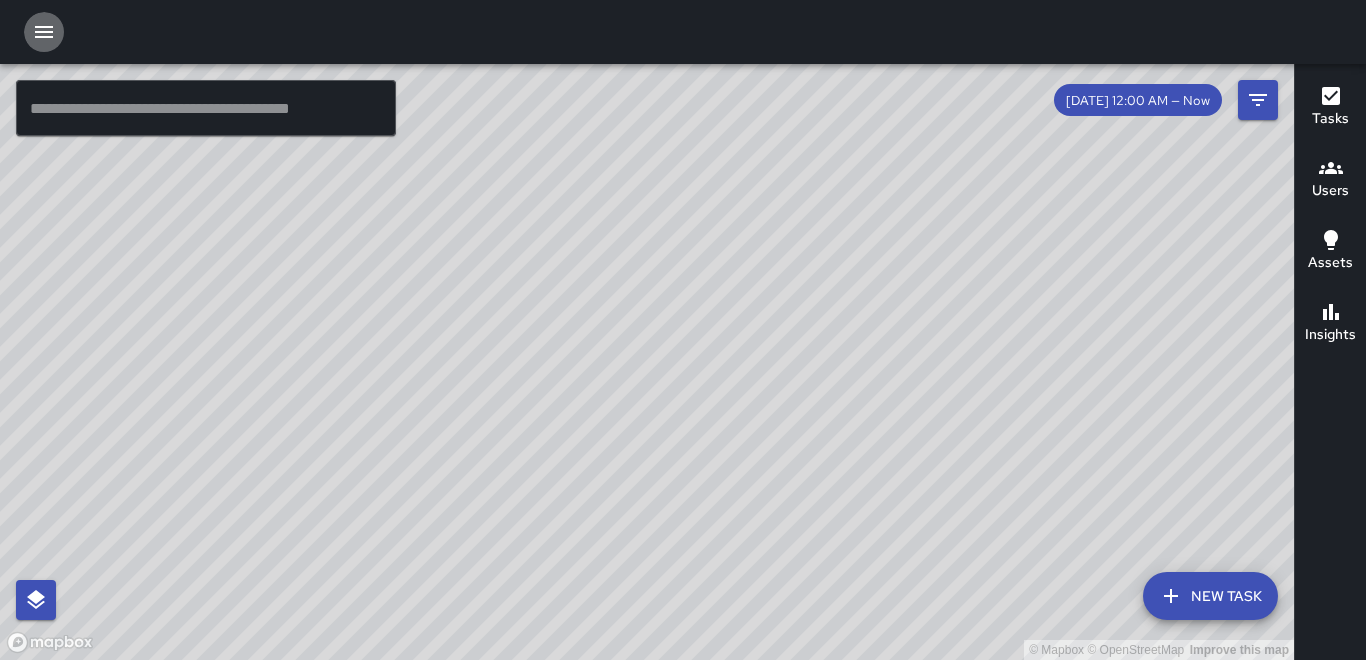 click 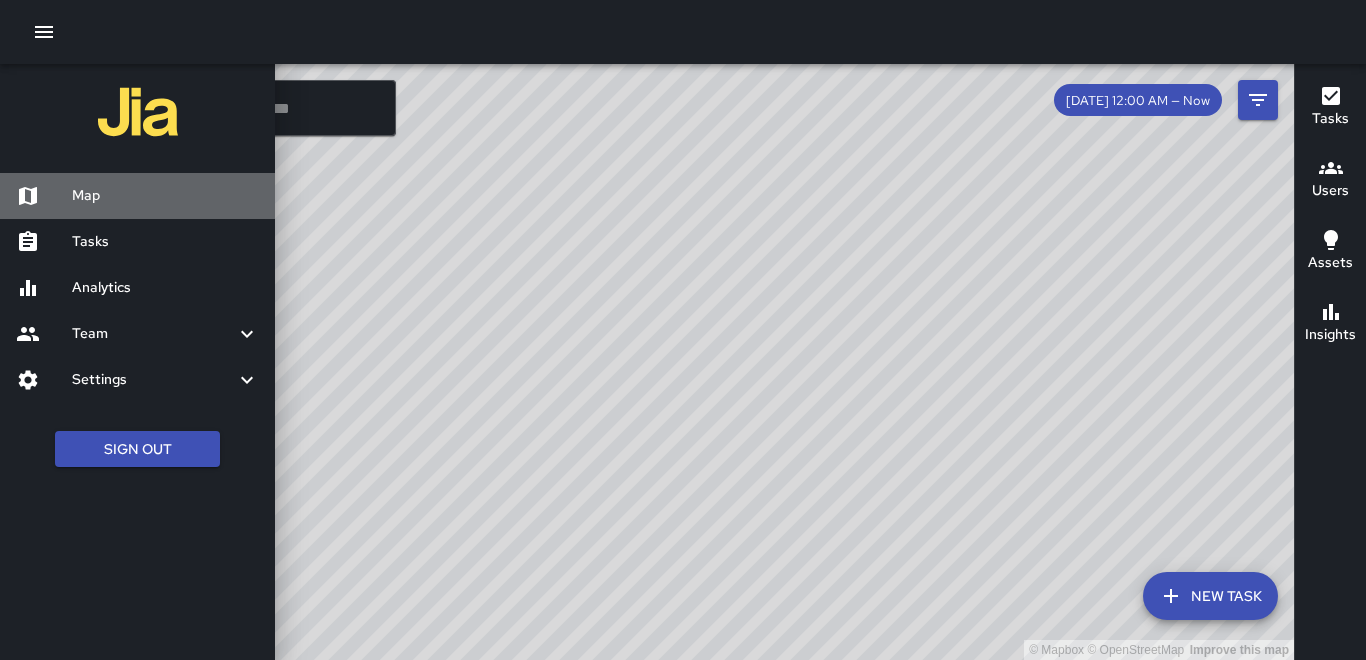 click on "Map" at bounding box center (137, 196) 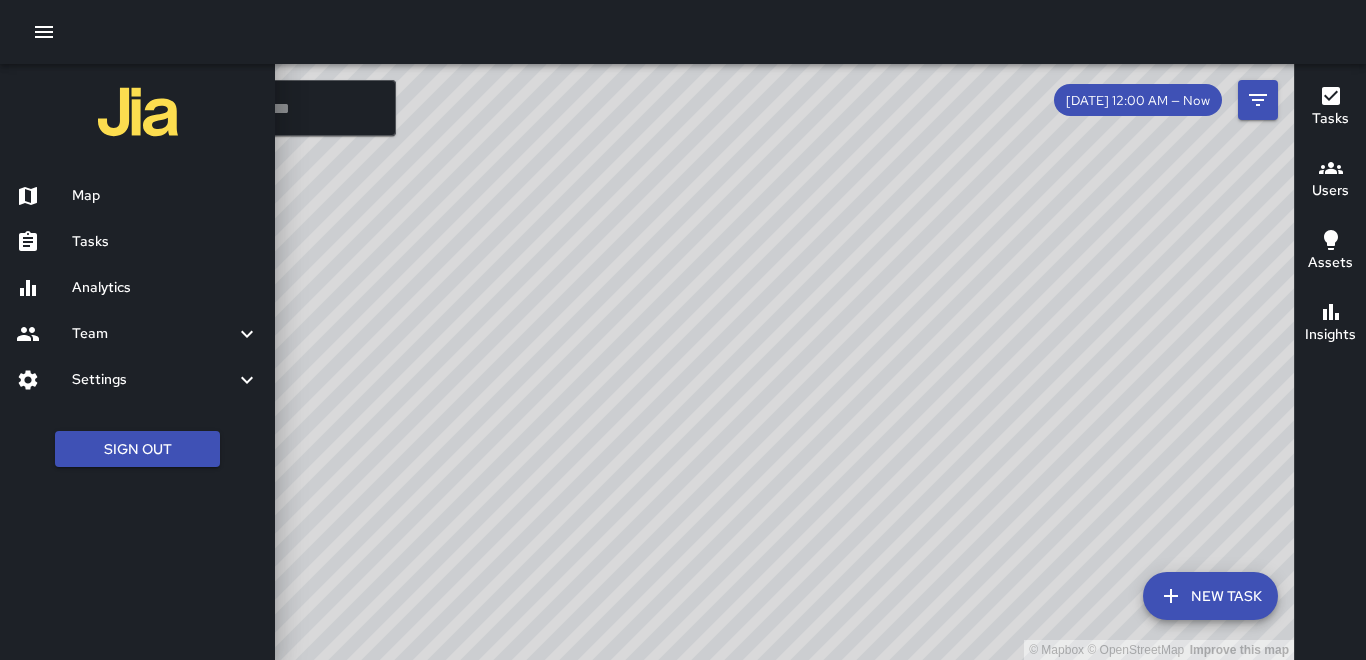 click 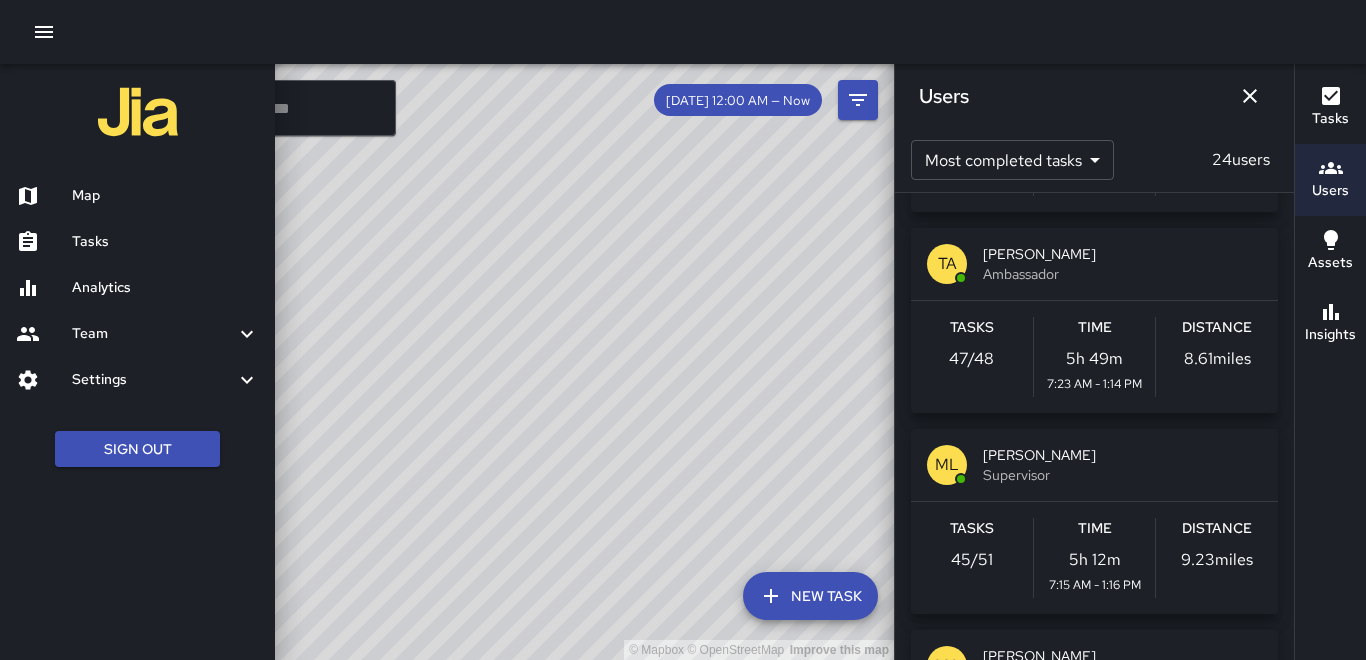 scroll, scrollTop: 0, scrollLeft: 0, axis: both 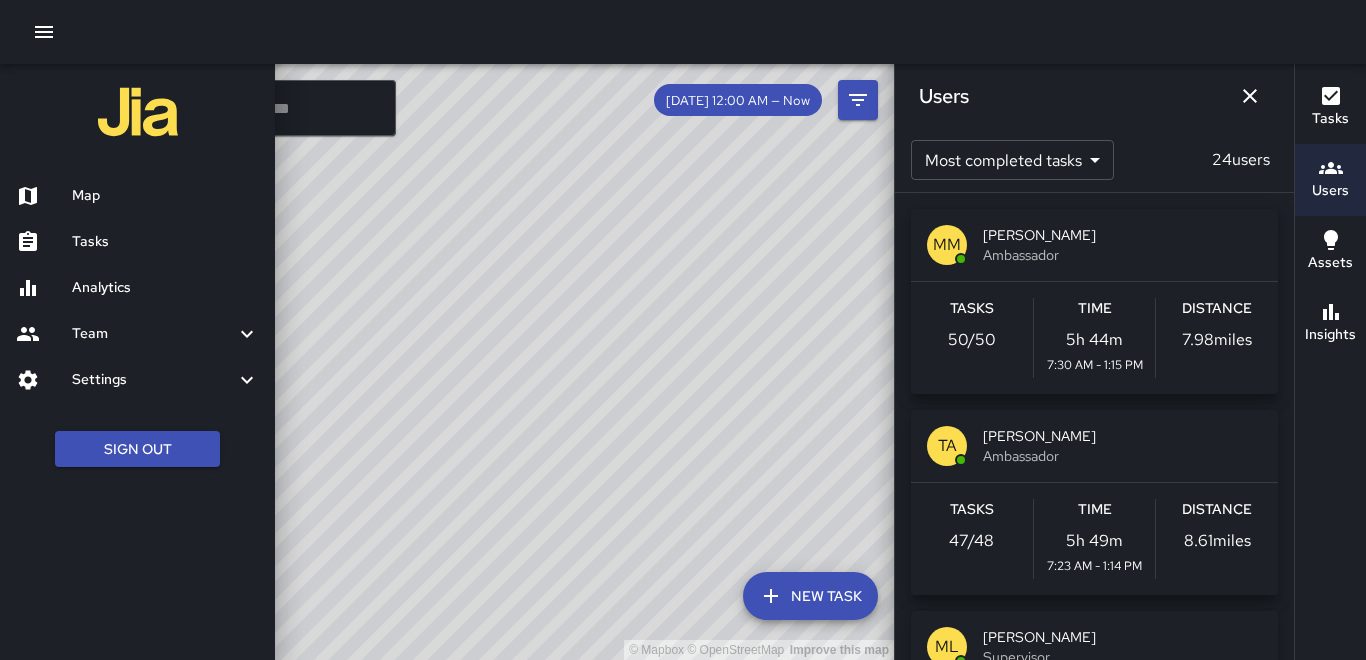 click on "Distance 7.98  miles" at bounding box center (1217, 338) 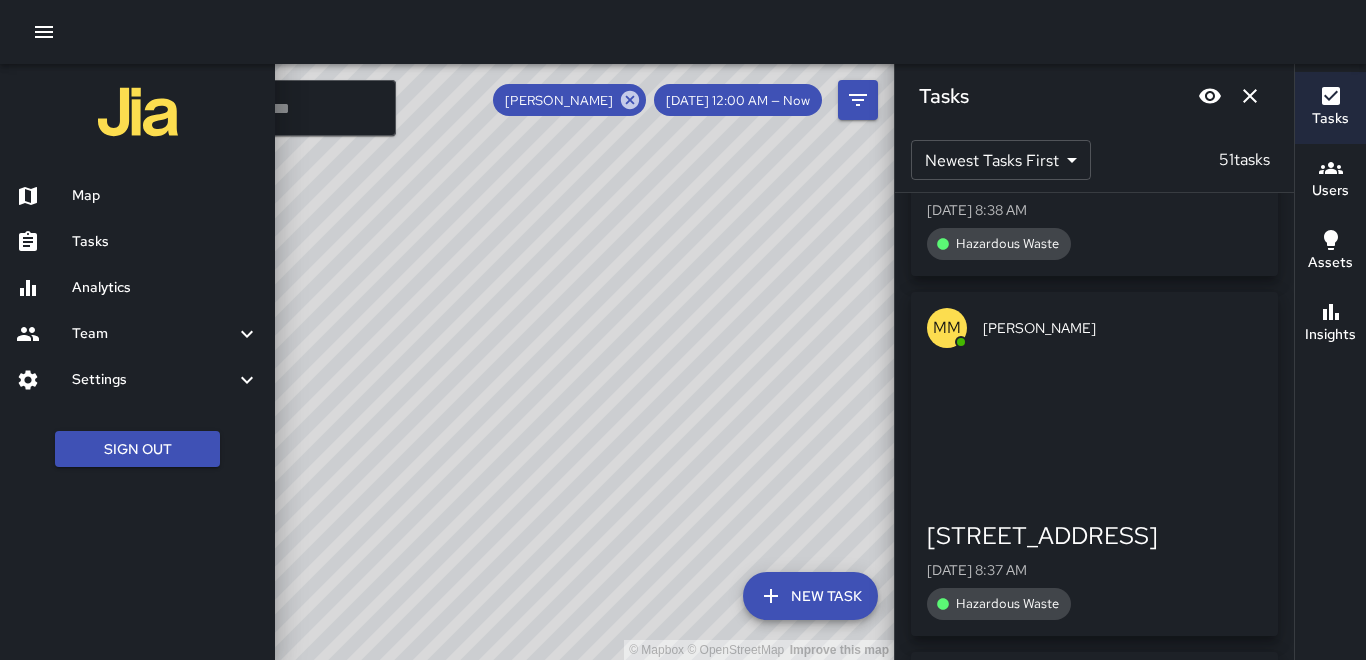 scroll, scrollTop: 17755, scrollLeft: 0, axis: vertical 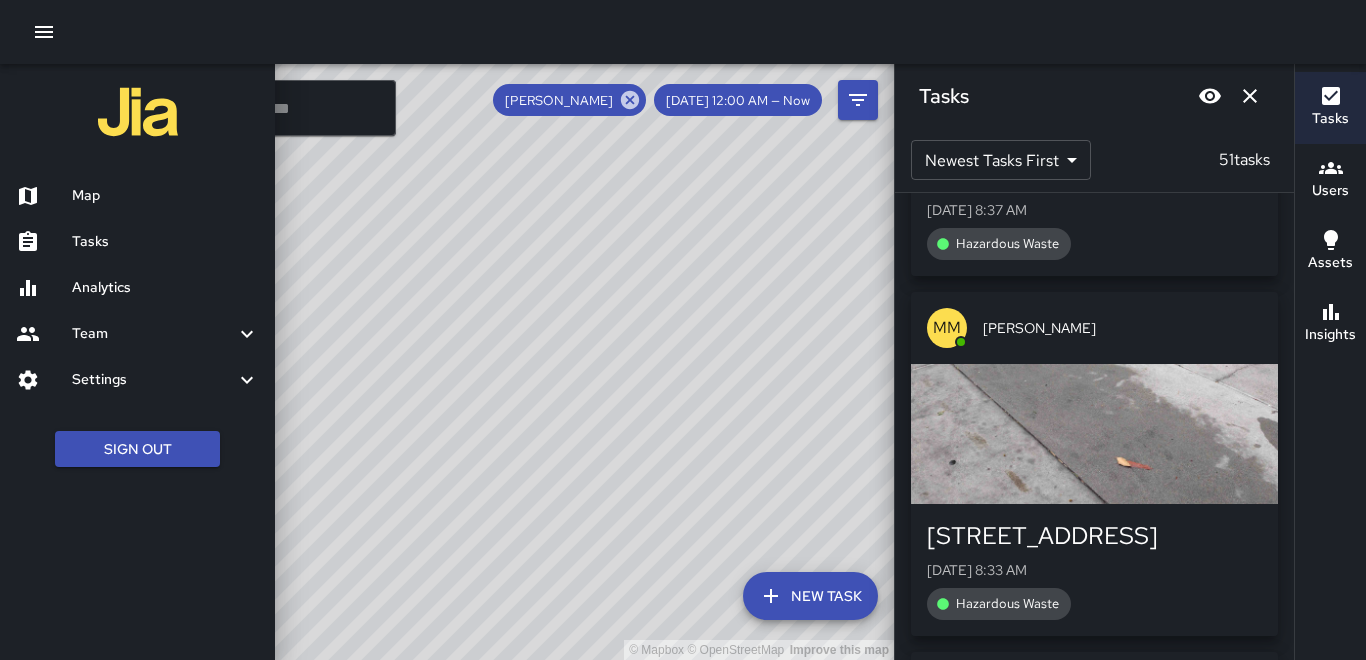 click 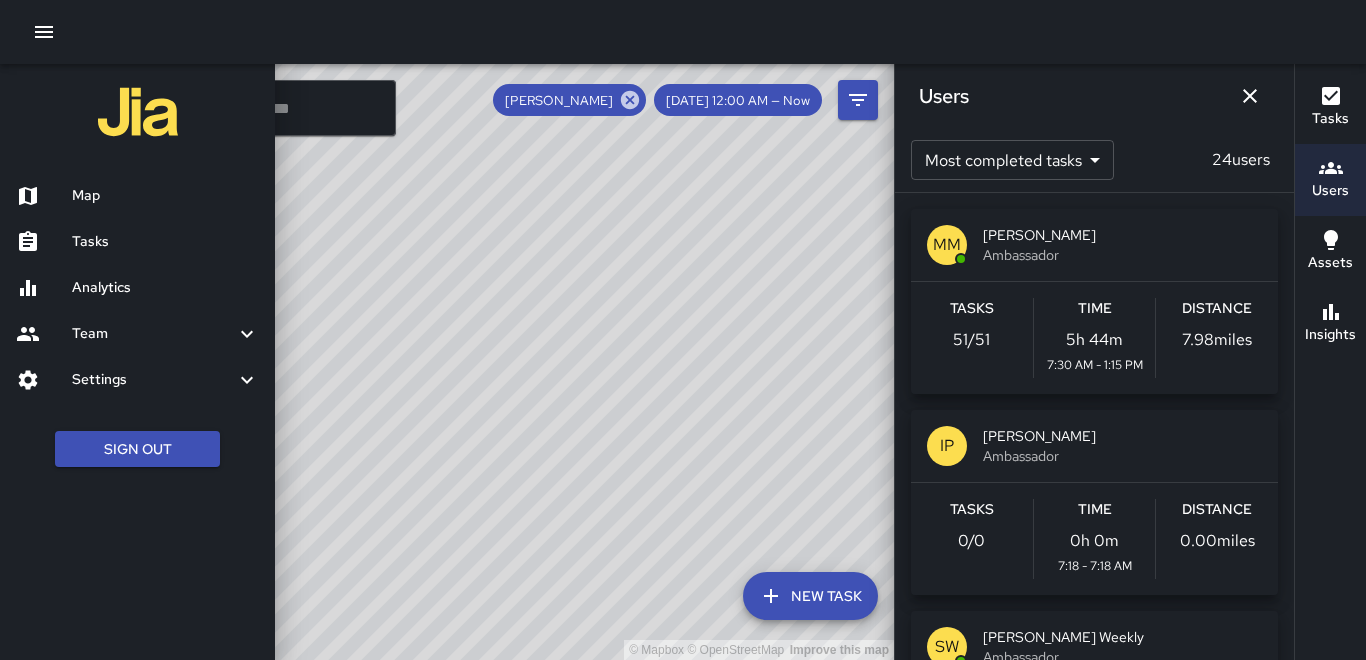 click on "Distance" at bounding box center [1217, 309] 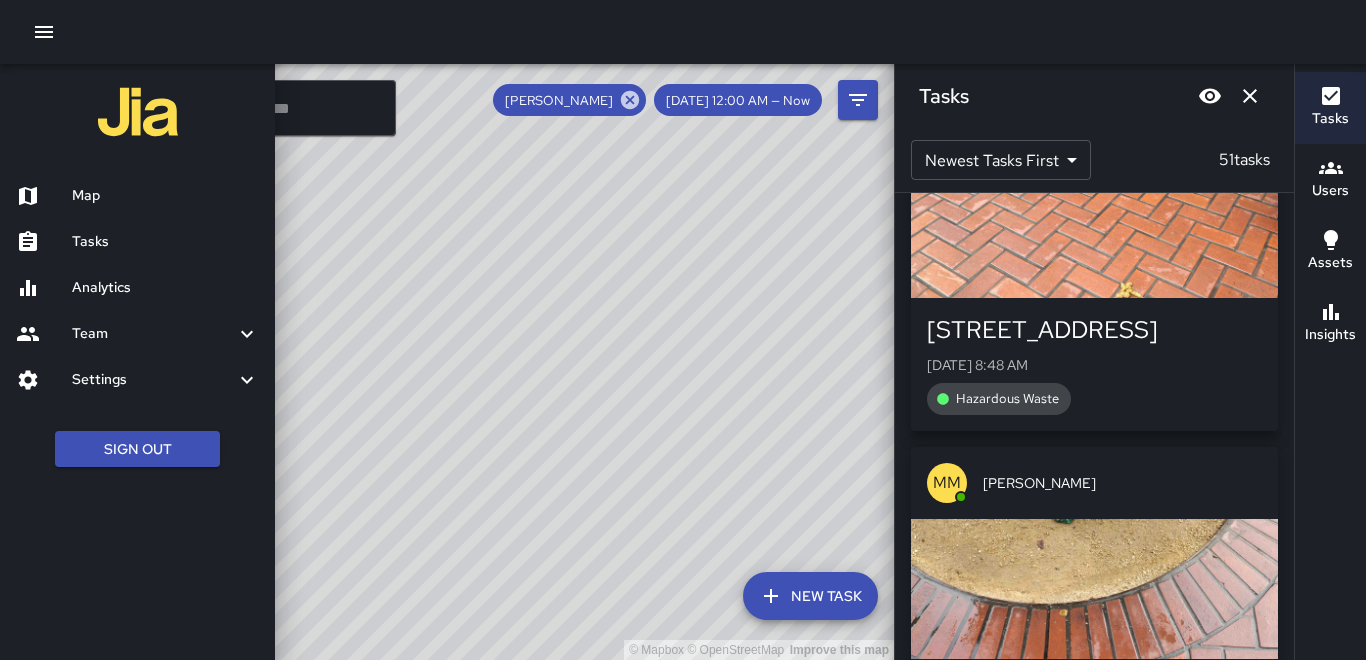 scroll, scrollTop: 15355, scrollLeft: 0, axis: vertical 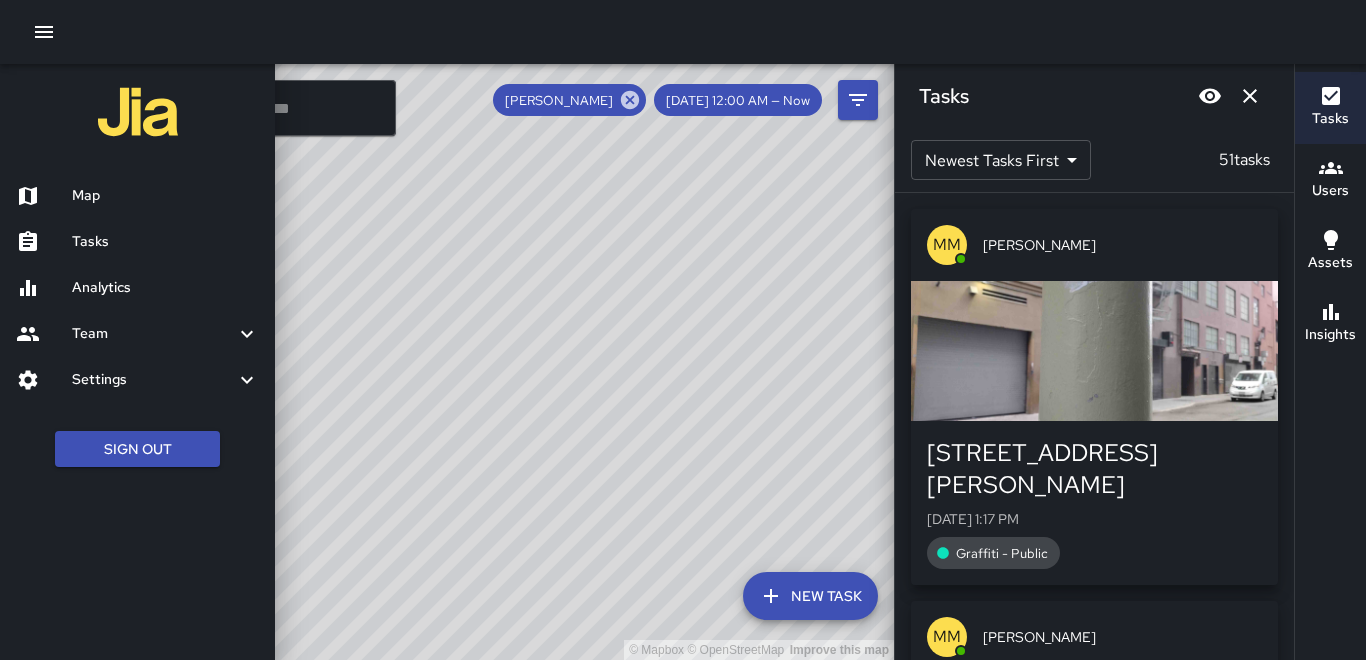 click at bounding box center (1094, 351) 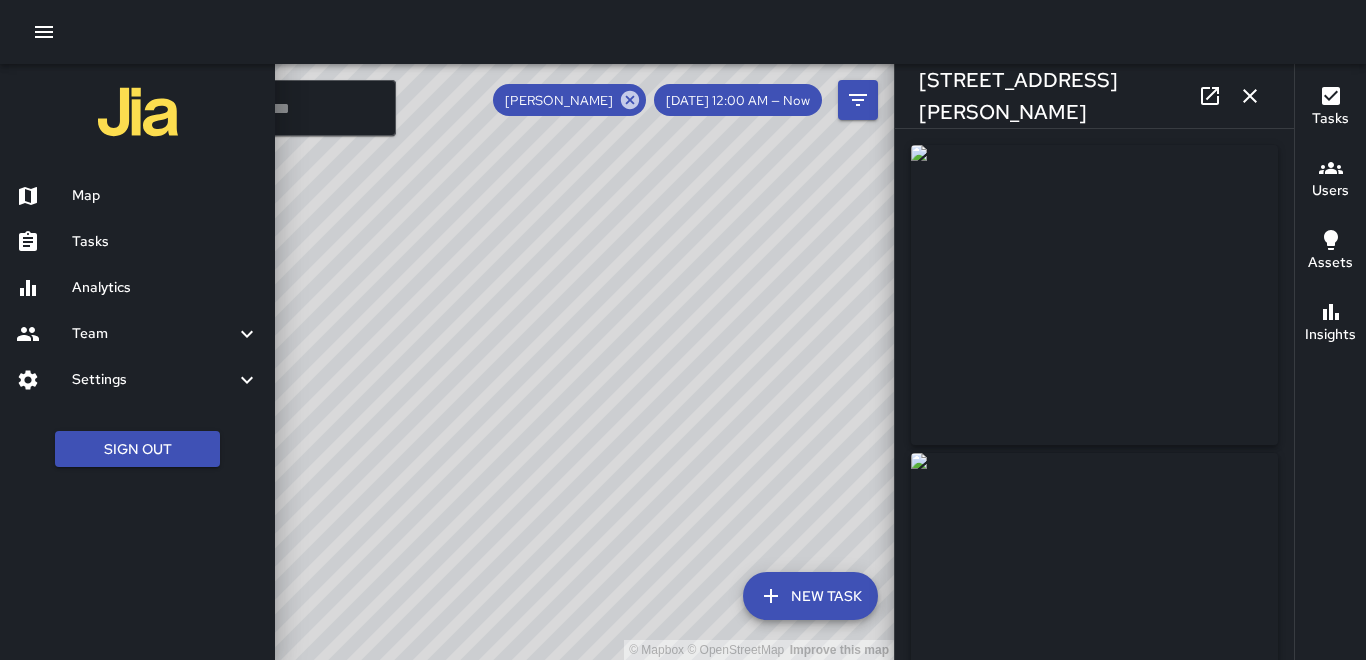 type on "**********" 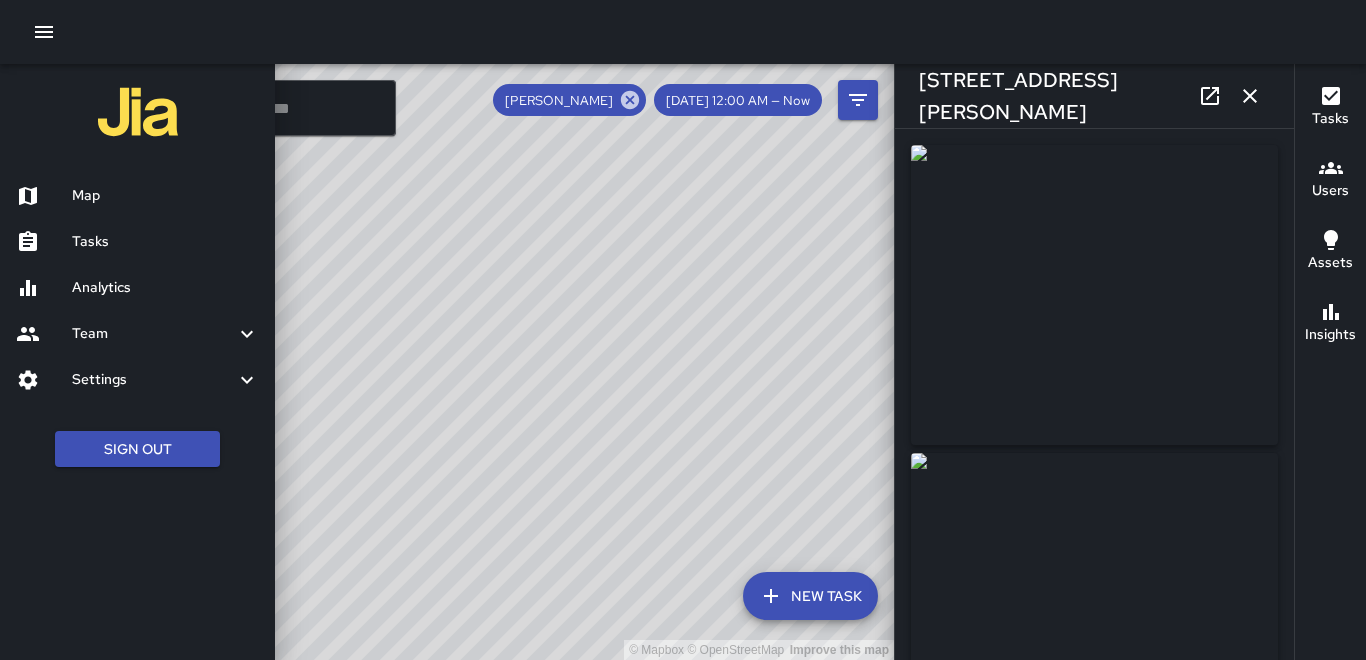 click 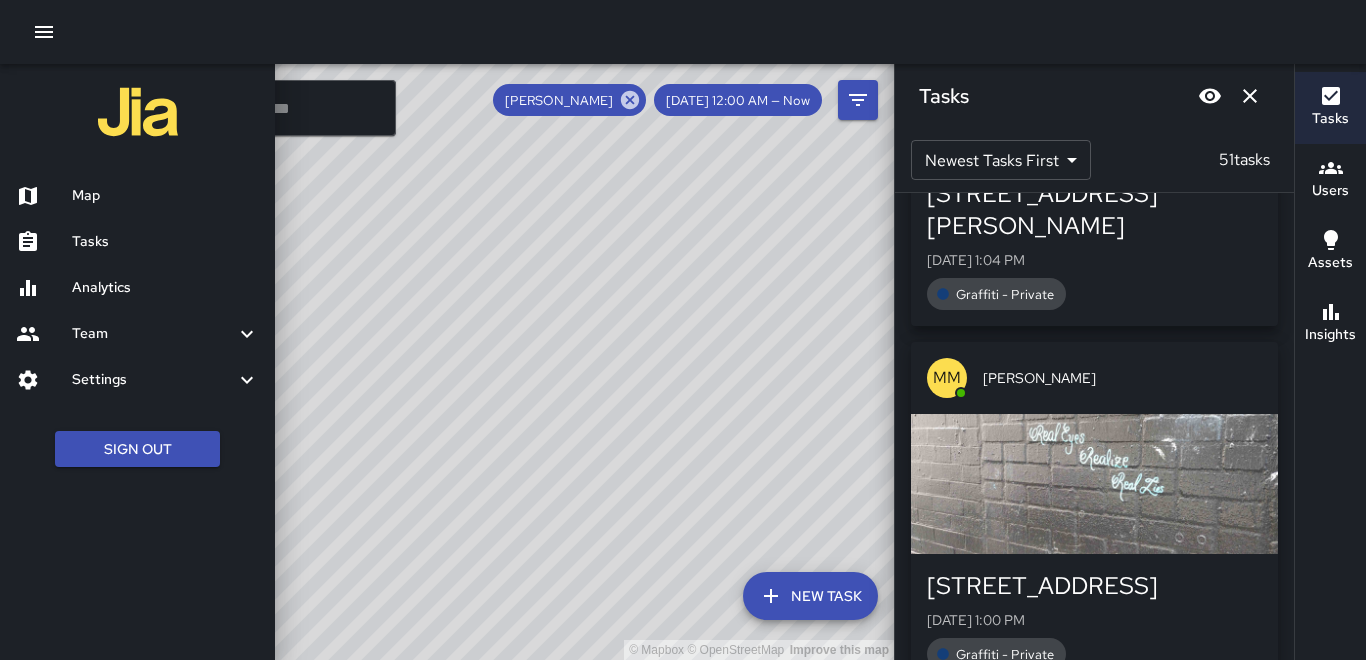 scroll, scrollTop: 1400, scrollLeft: 0, axis: vertical 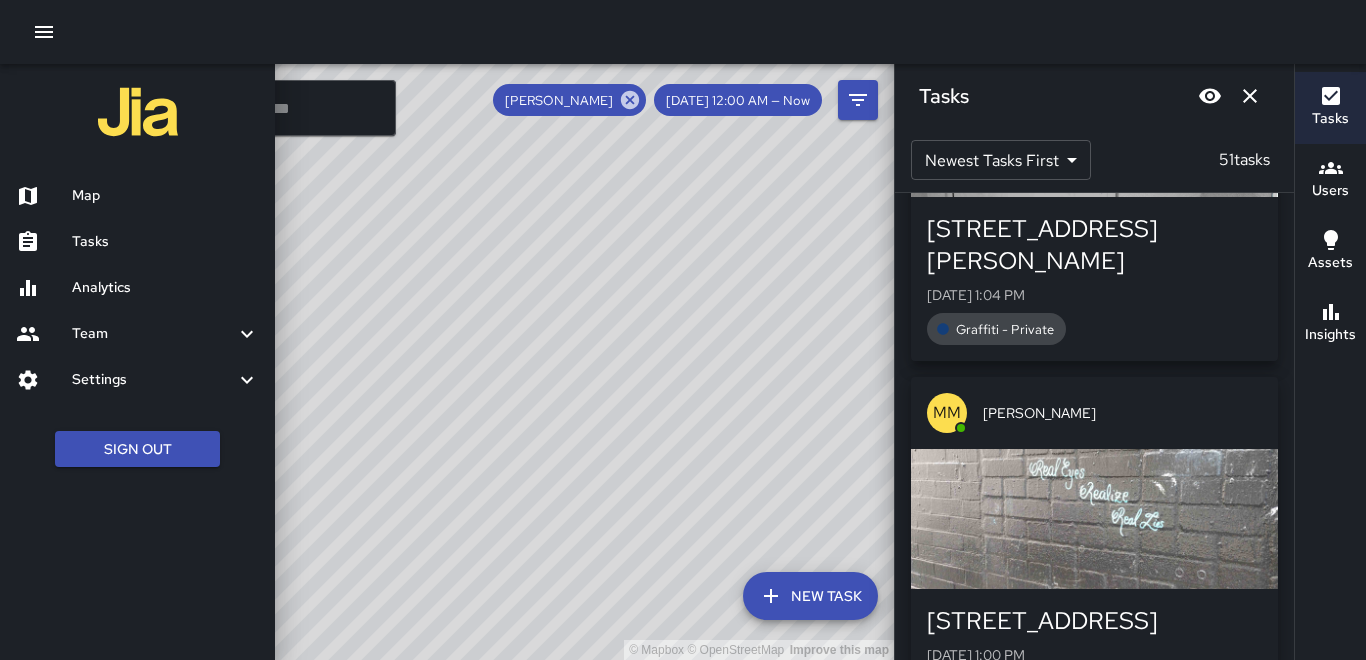 click at bounding box center (1094, 519) 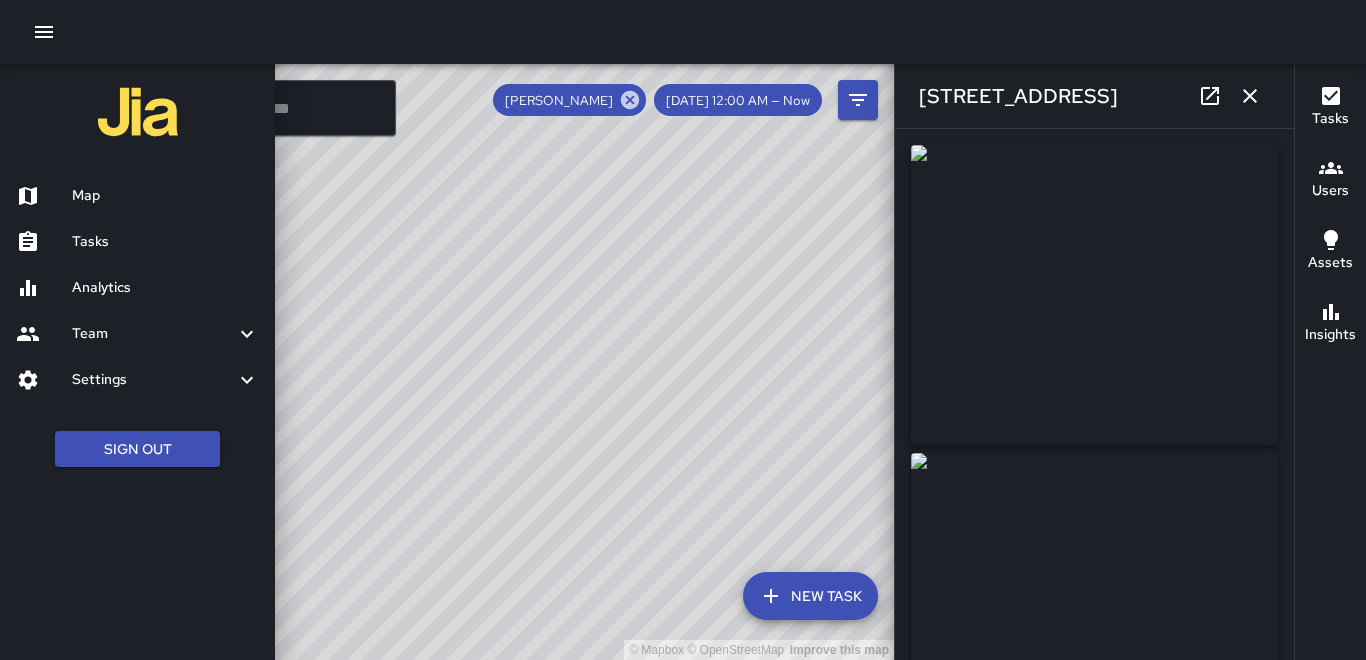 click 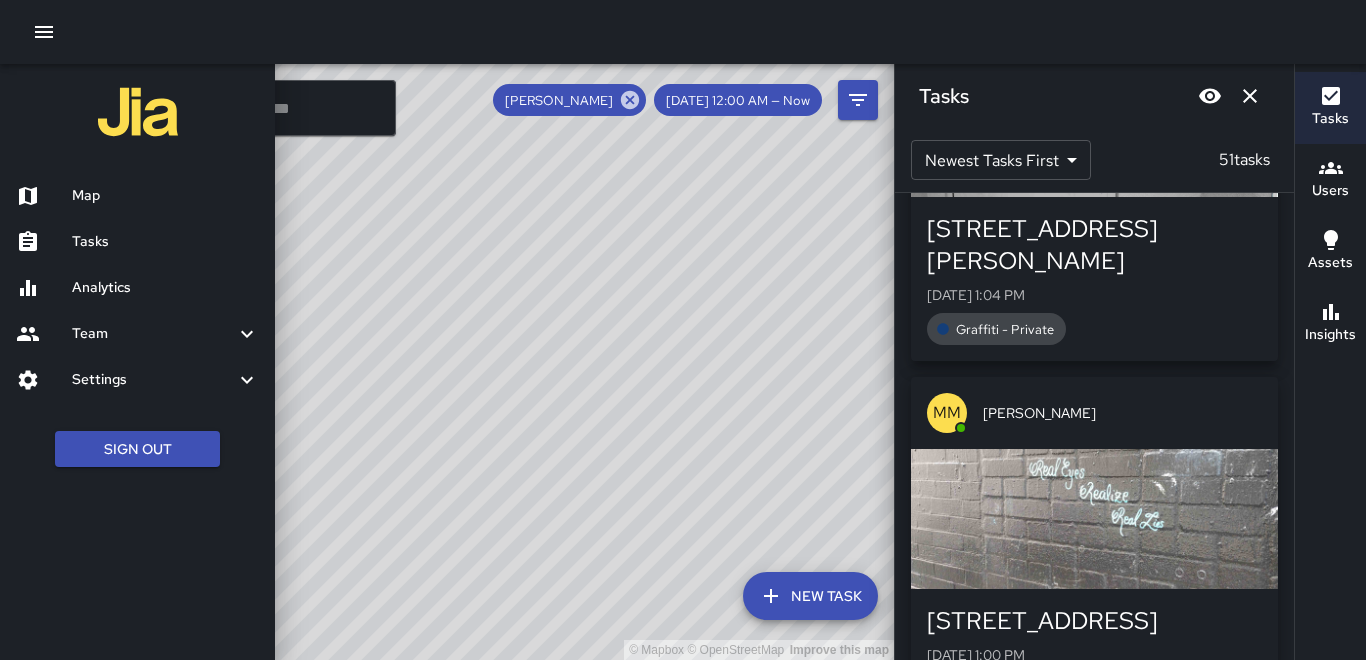click 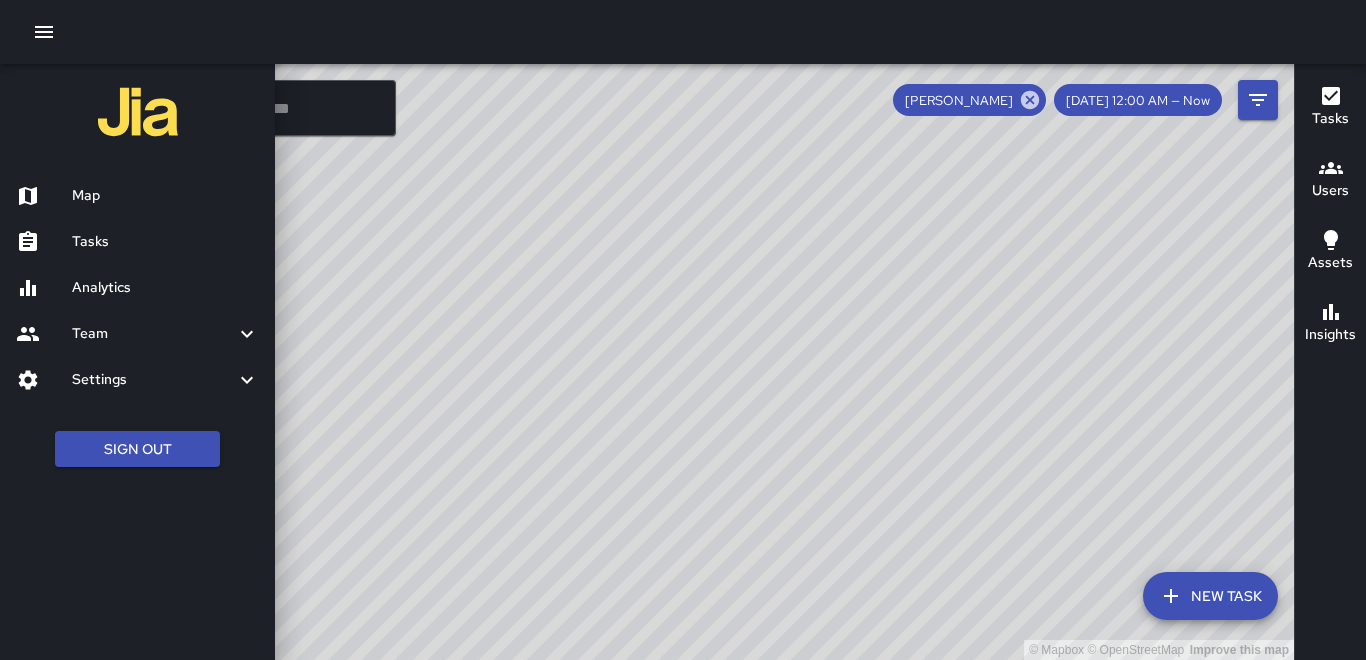 click at bounding box center [683, 330] 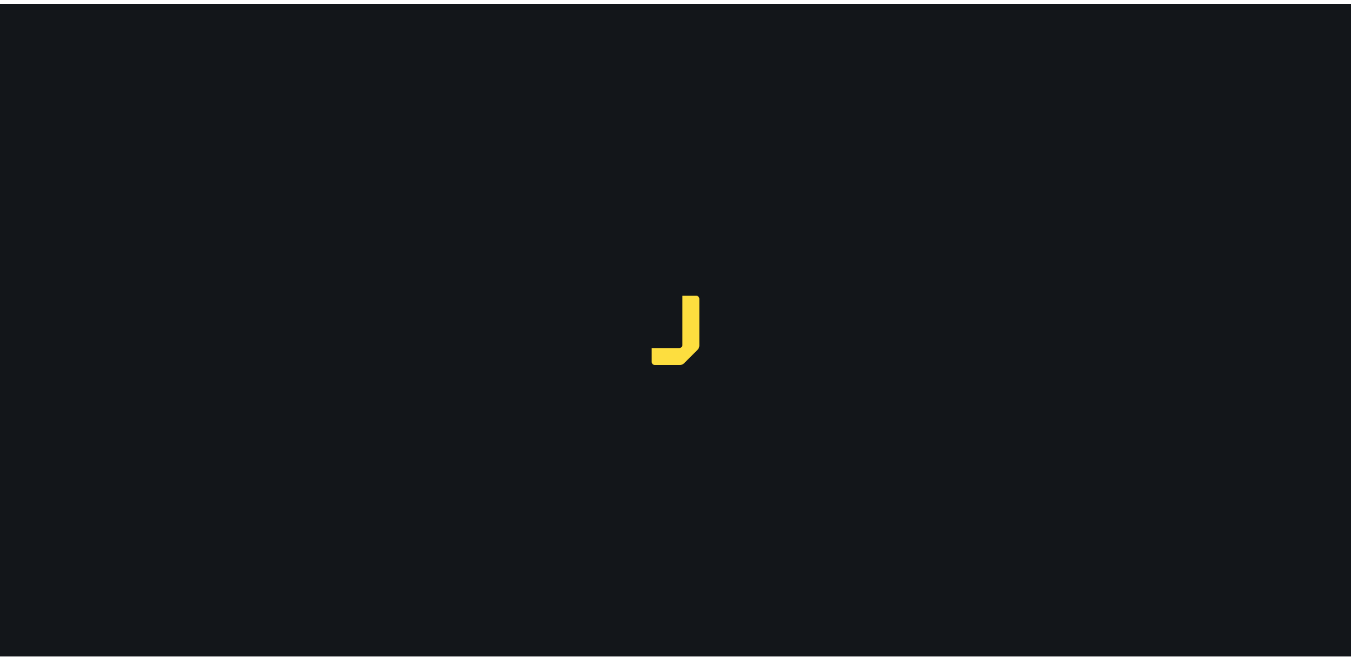 scroll, scrollTop: 0, scrollLeft: 0, axis: both 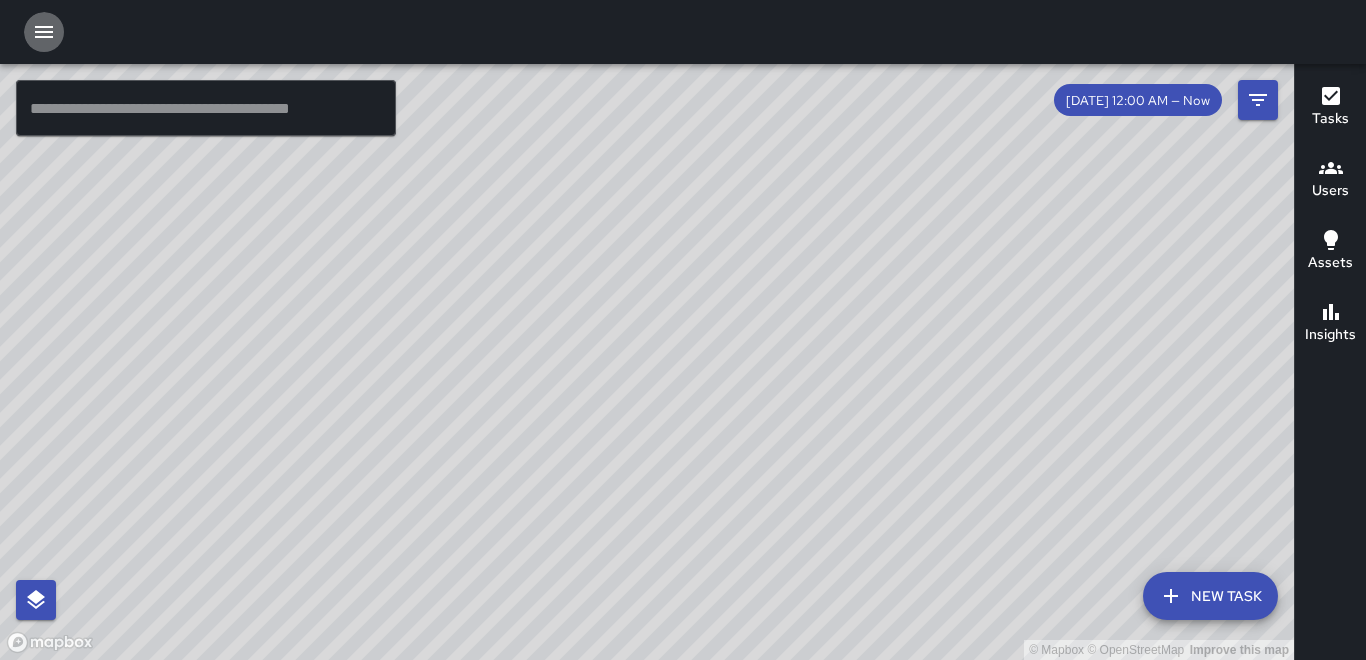 click 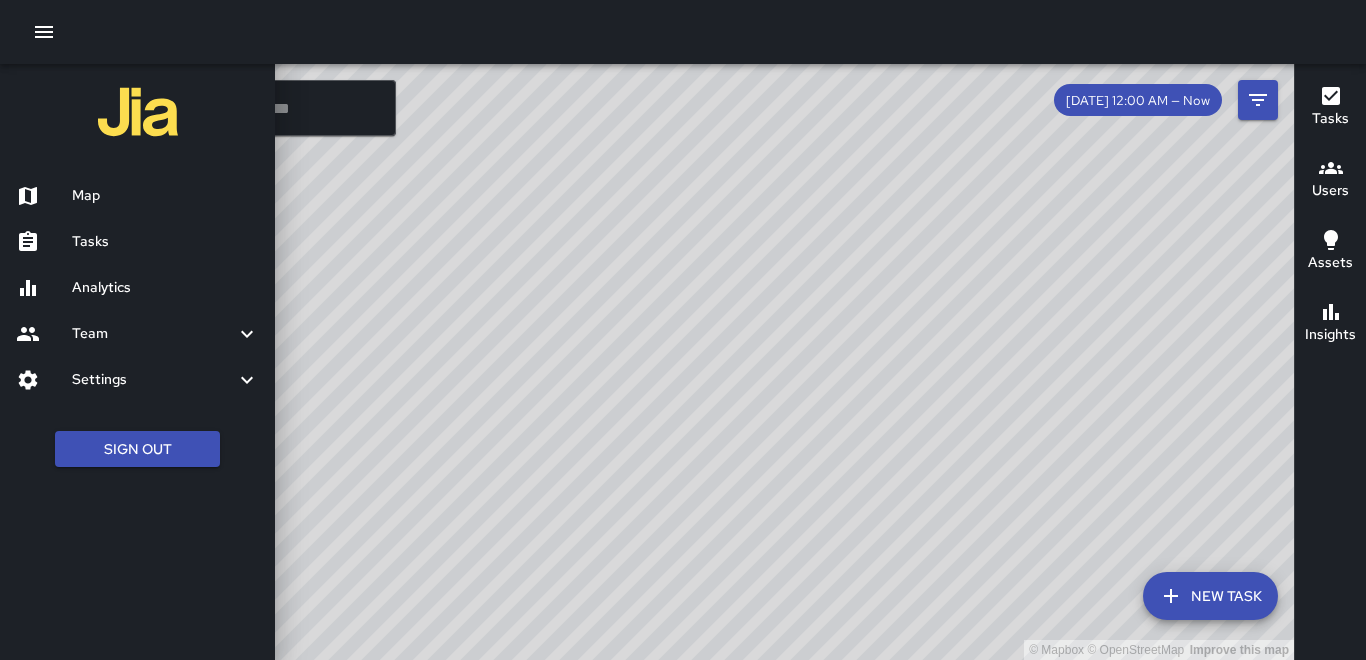 click on "Analytics" at bounding box center [165, 288] 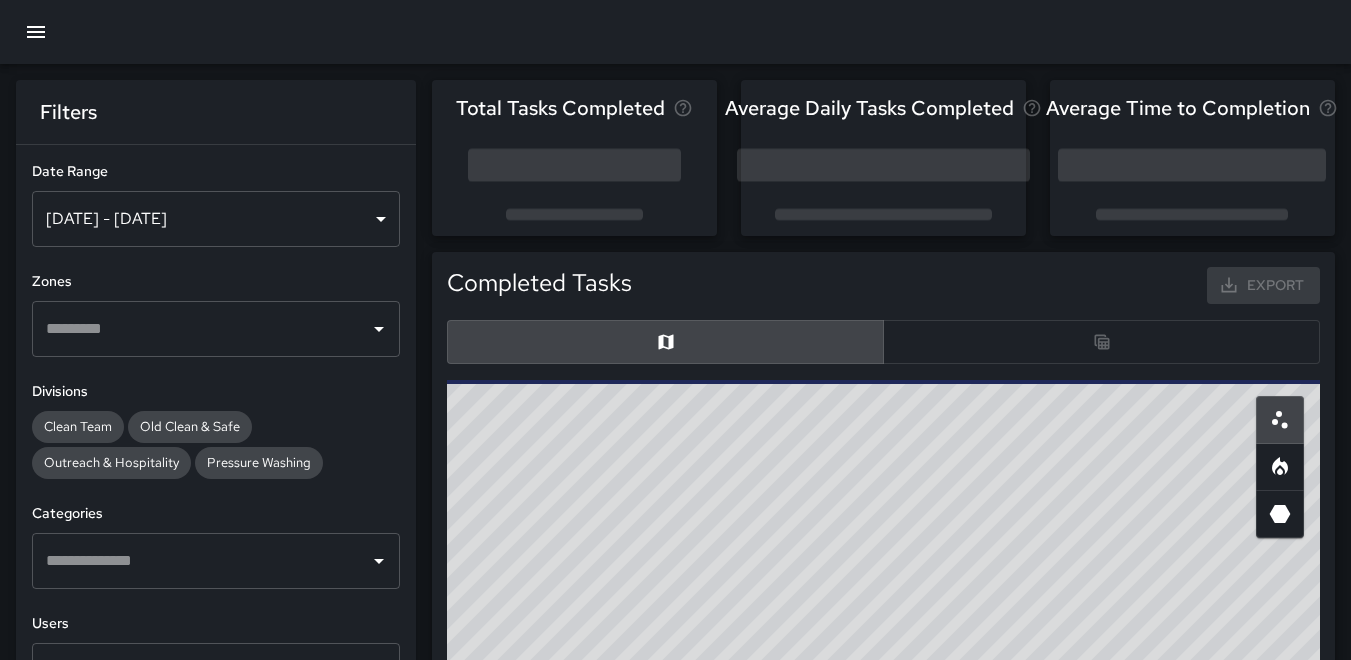 scroll, scrollTop: 16, scrollLeft: 16, axis: both 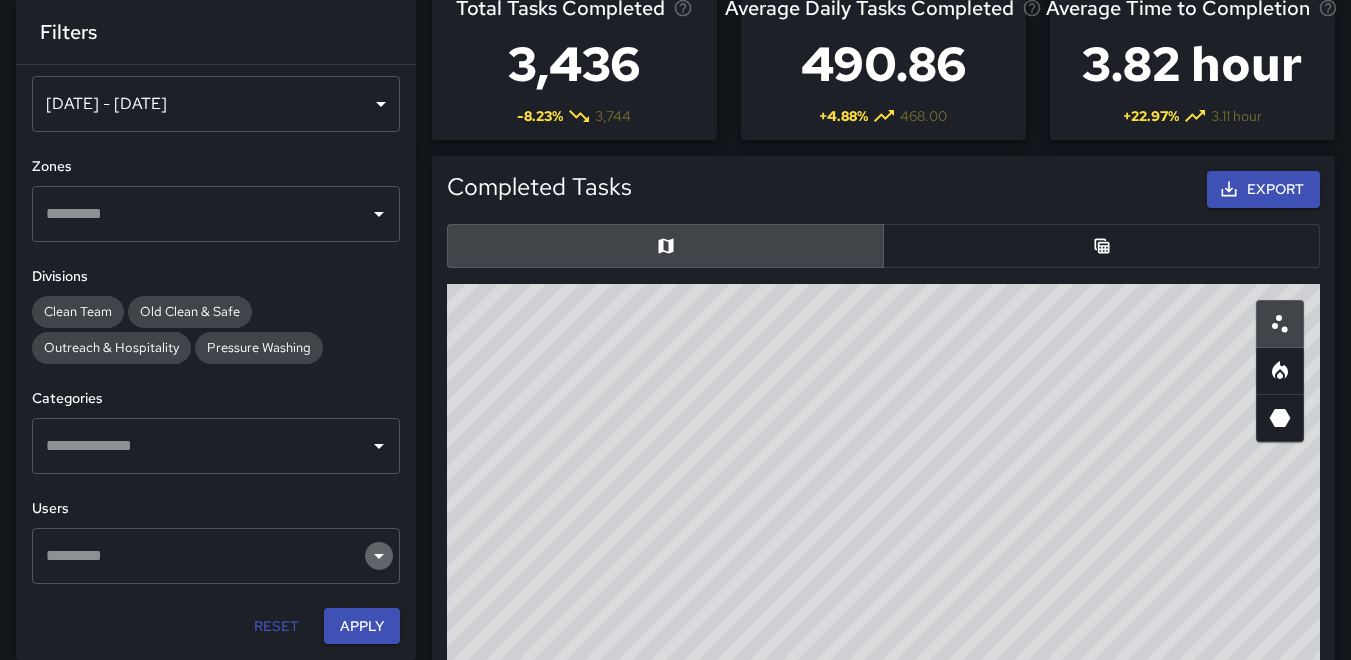click 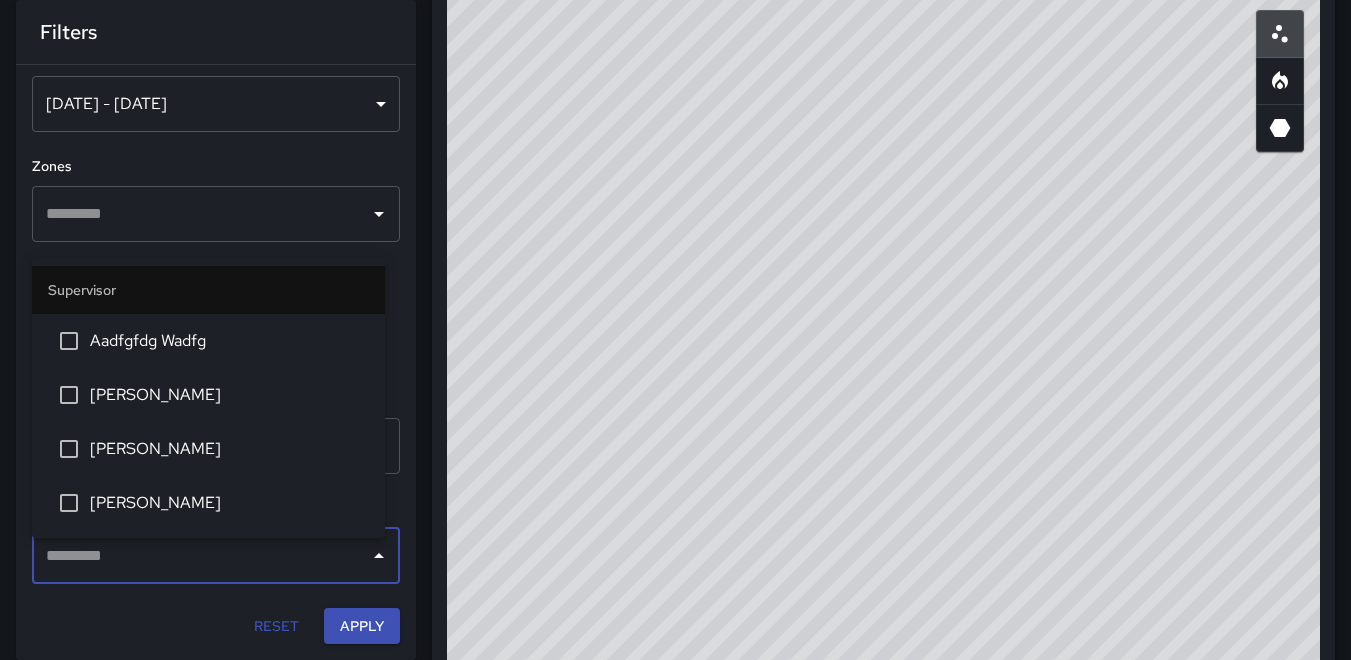 scroll, scrollTop: 400, scrollLeft: 0, axis: vertical 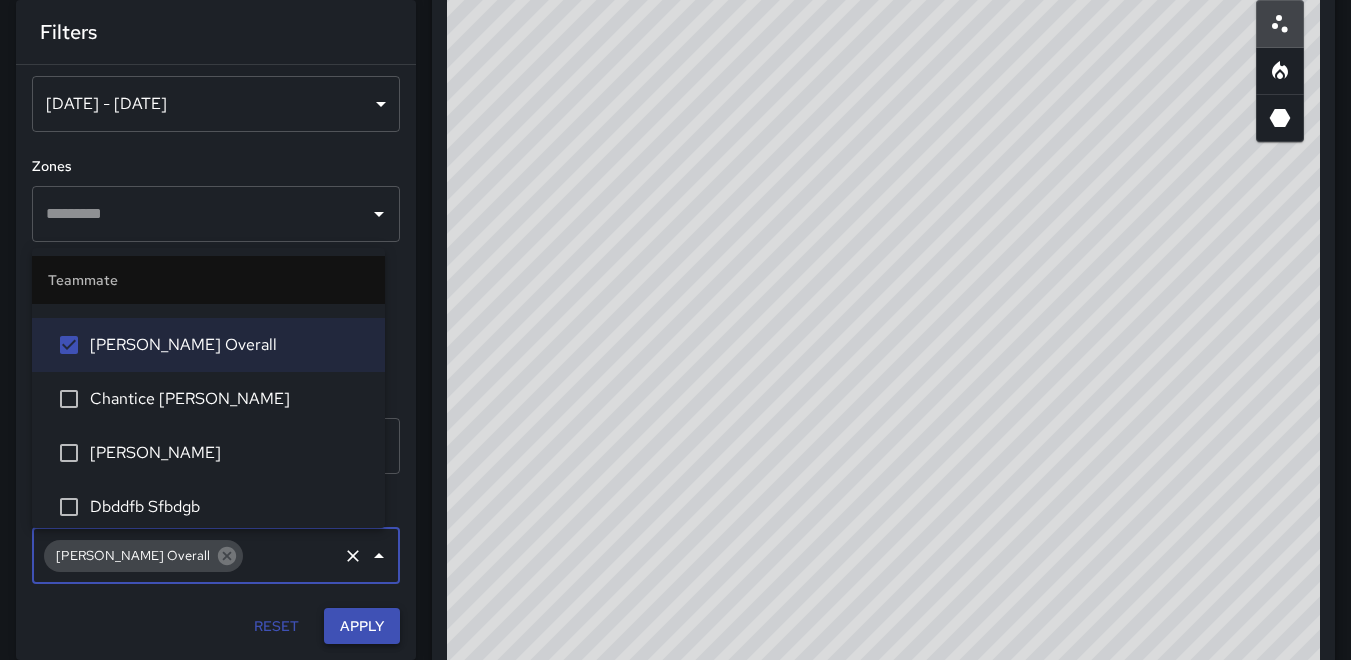 click on "Apply" at bounding box center (362, 626) 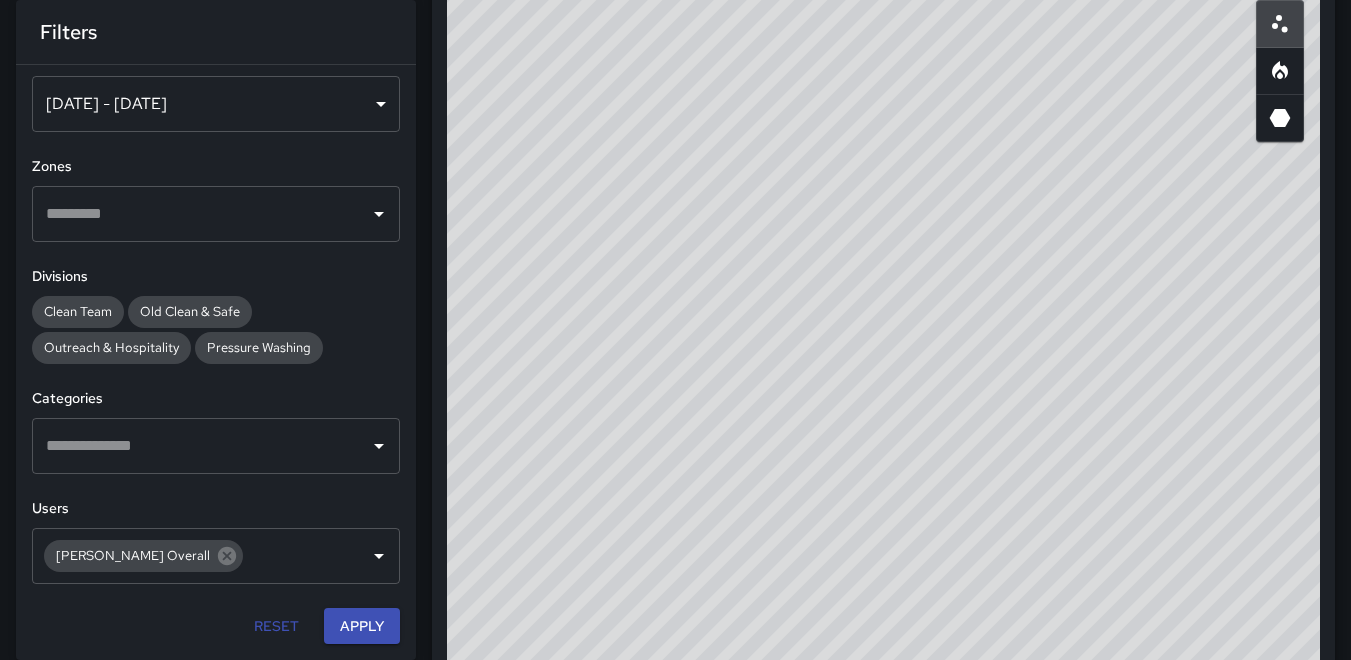 click on "Jul 19, 2025 - Jul 25, 2025" at bounding box center (216, 104) 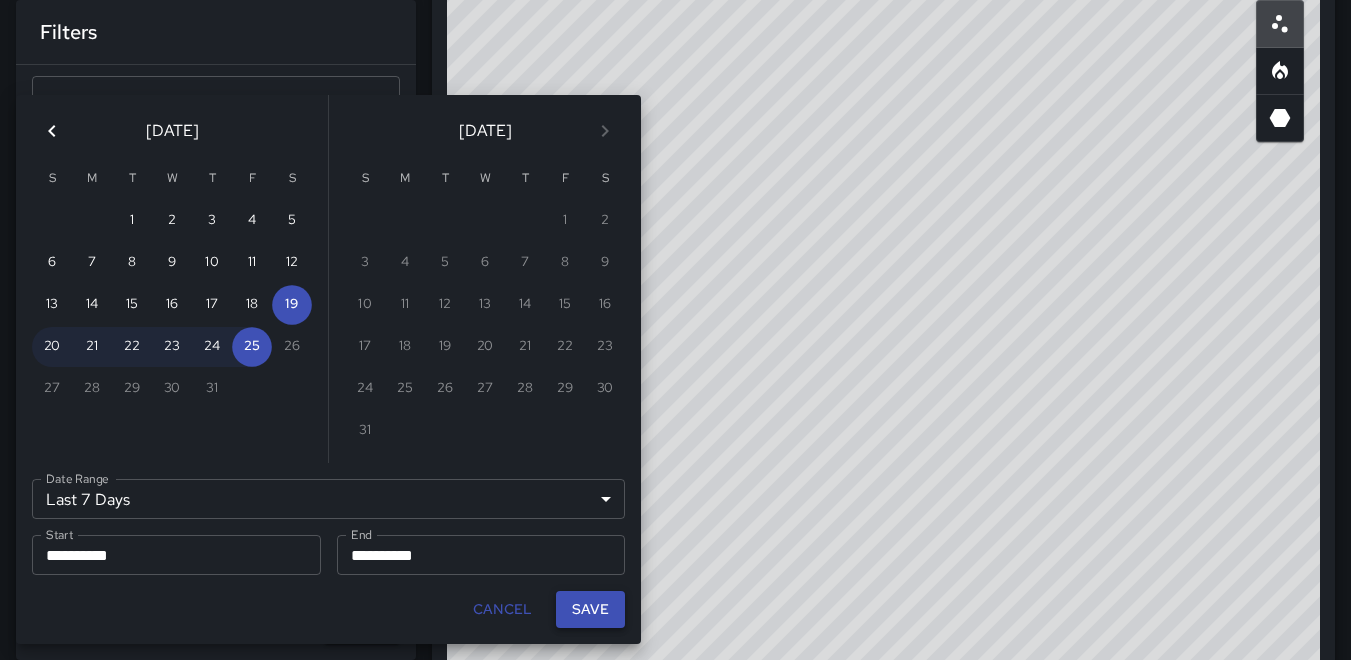 click on "Save" at bounding box center (590, 609) 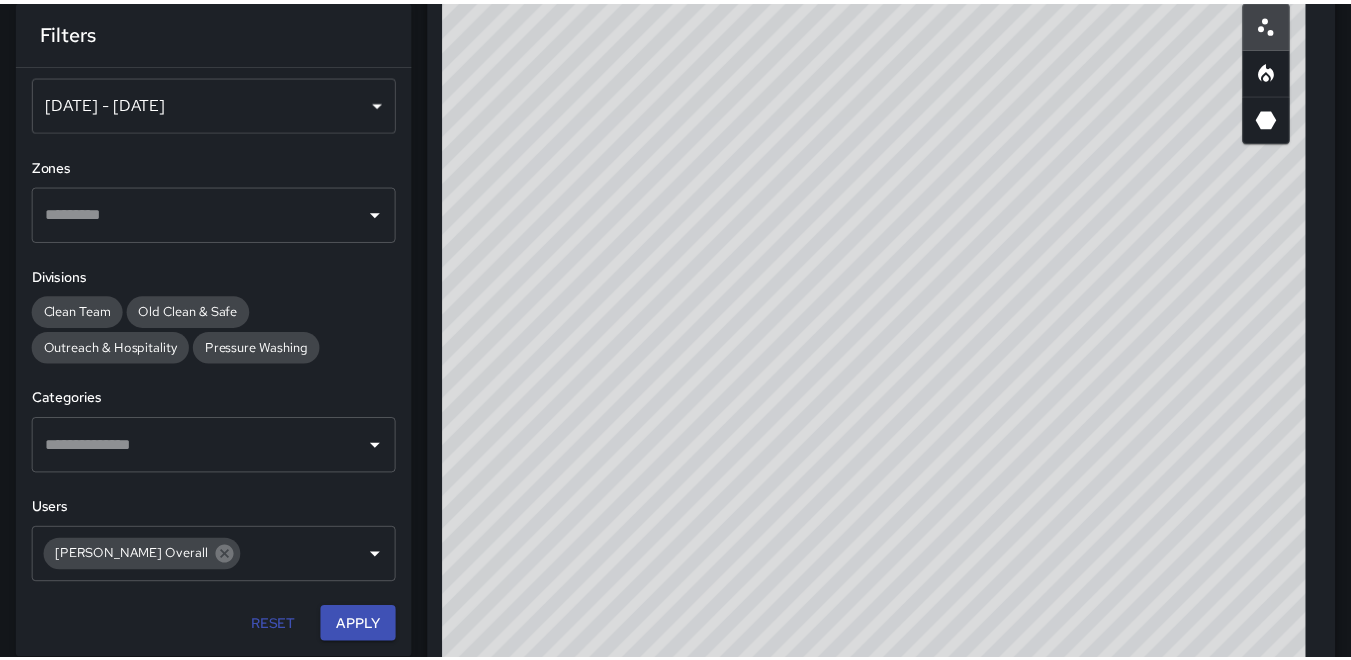 scroll, scrollTop: 16, scrollLeft: 16, axis: both 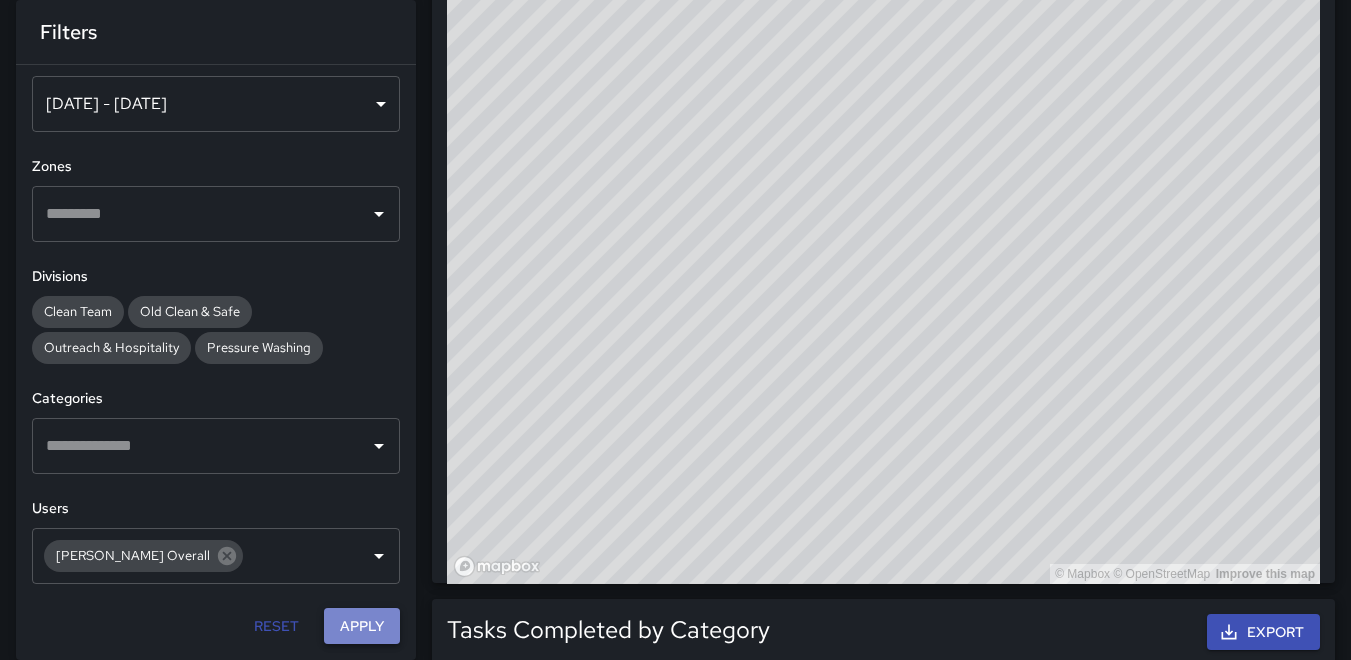 click on "Apply" at bounding box center [362, 626] 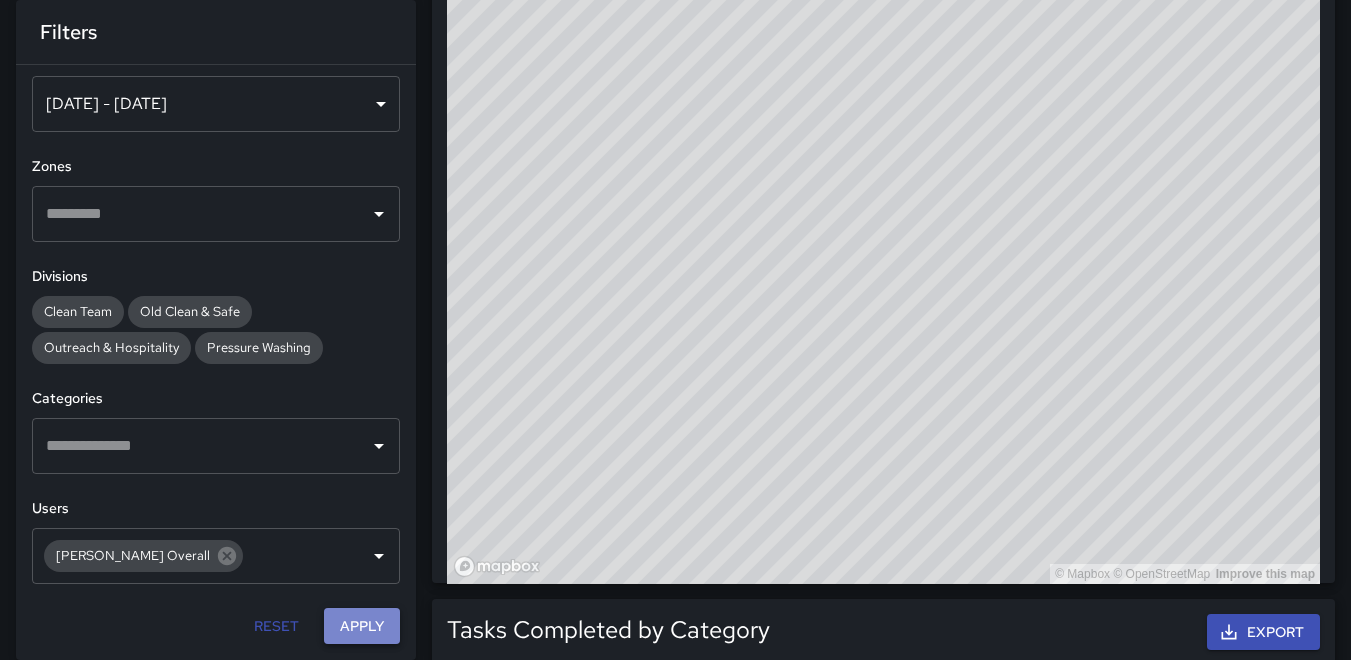 click on "Apply" at bounding box center [362, 626] 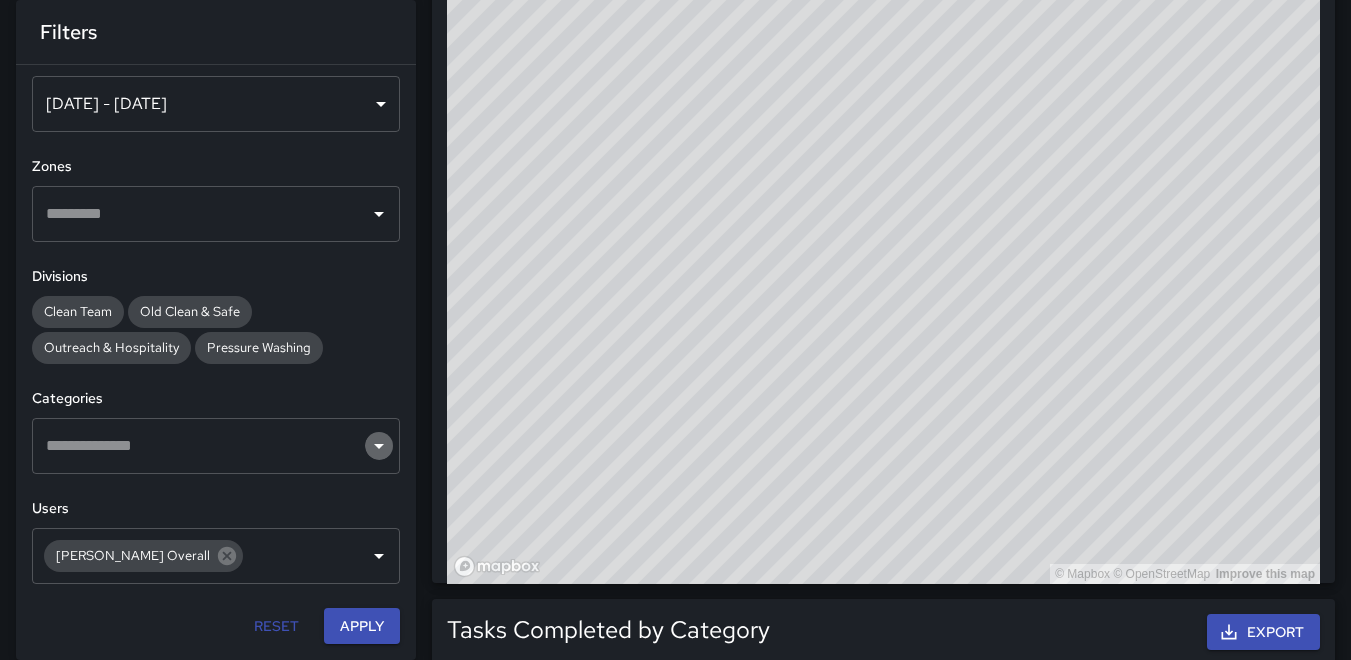 click 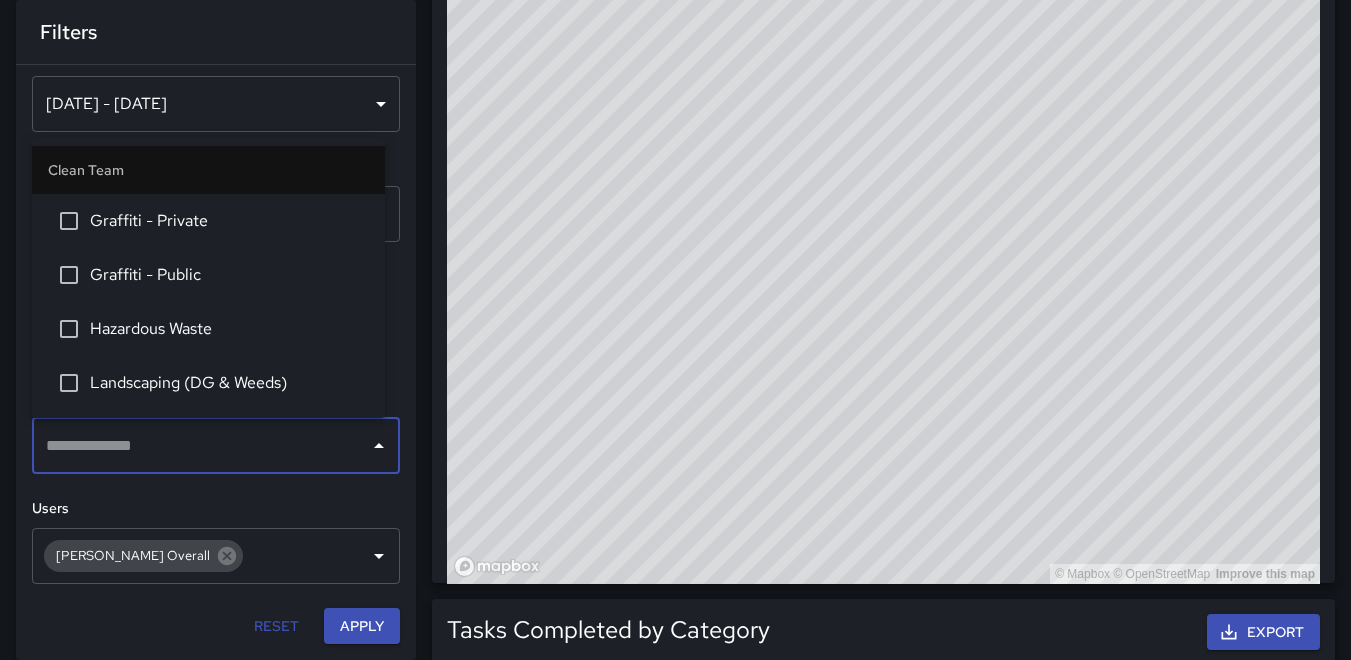 click on "**********" at bounding box center [200, 676] 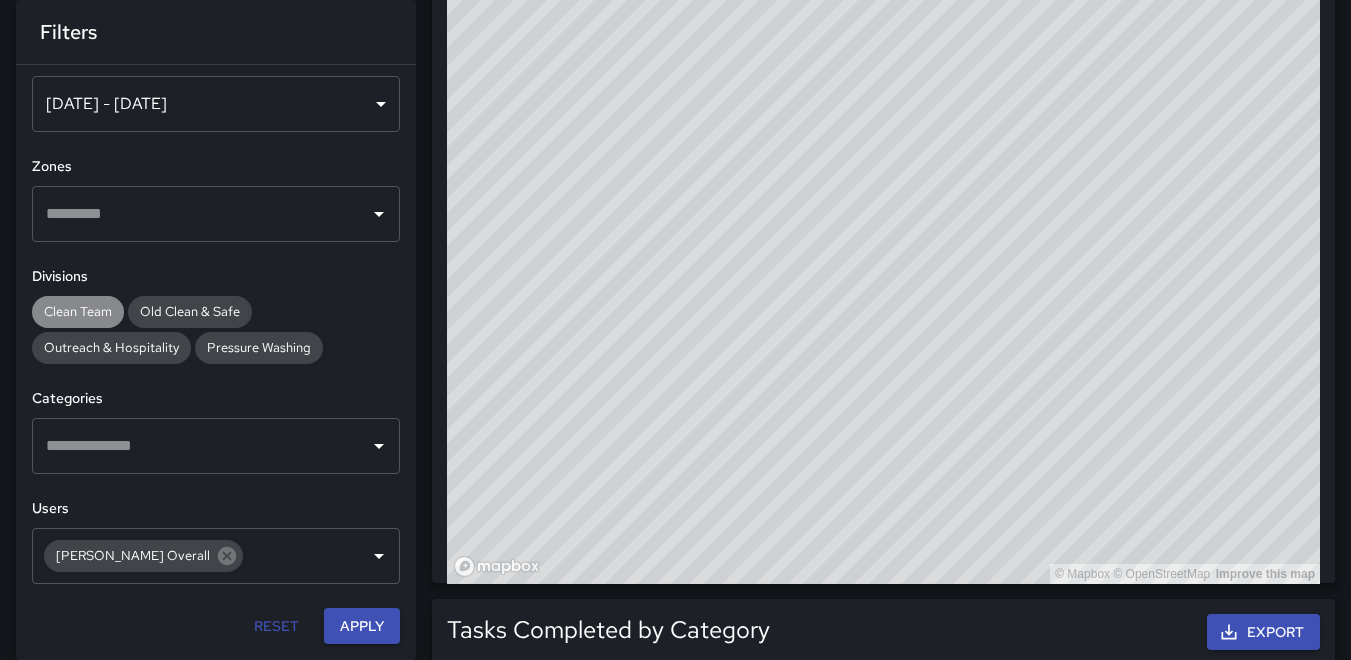 click on "Clean Team" at bounding box center [78, 311] 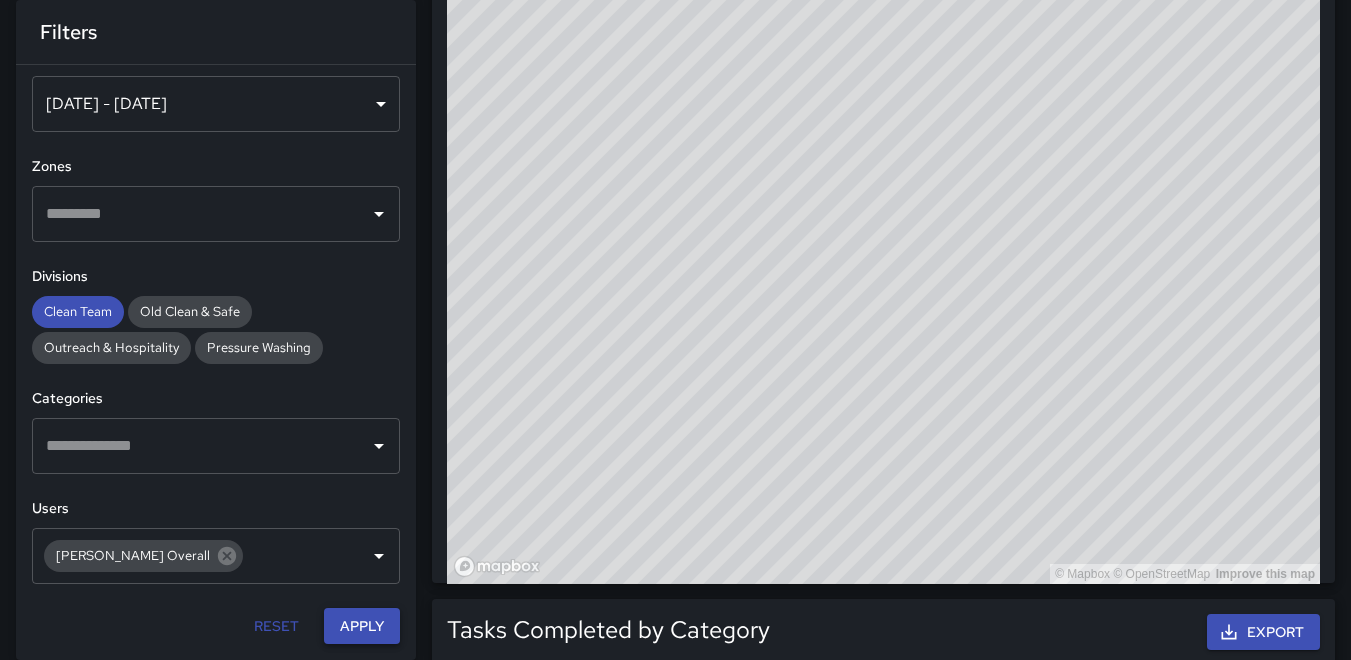 click on "Apply" at bounding box center [362, 626] 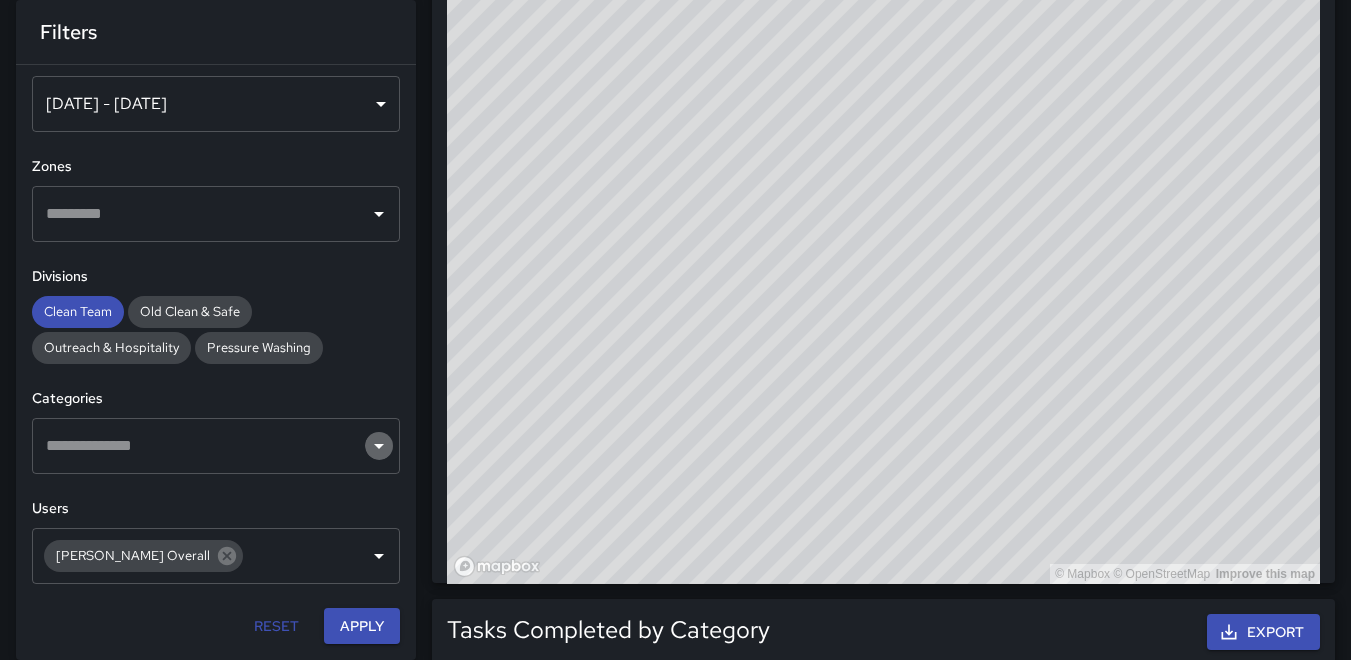 click 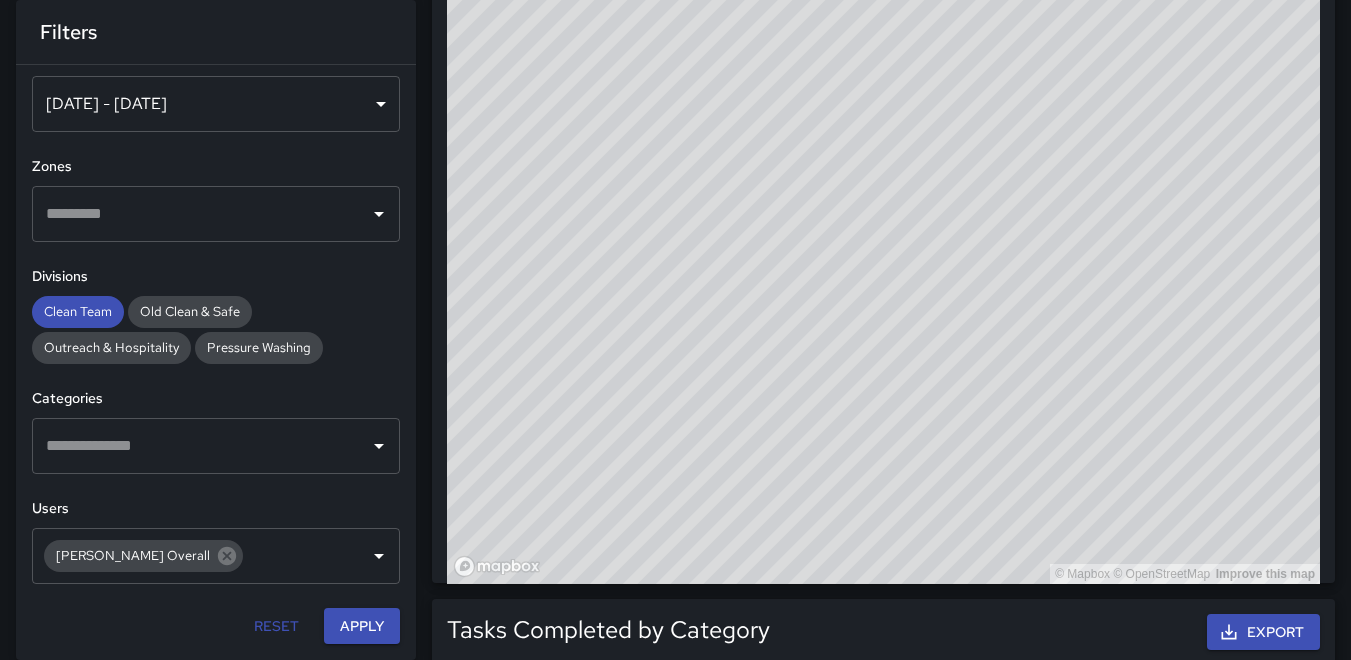 click on "**********" at bounding box center [200, 676] 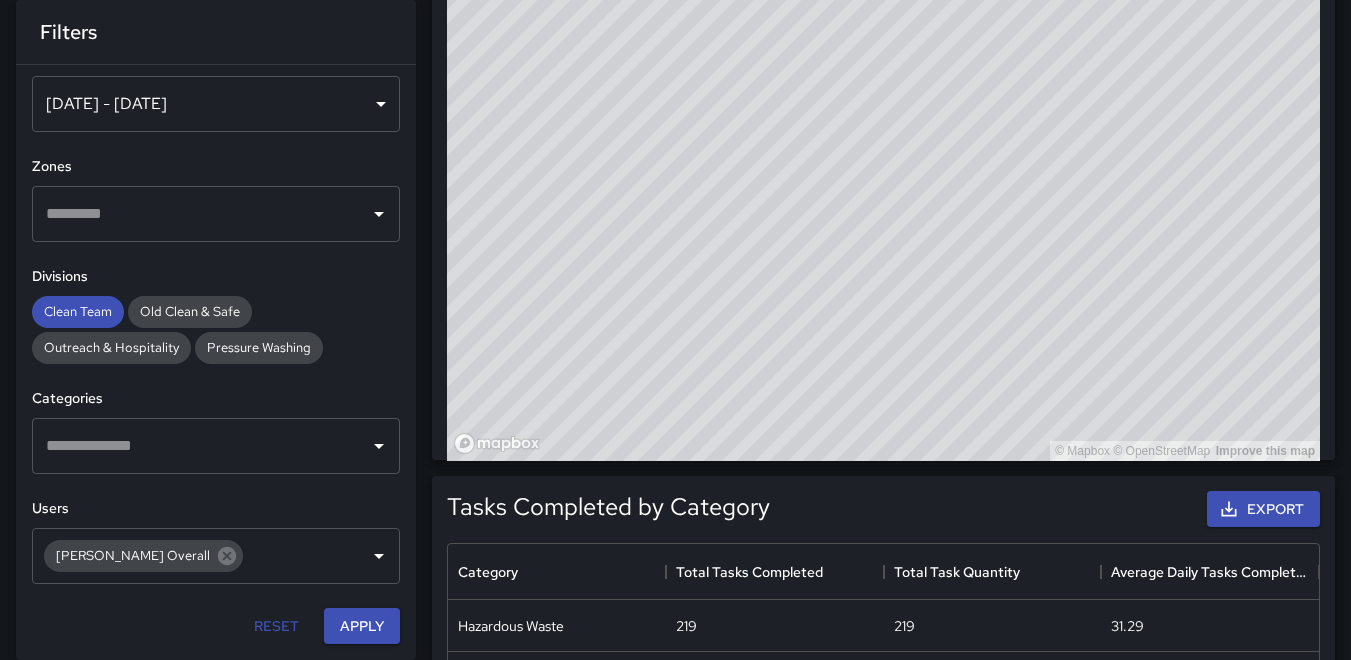 scroll, scrollTop: 800, scrollLeft: 0, axis: vertical 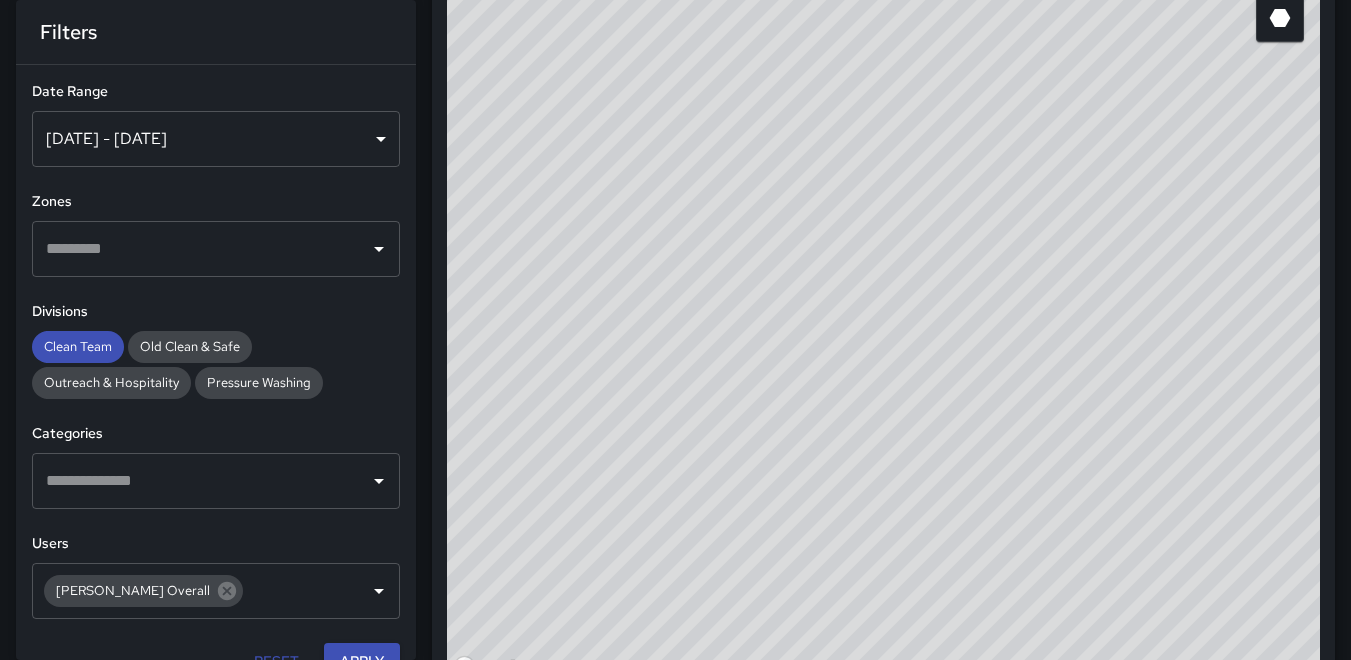 click 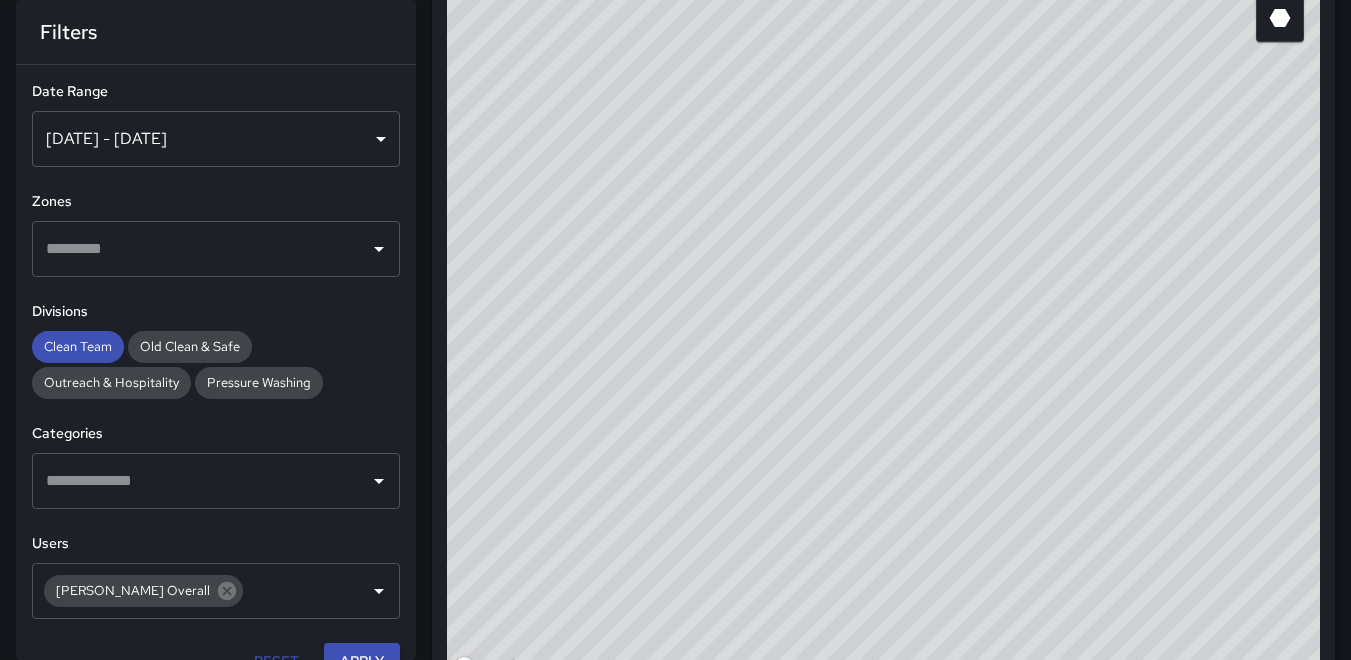 click on "**********" at bounding box center [200, 776] 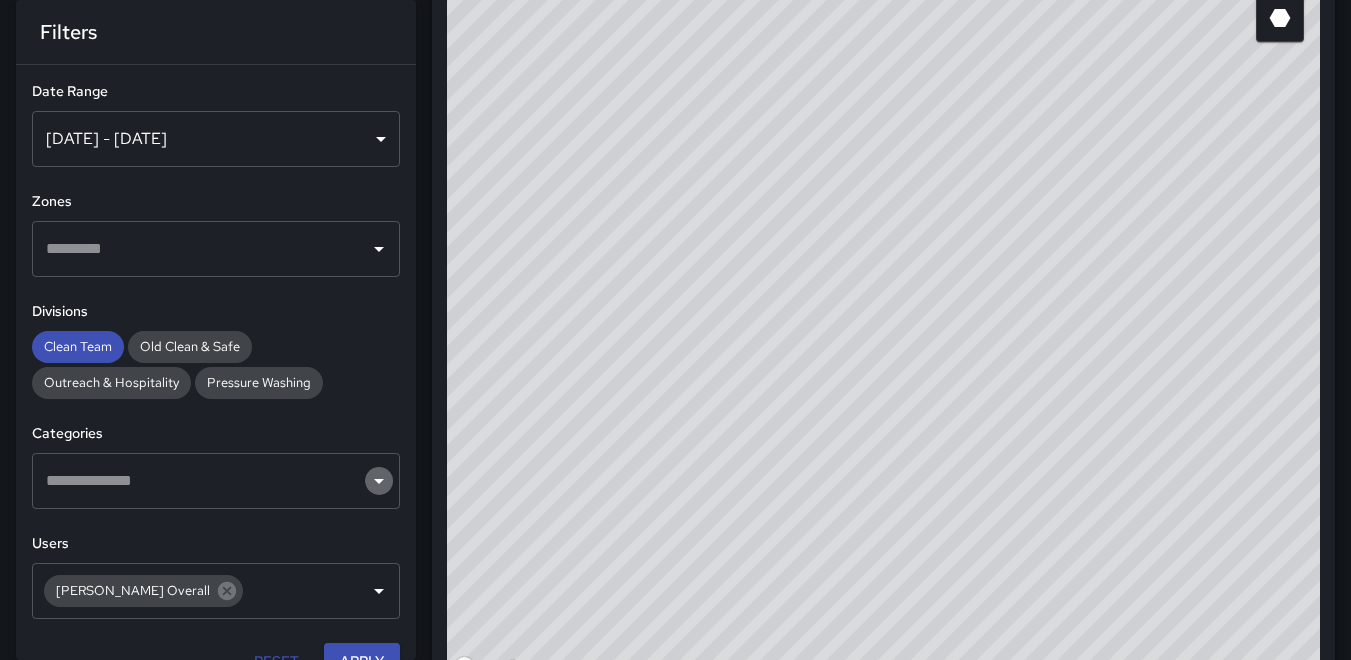 click at bounding box center (379, 481) 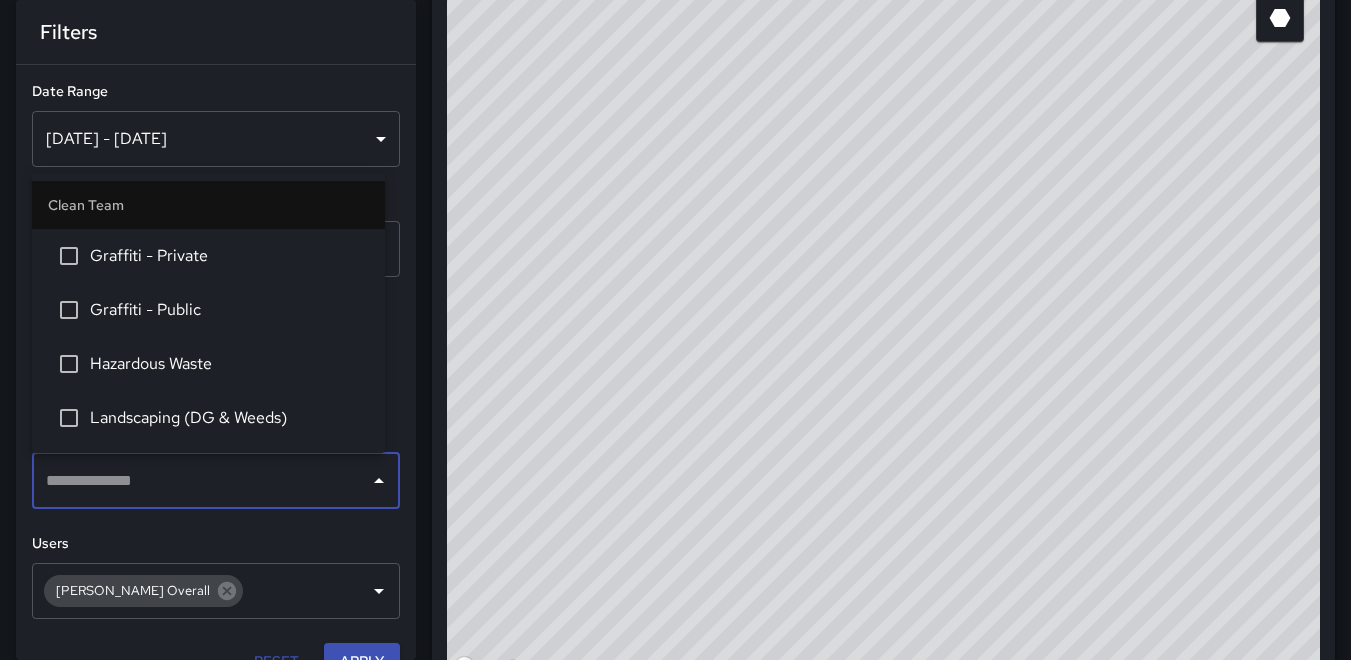 scroll, scrollTop: 100, scrollLeft: 0, axis: vertical 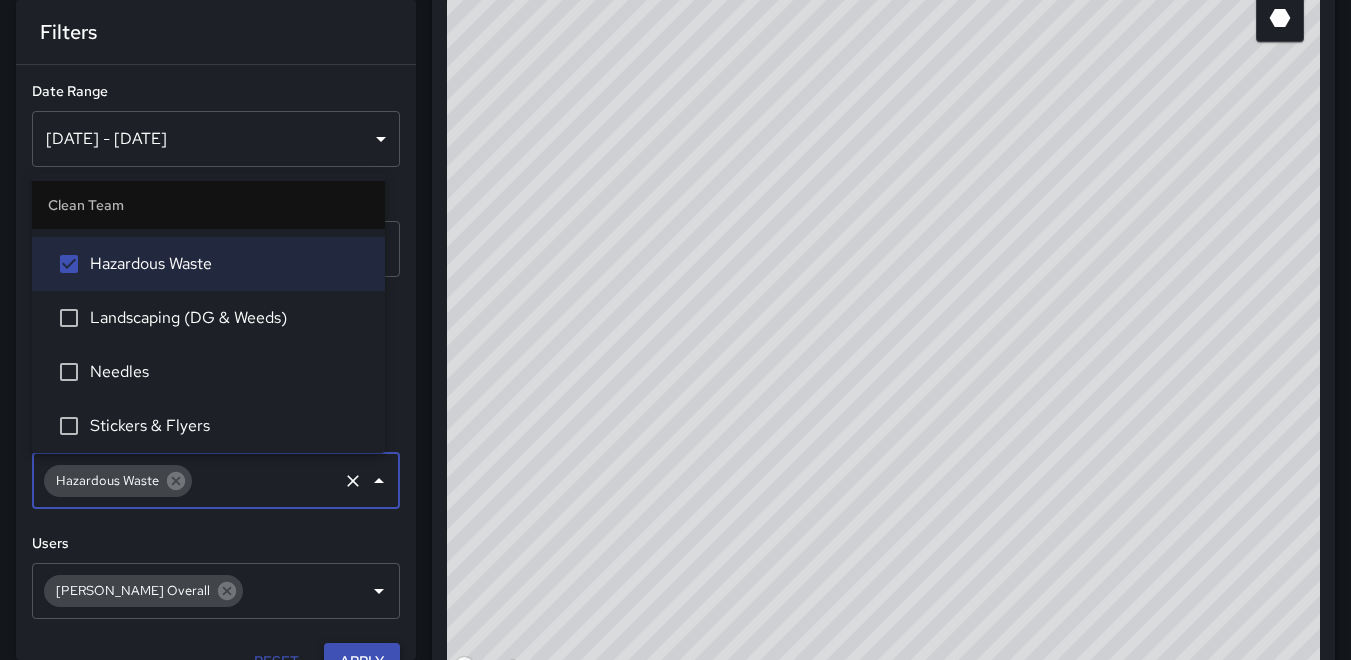 click on "Apply" at bounding box center [362, 661] 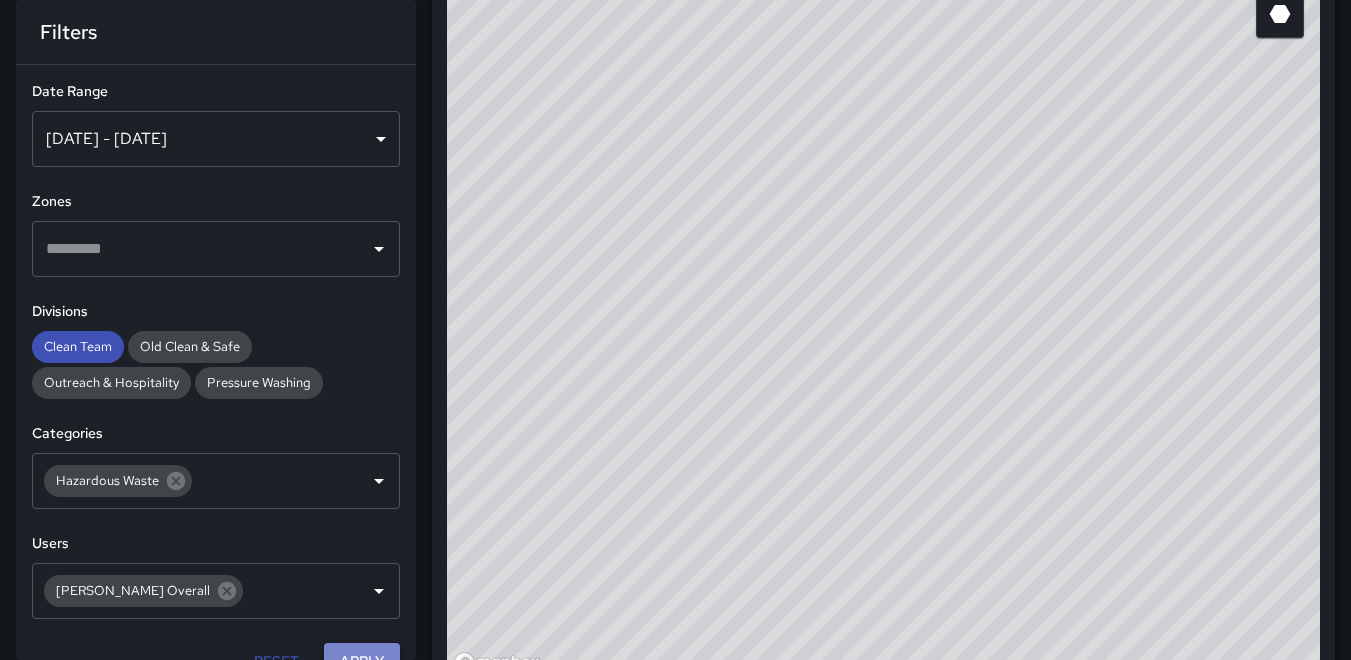 click on "Apply" at bounding box center [362, 661] 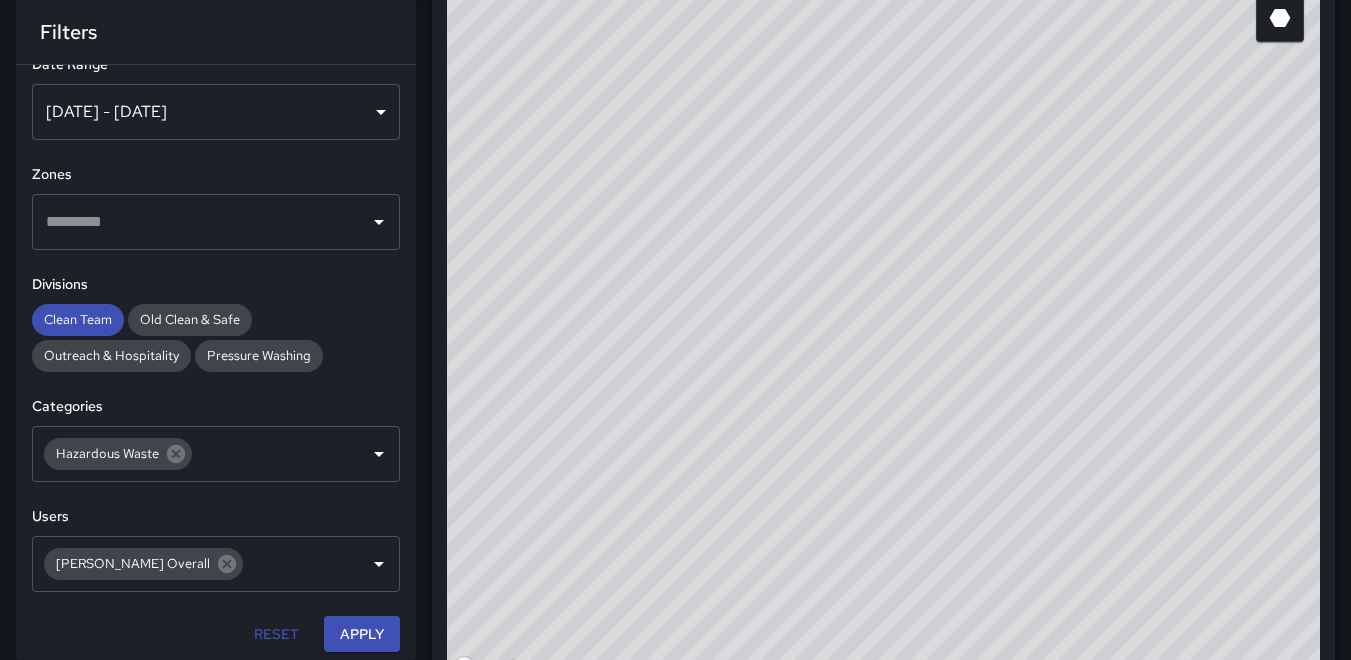 scroll, scrollTop: 35, scrollLeft: 0, axis: vertical 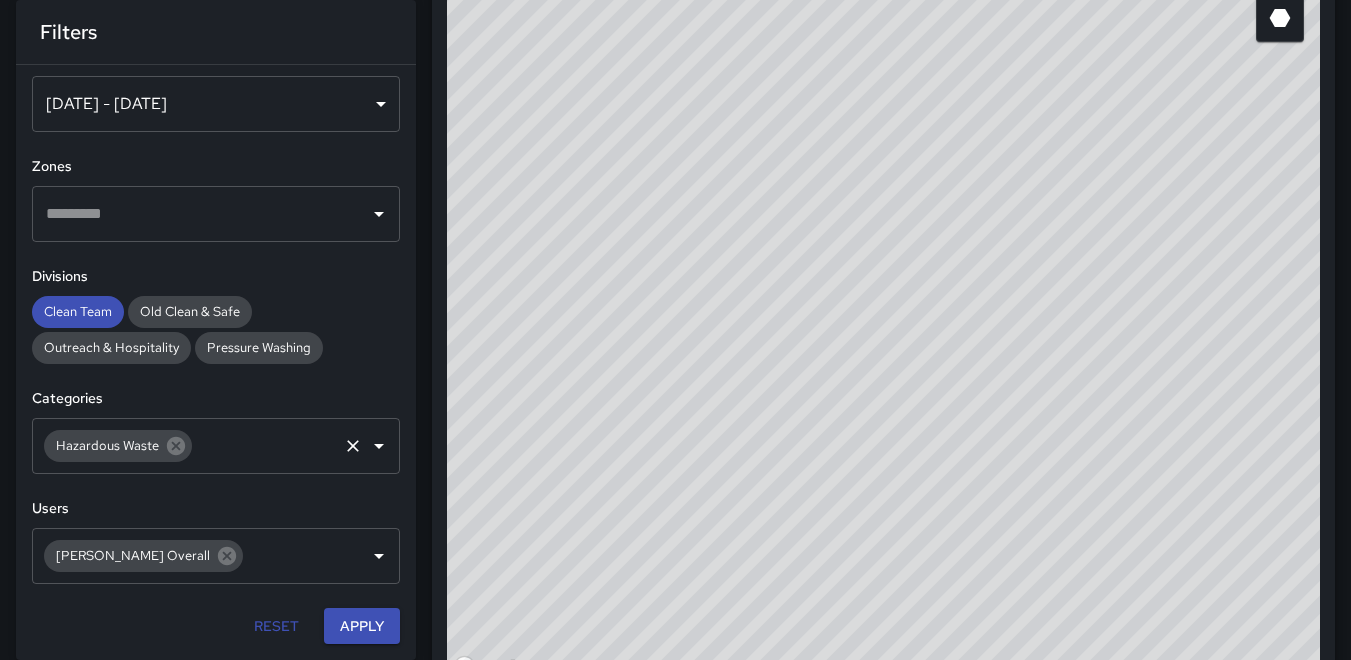 click 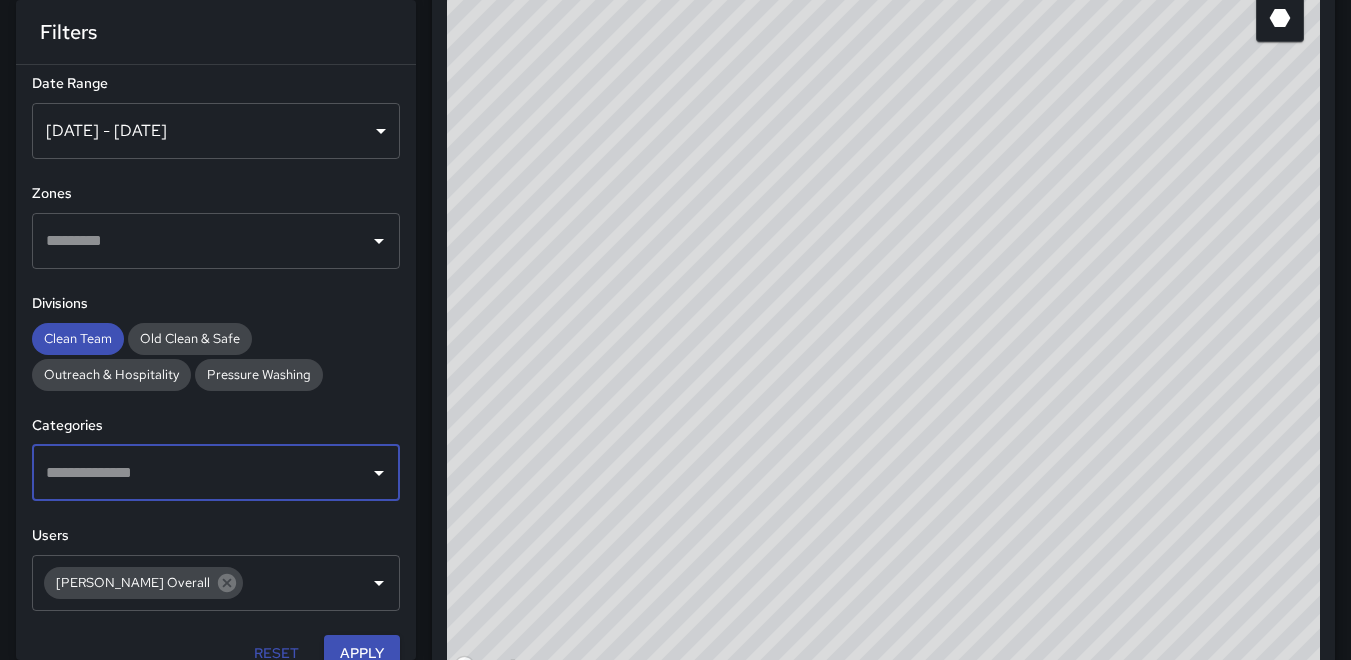 scroll, scrollTop: 0, scrollLeft: 0, axis: both 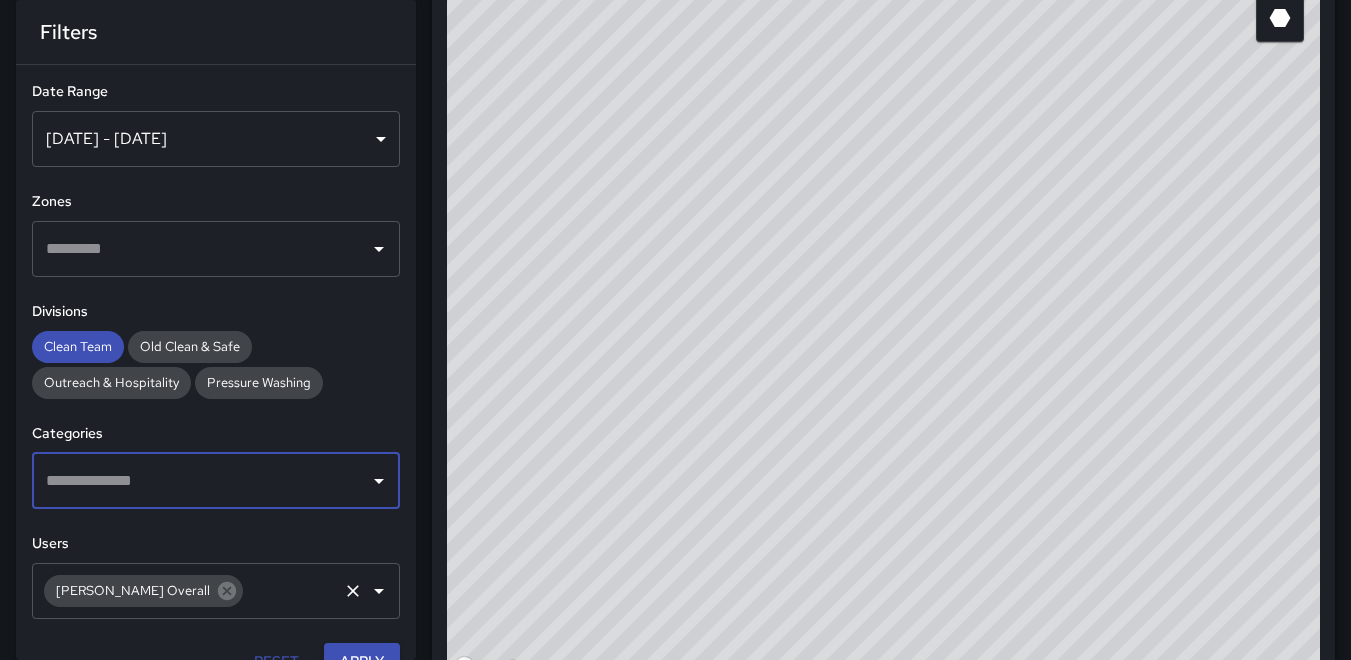 click 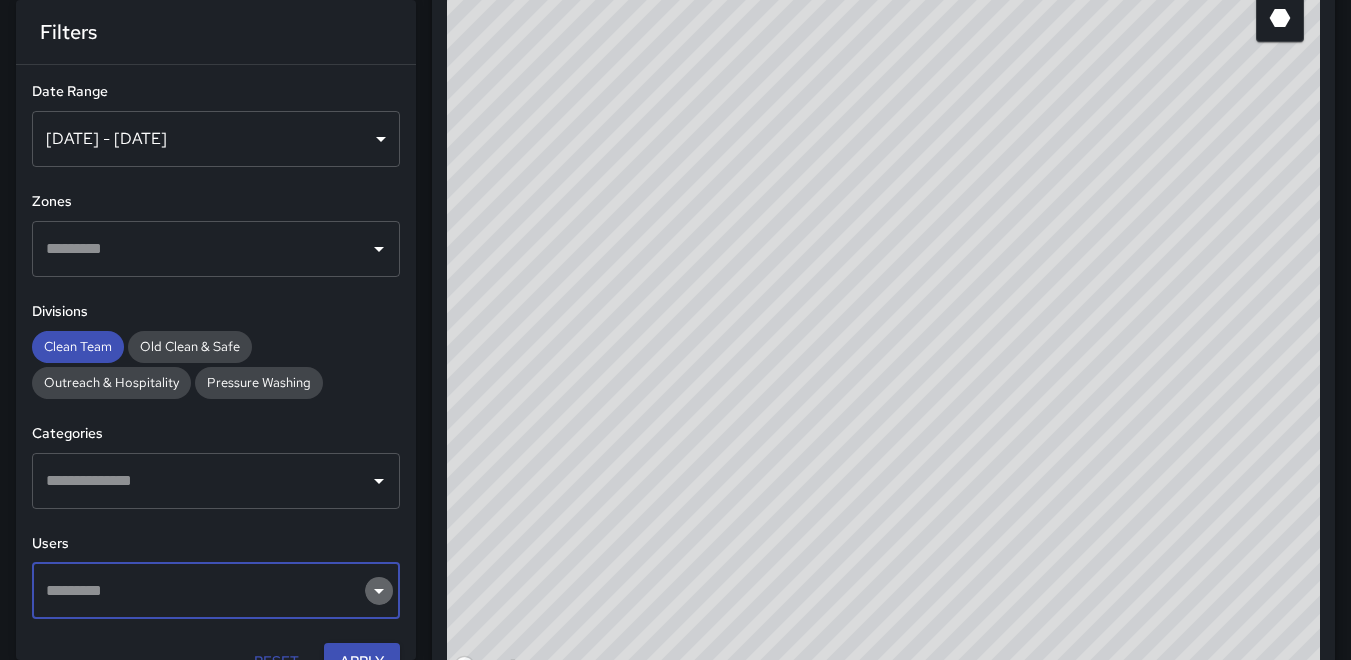 click 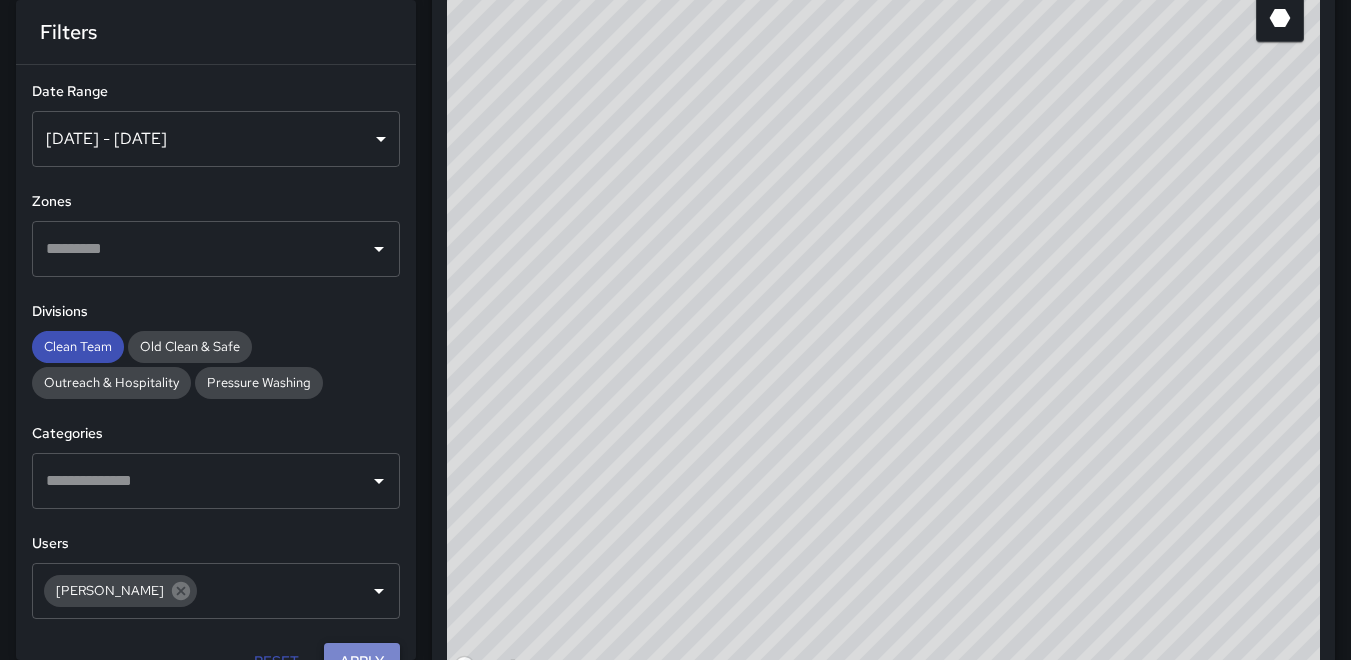 click on "Apply" at bounding box center (362, 661) 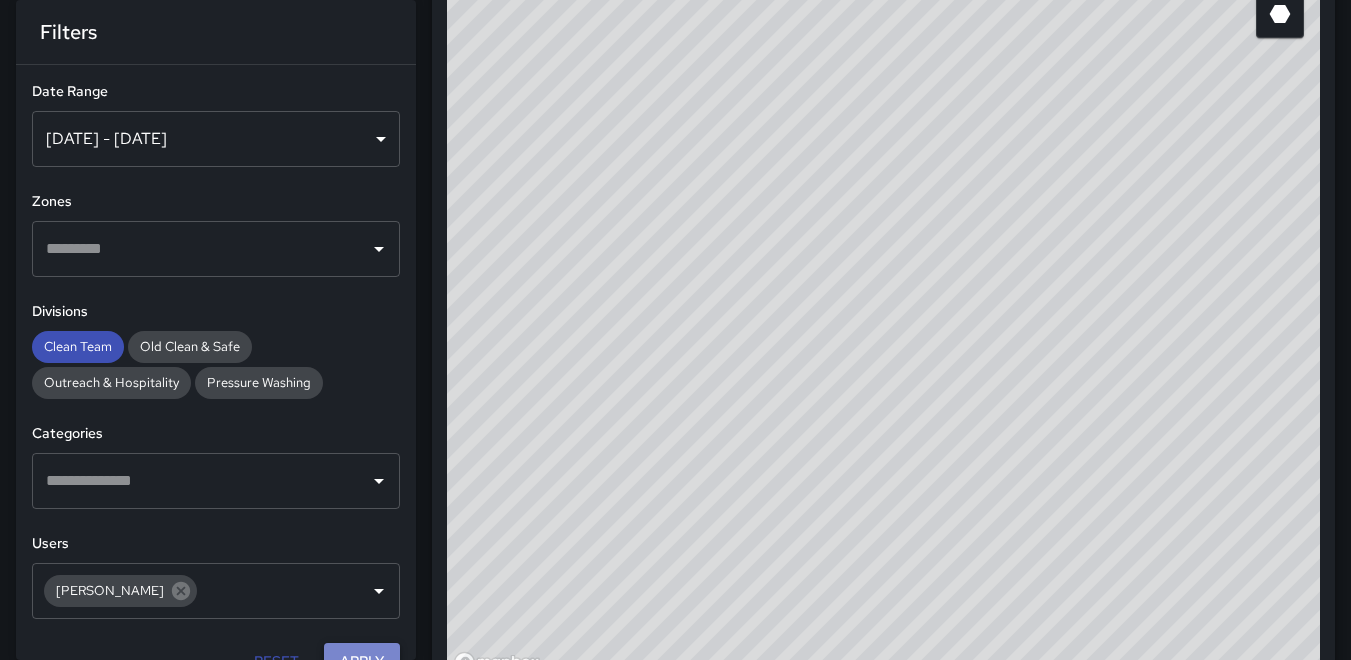 click on "Apply" at bounding box center [362, 661] 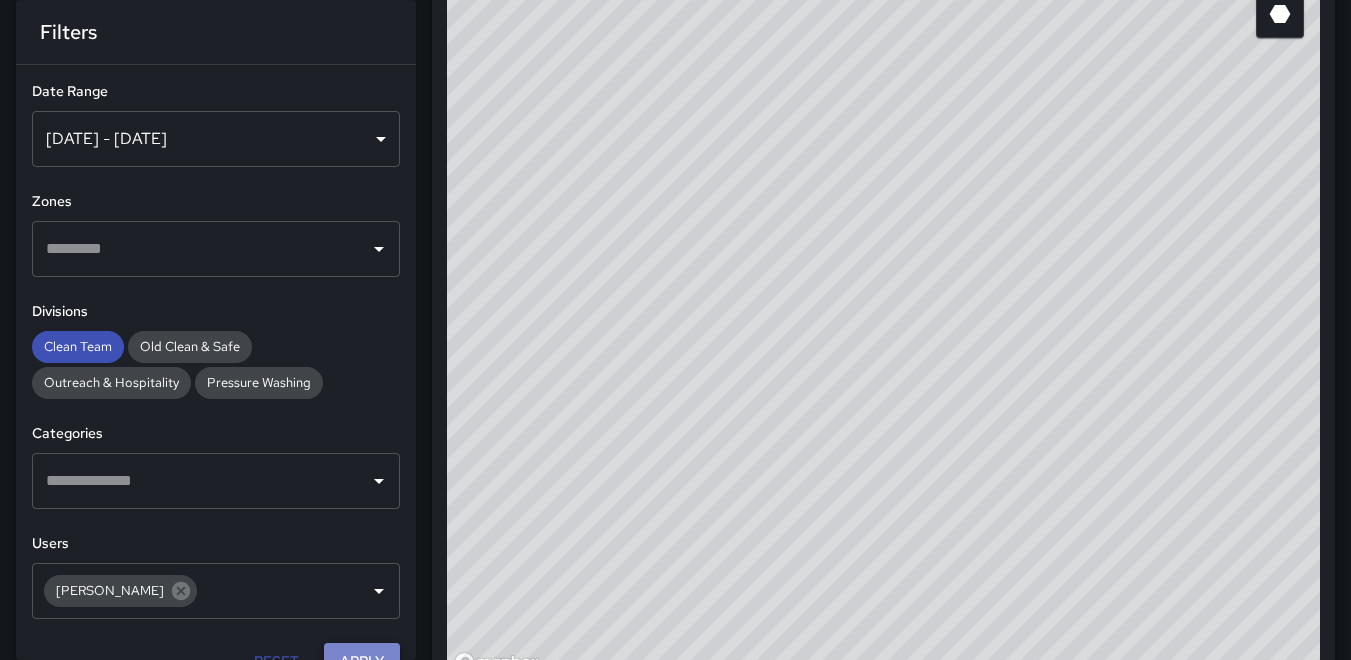 click on "Apply" at bounding box center [362, 661] 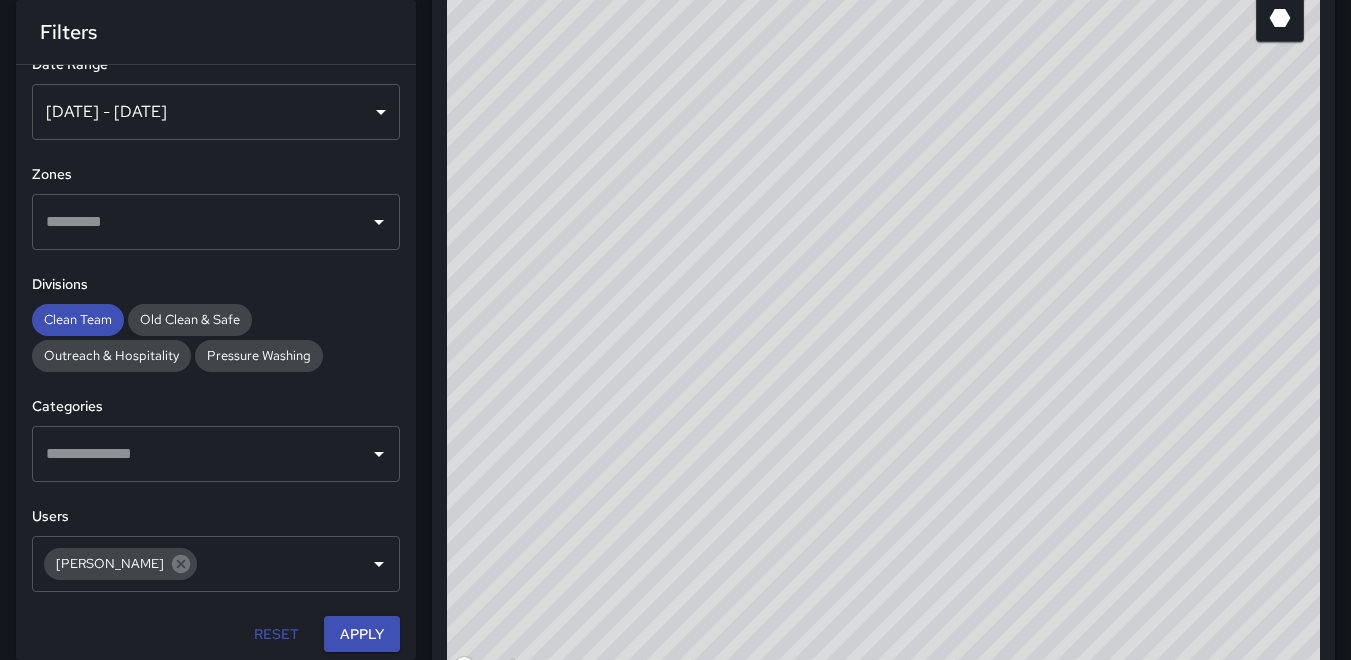 scroll, scrollTop: 35, scrollLeft: 0, axis: vertical 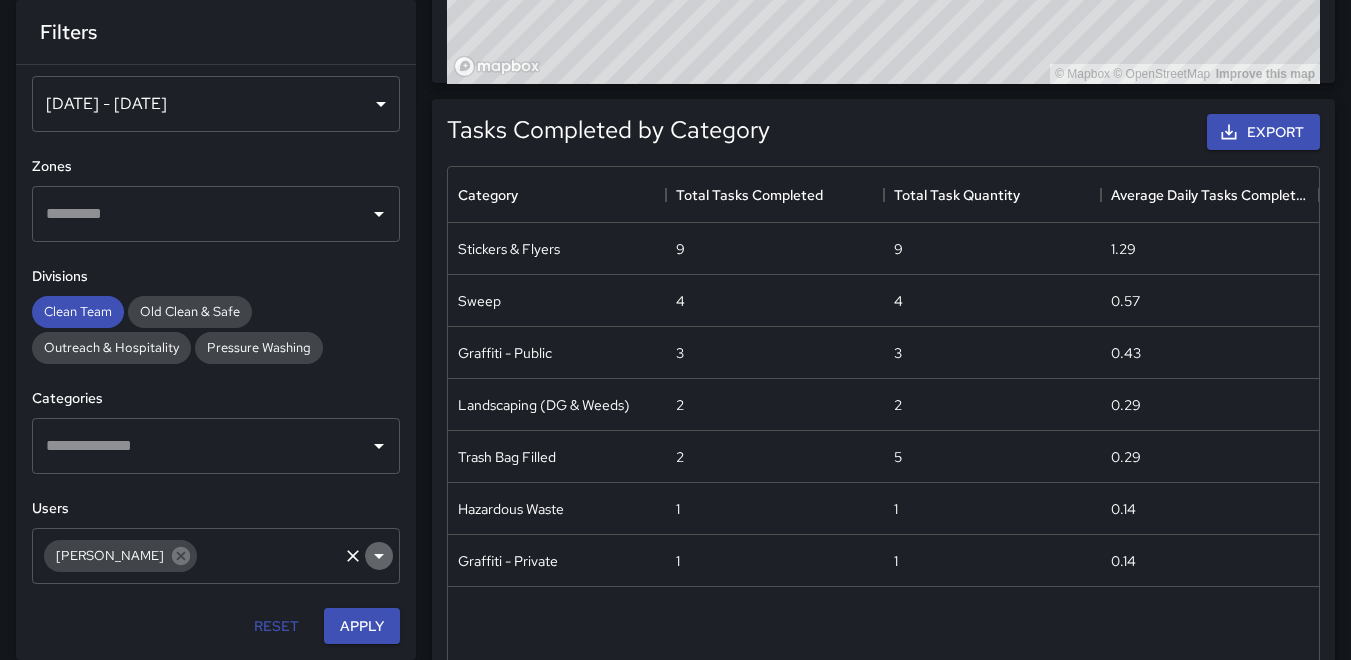 click 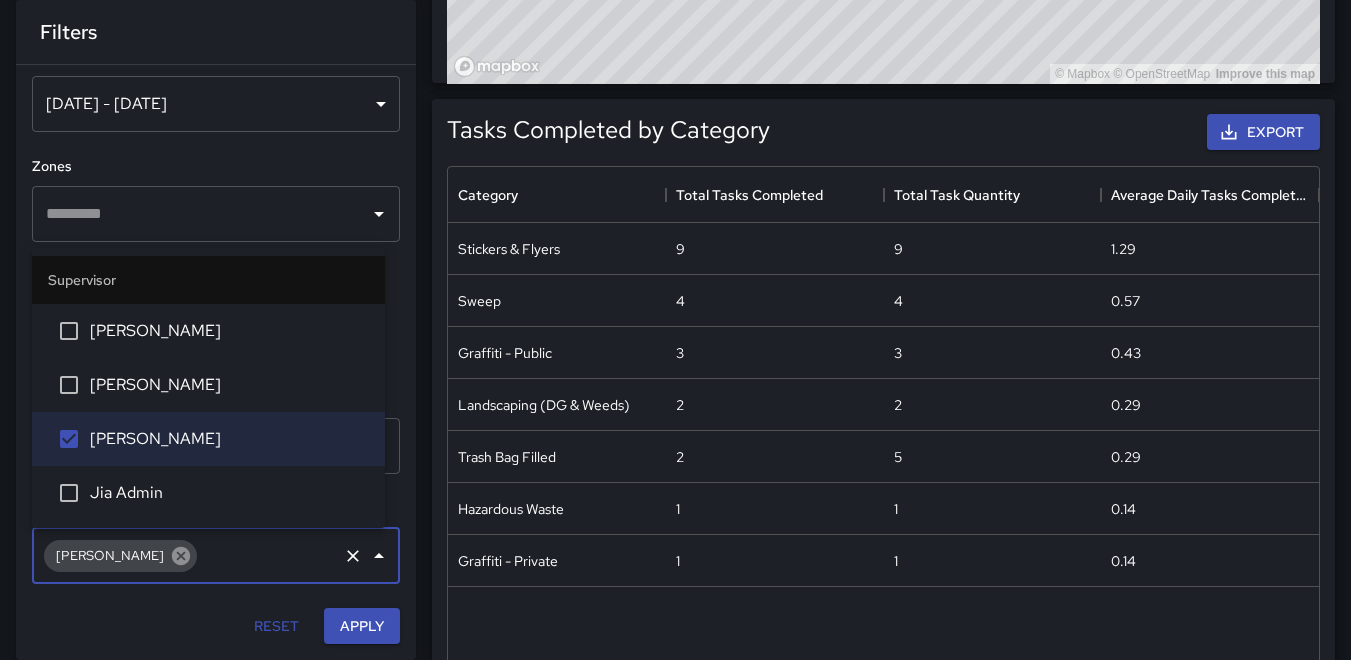 click 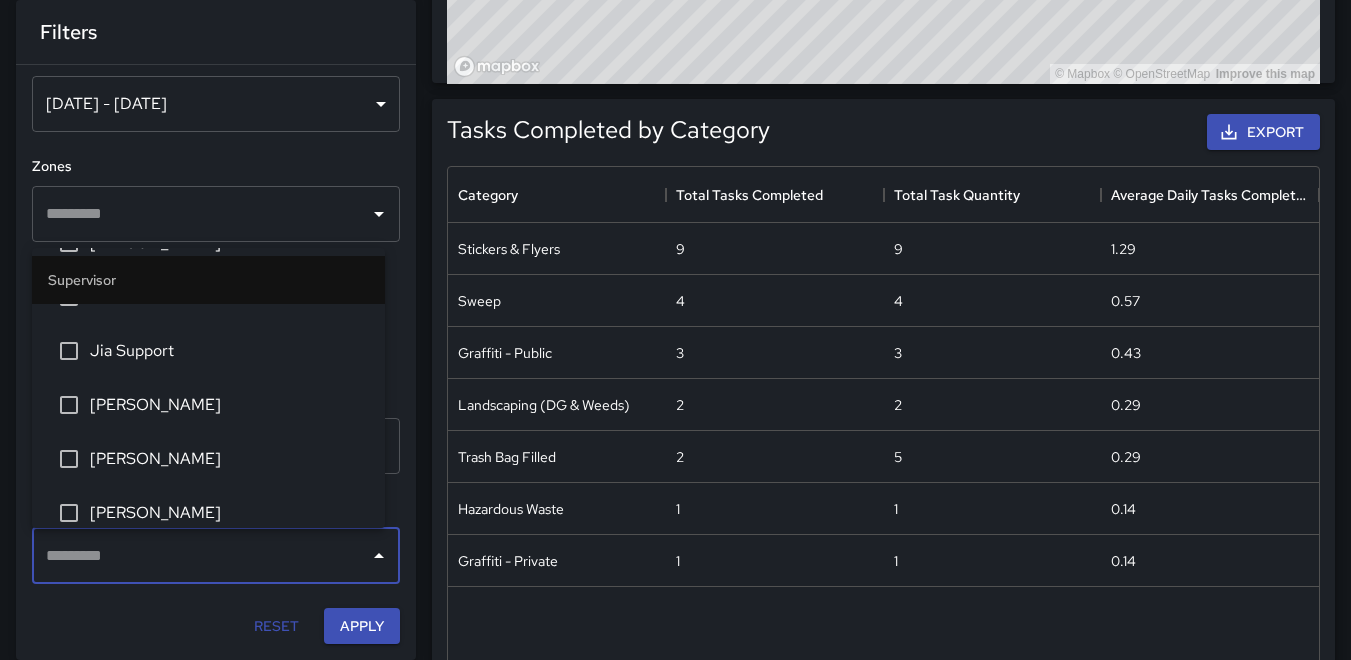 scroll, scrollTop: 200, scrollLeft: 0, axis: vertical 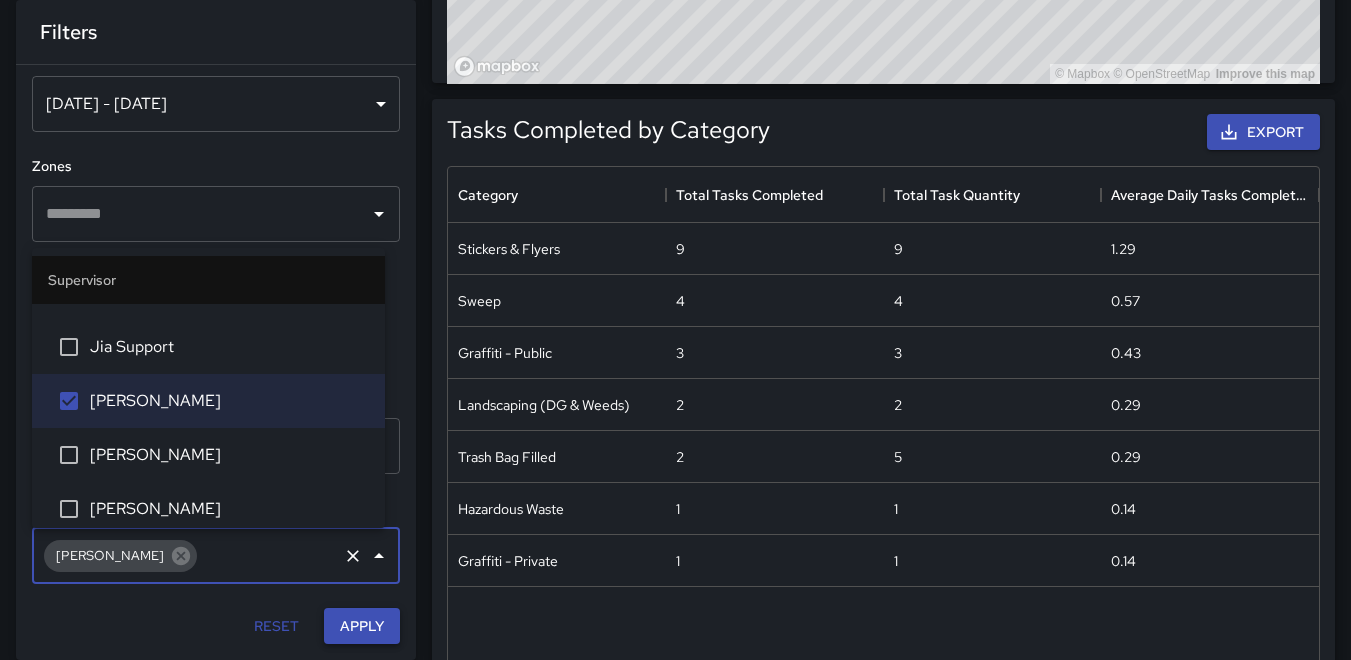click on "Apply" at bounding box center (362, 626) 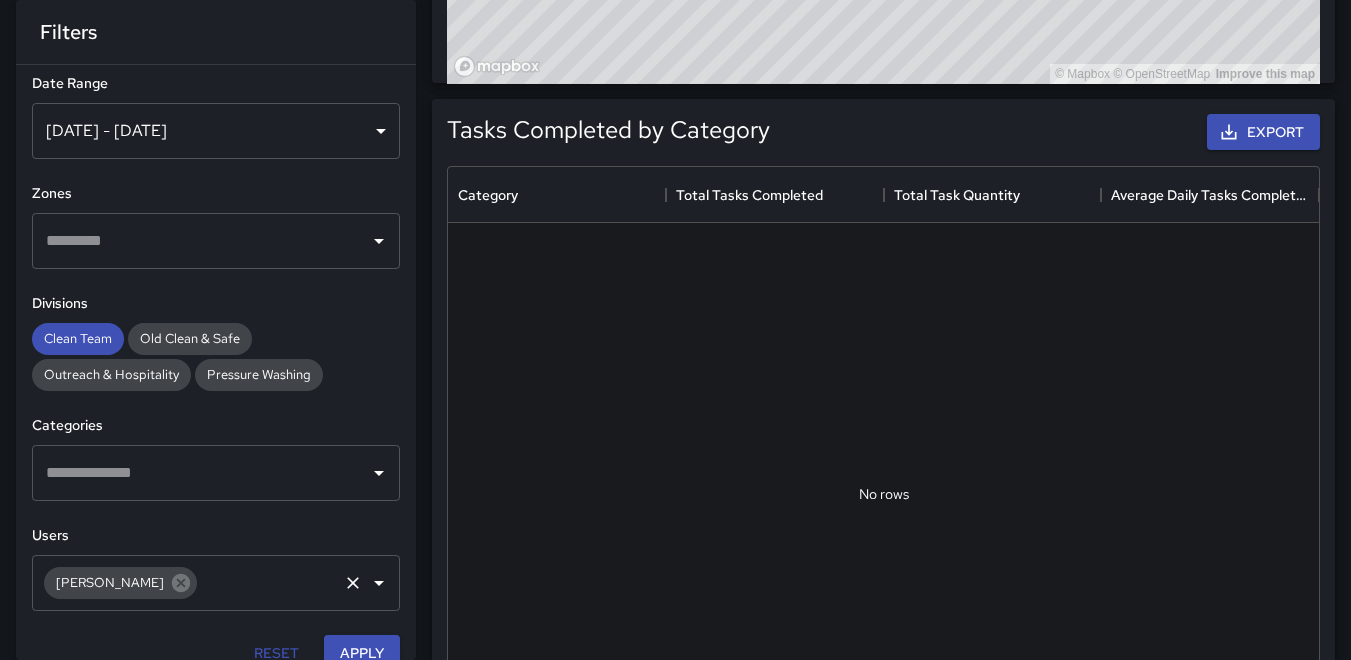 scroll, scrollTop: 0, scrollLeft: 0, axis: both 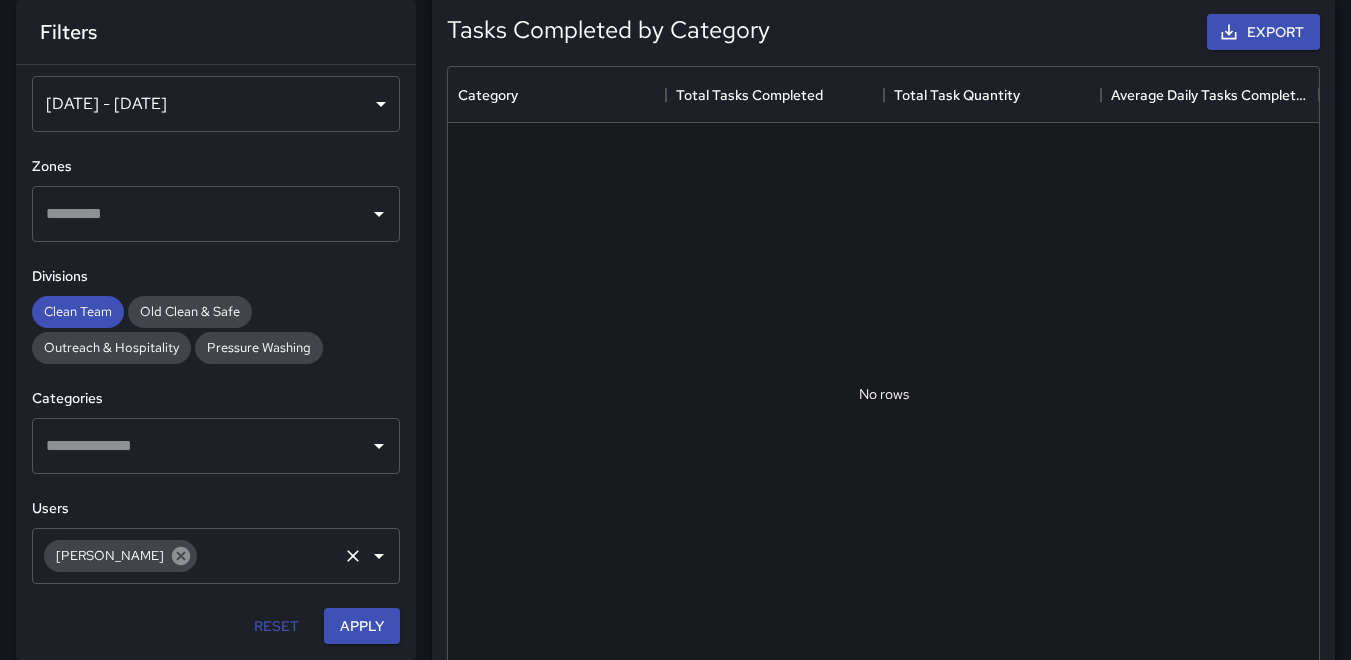 click 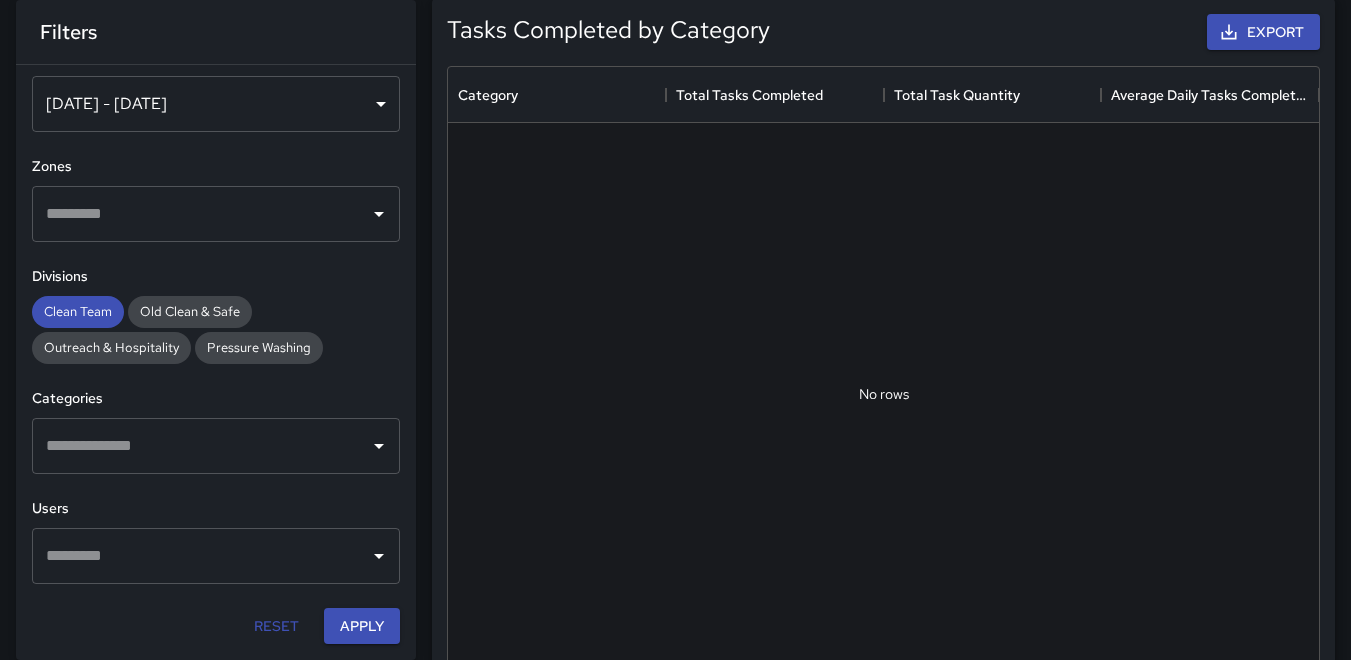 click 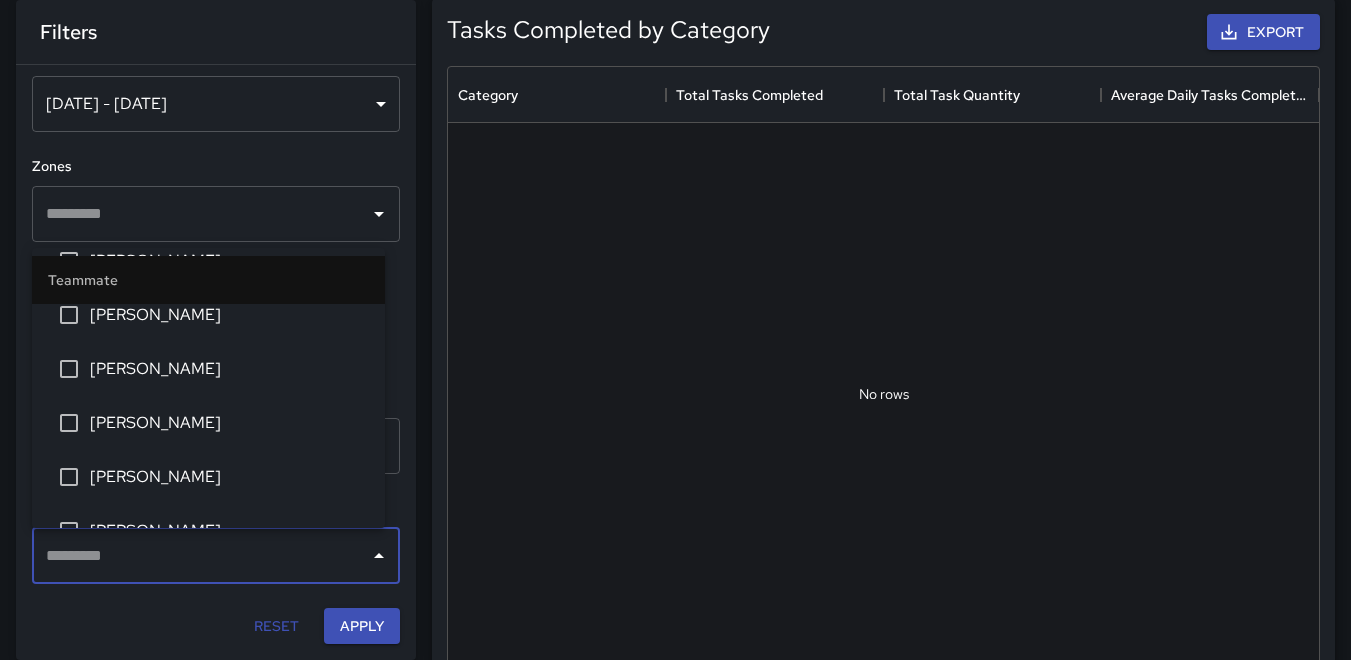 scroll, scrollTop: 1000, scrollLeft: 0, axis: vertical 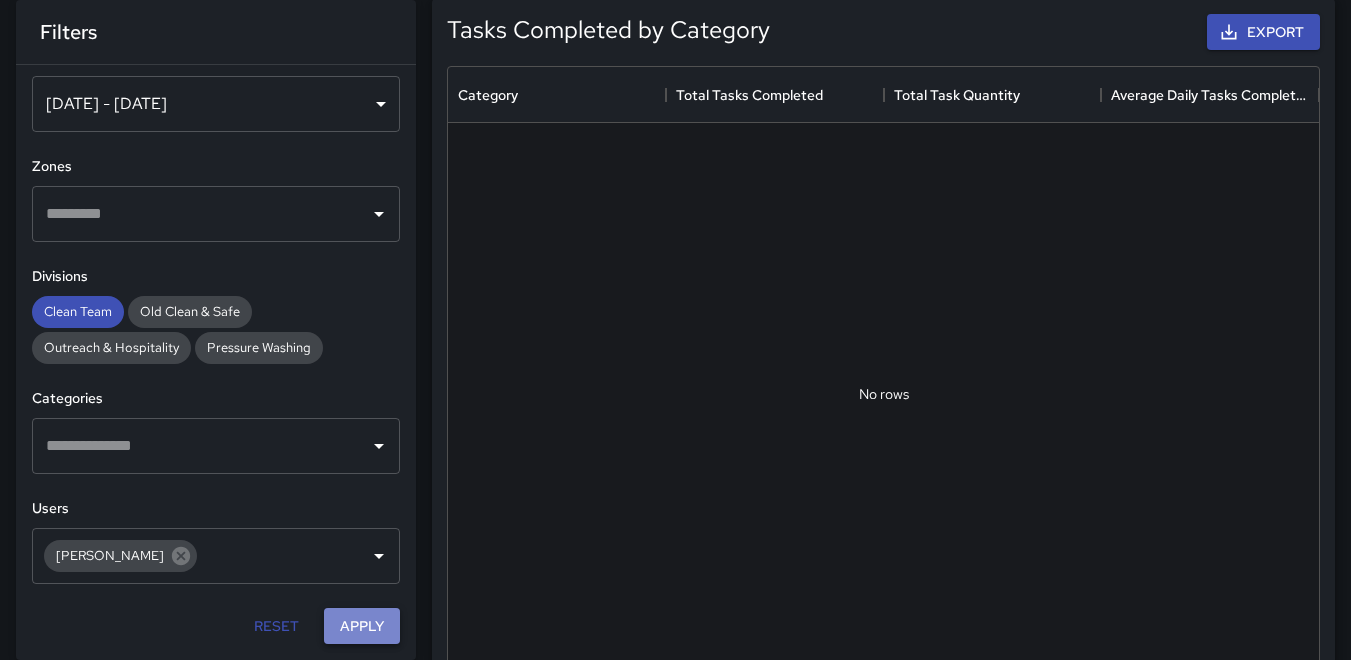 click on "Apply" at bounding box center [362, 626] 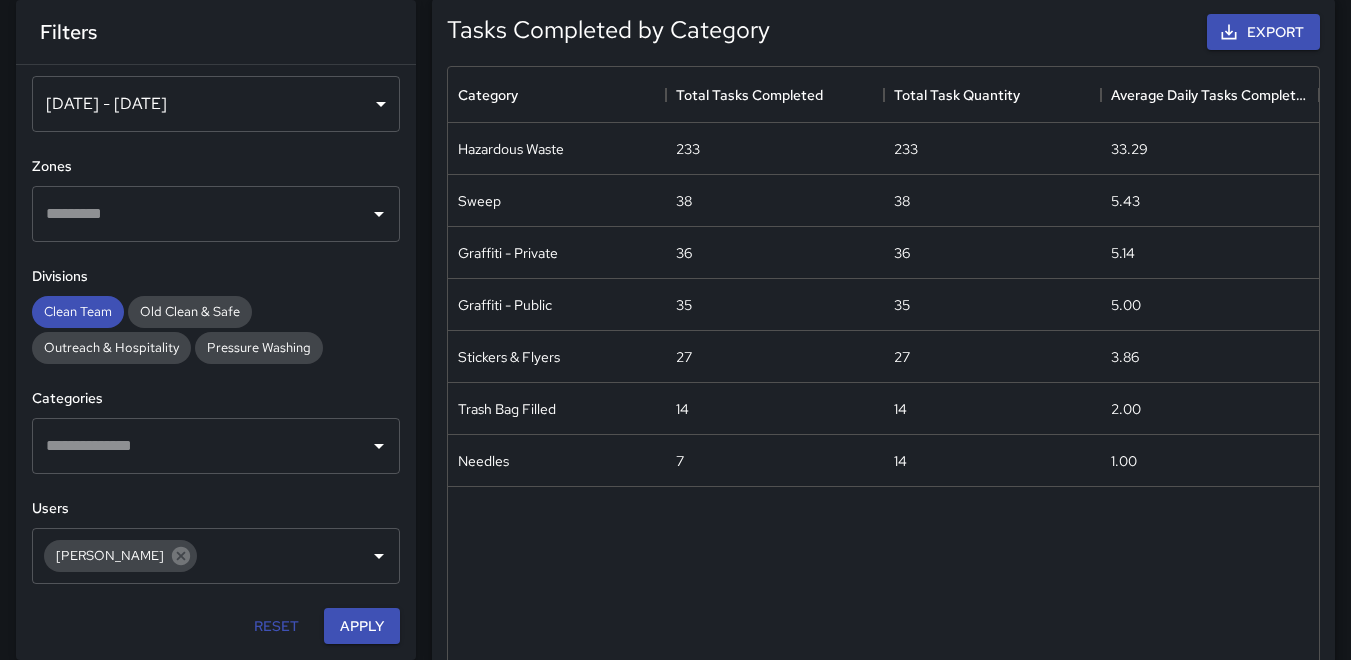 scroll, scrollTop: 1100, scrollLeft: 0, axis: vertical 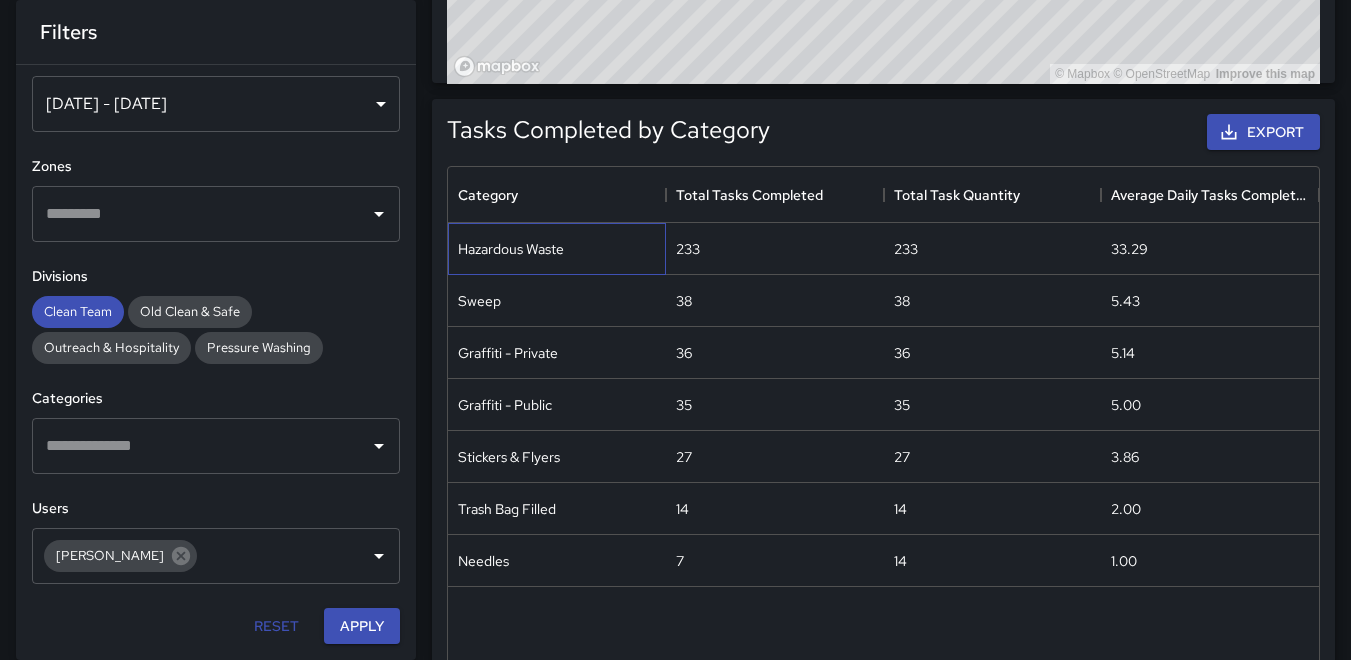 click on "Hazardous Waste" at bounding box center (511, 249) 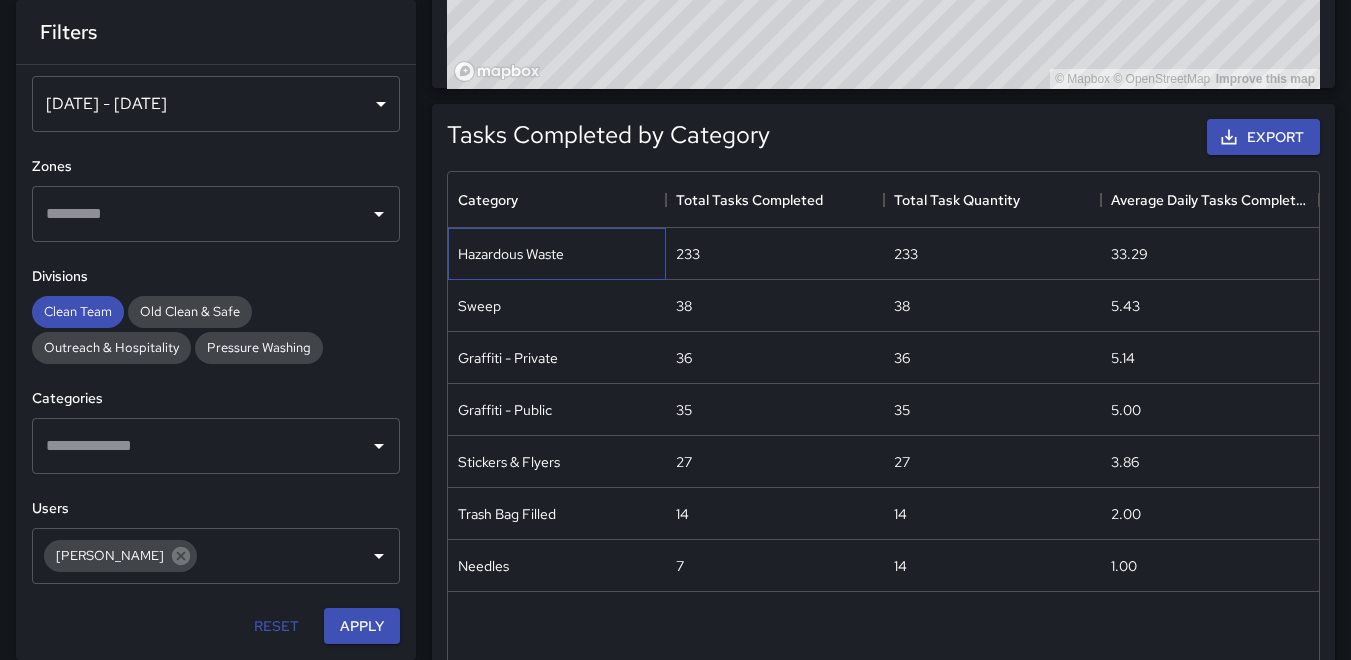 scroll, scrollTop: 1128, scrollLeft: 0, axis: vertical 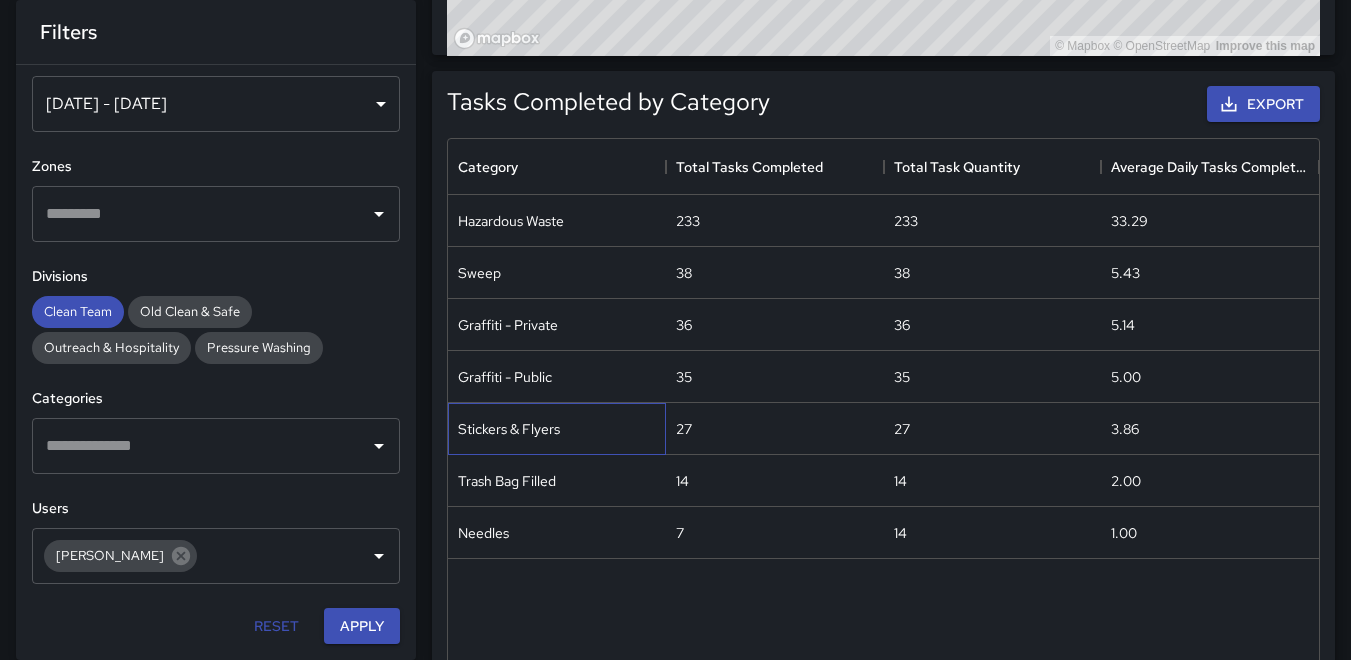 click on "Stickers & Flyers" at bounding box center (509, 429) 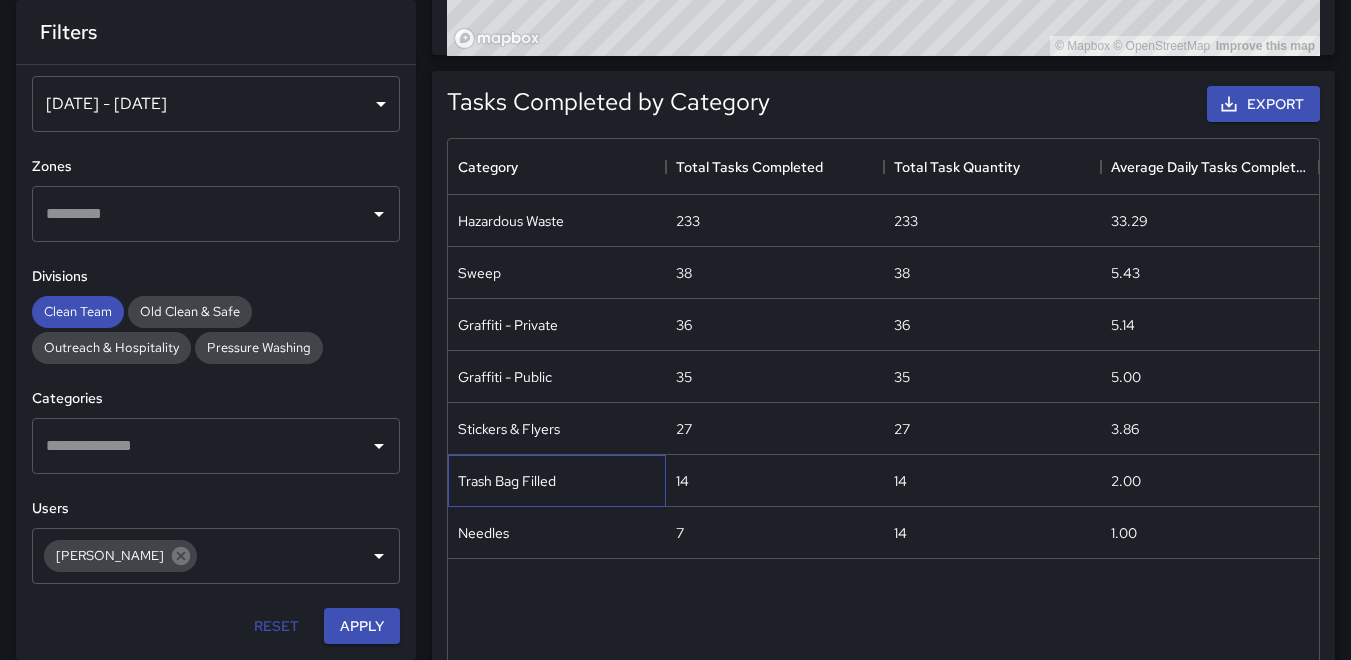 click on "Trash Bag Filled" at bounding box center [507, 481] 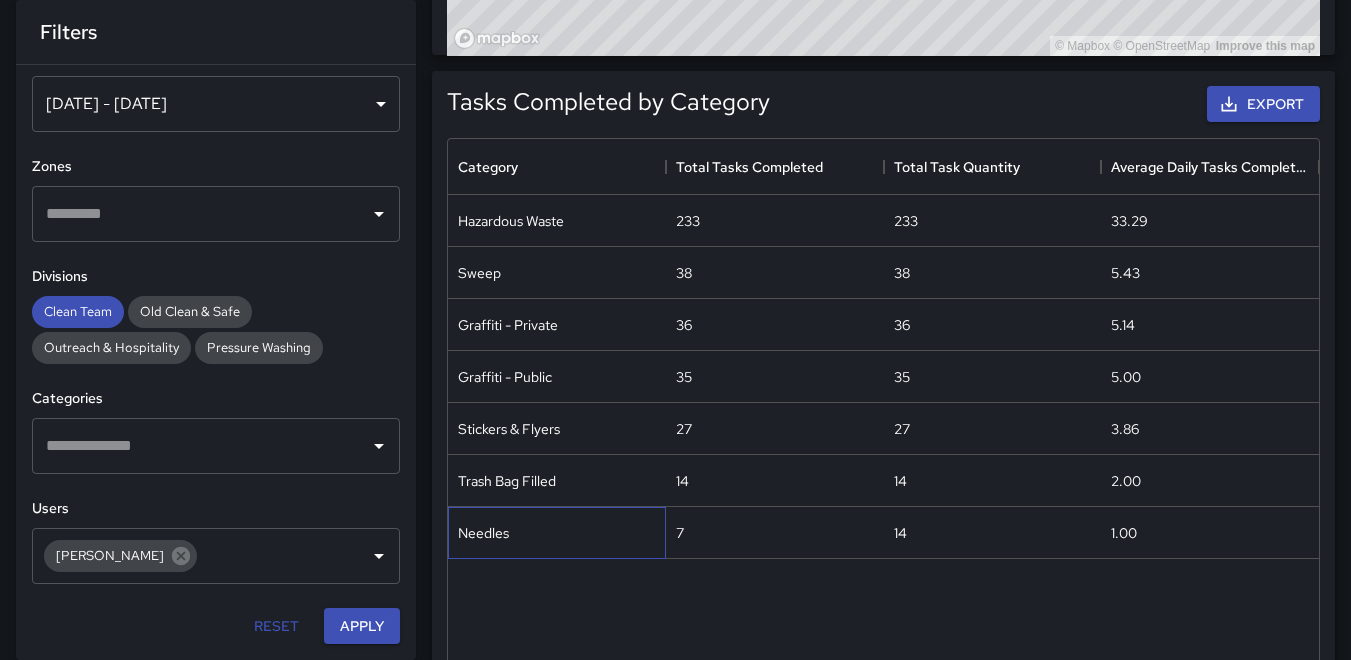 click on "Needles" at bounding box center [483, 533] 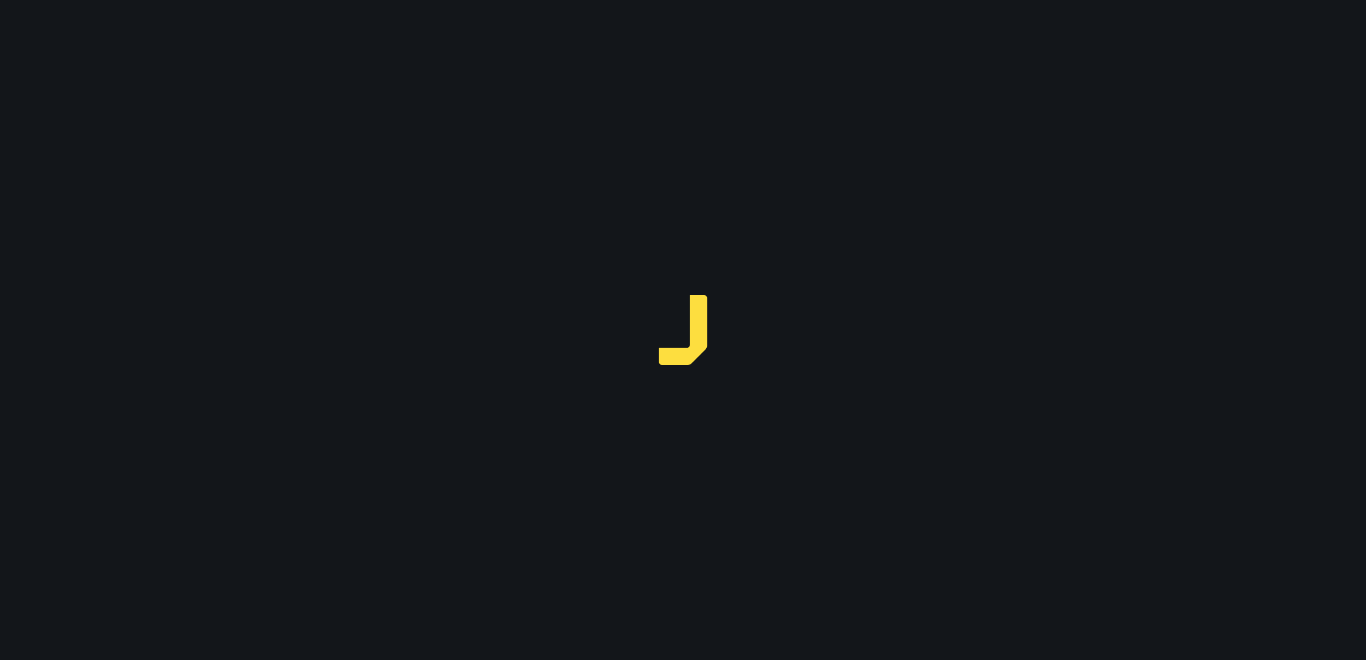 scroll, scrollTop: 0, scrollLeft: 0, axis: both 